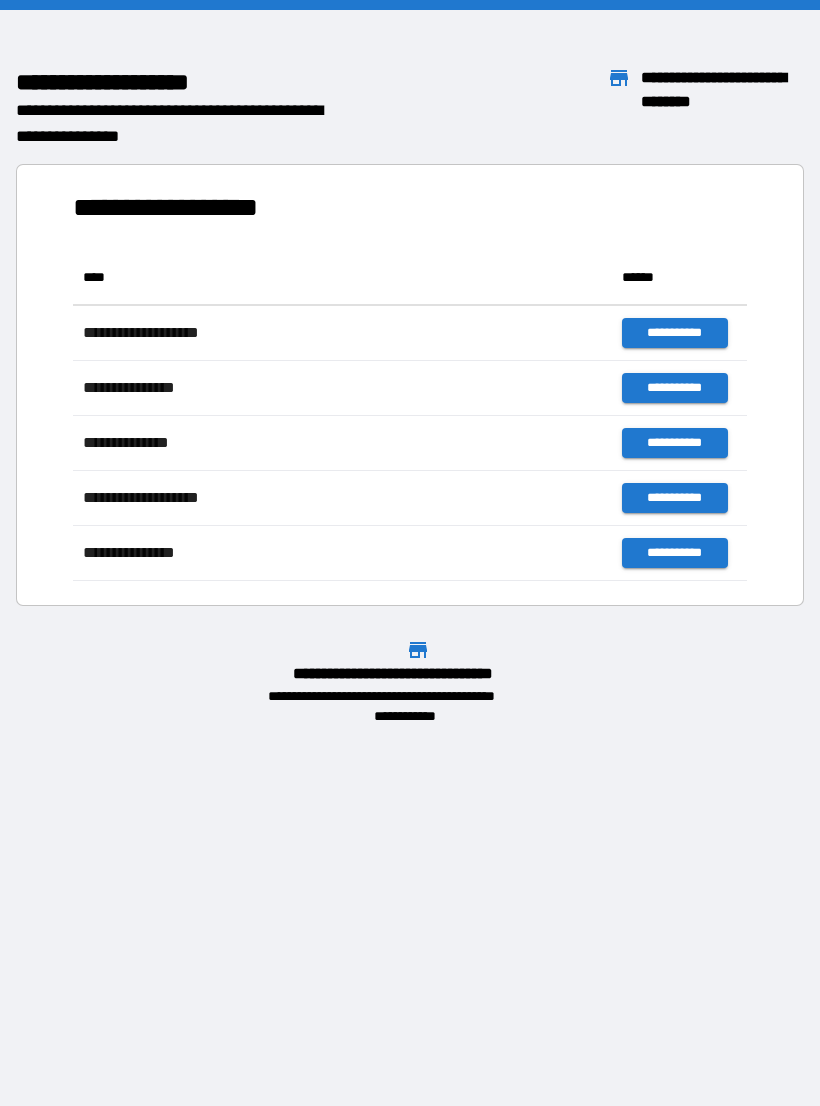 scroll, scrollTop: 0, scrollLeft: 0, axis: both 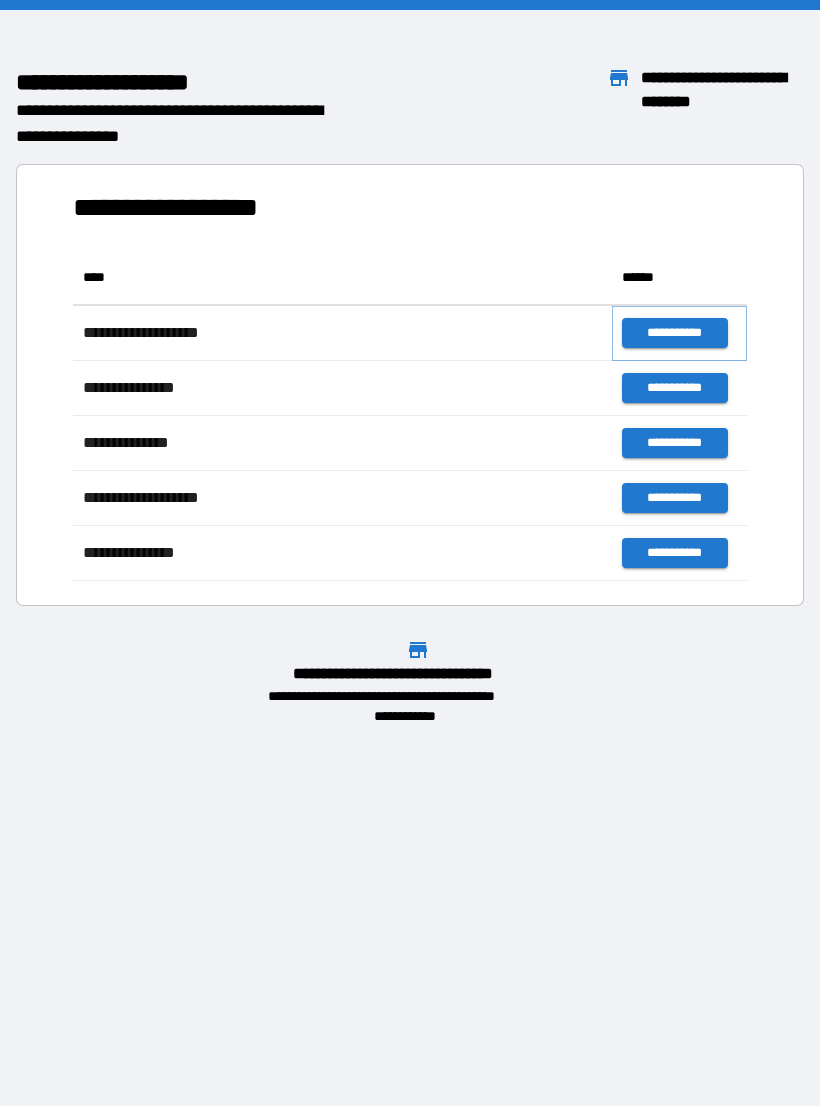 click on "**********" at bounding box center (674, 333) 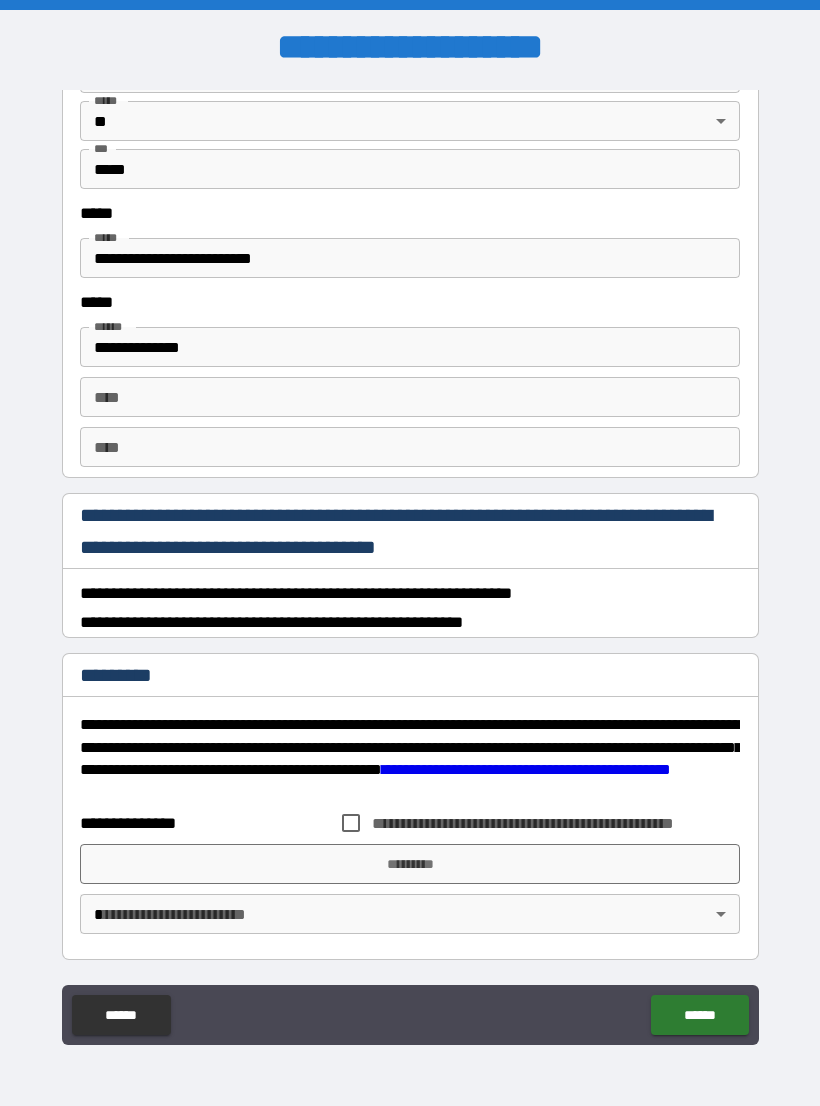 scroll, scrollTop: 2216, scrollLeft: 0, axis: vertical 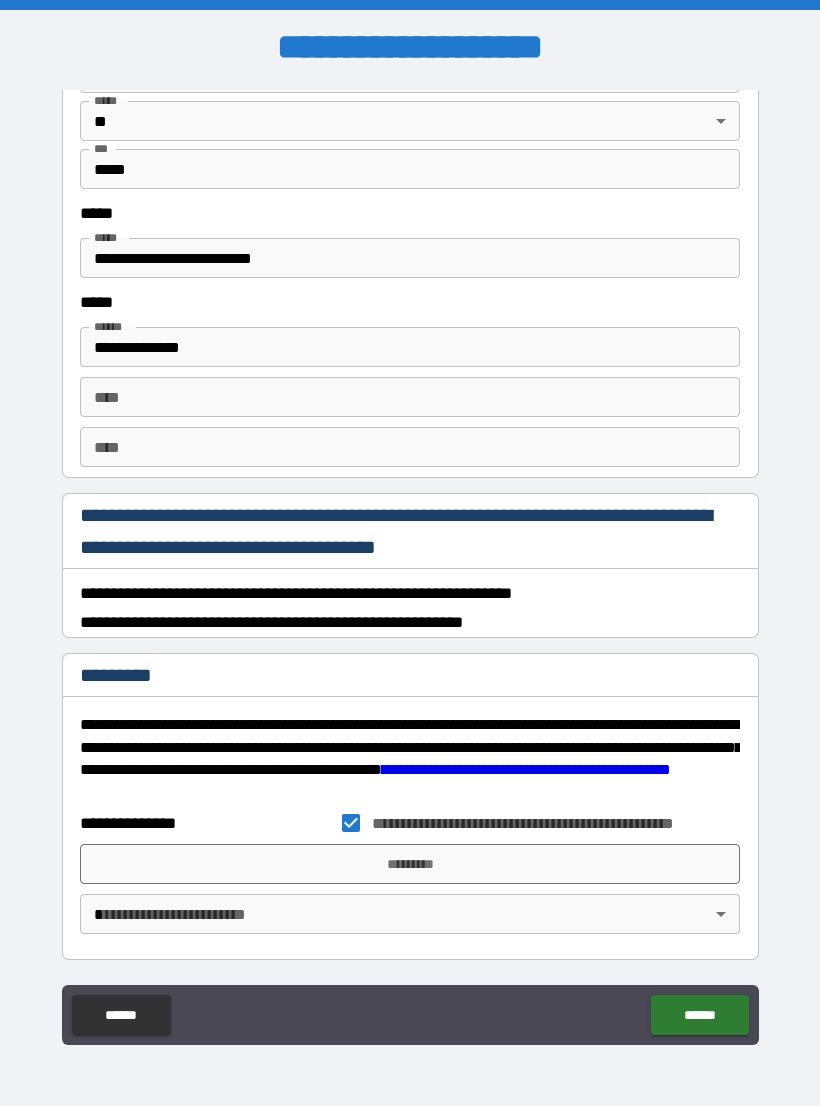 click on "*********" at bounding box center (410, 864) 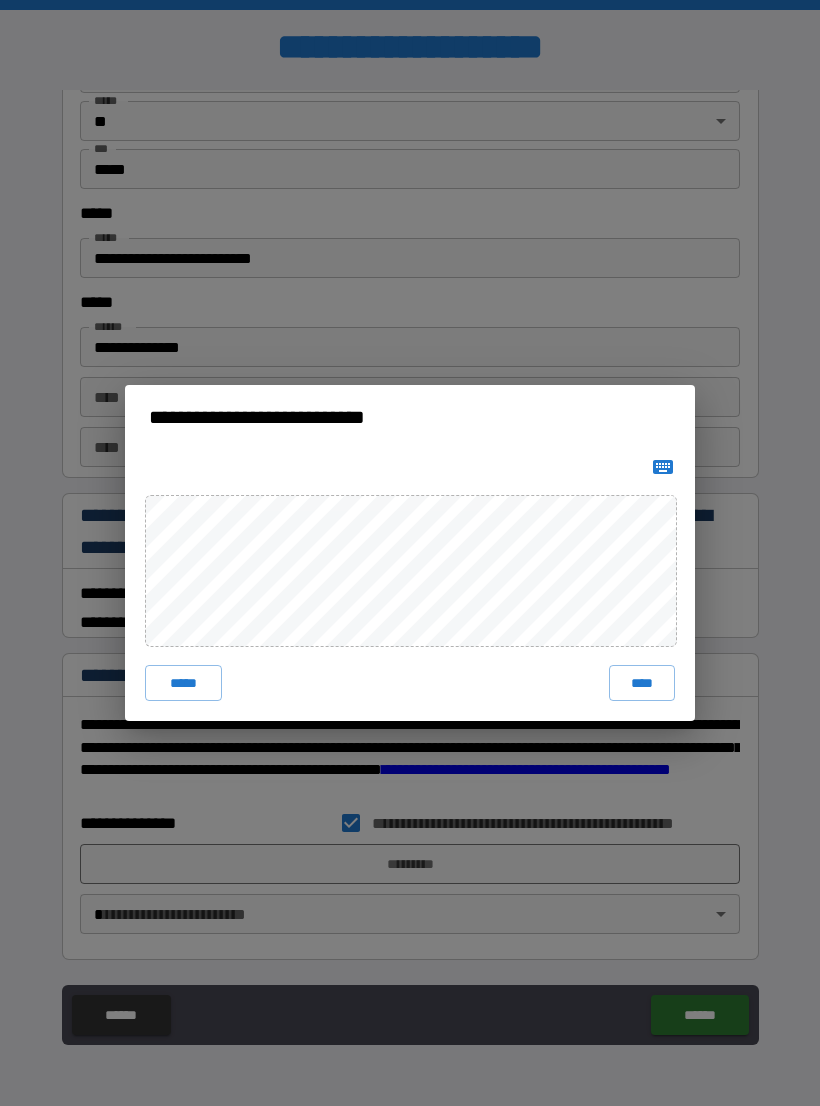 click on "****" at bounding box center (642, 683) 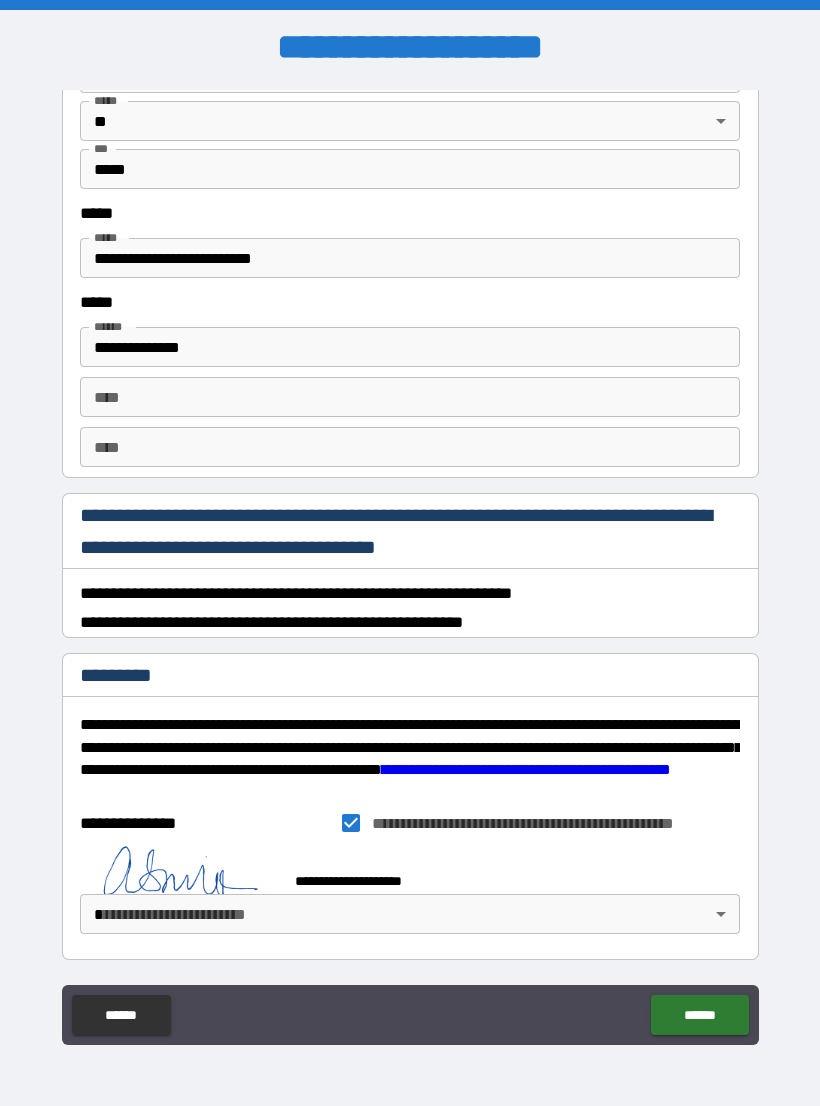 scroll, scrollTop: 2206, scrollLeft: 0, axis: vertical 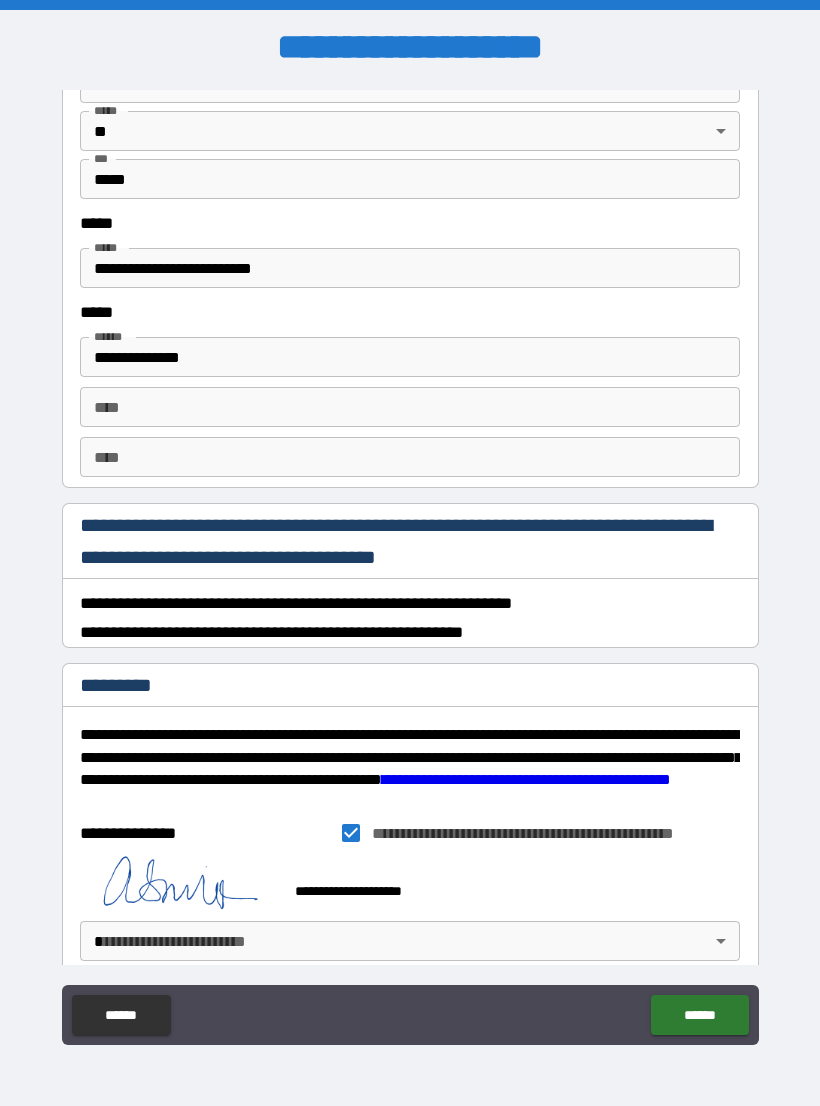 click on "**********" at bounding box center [410, 568] 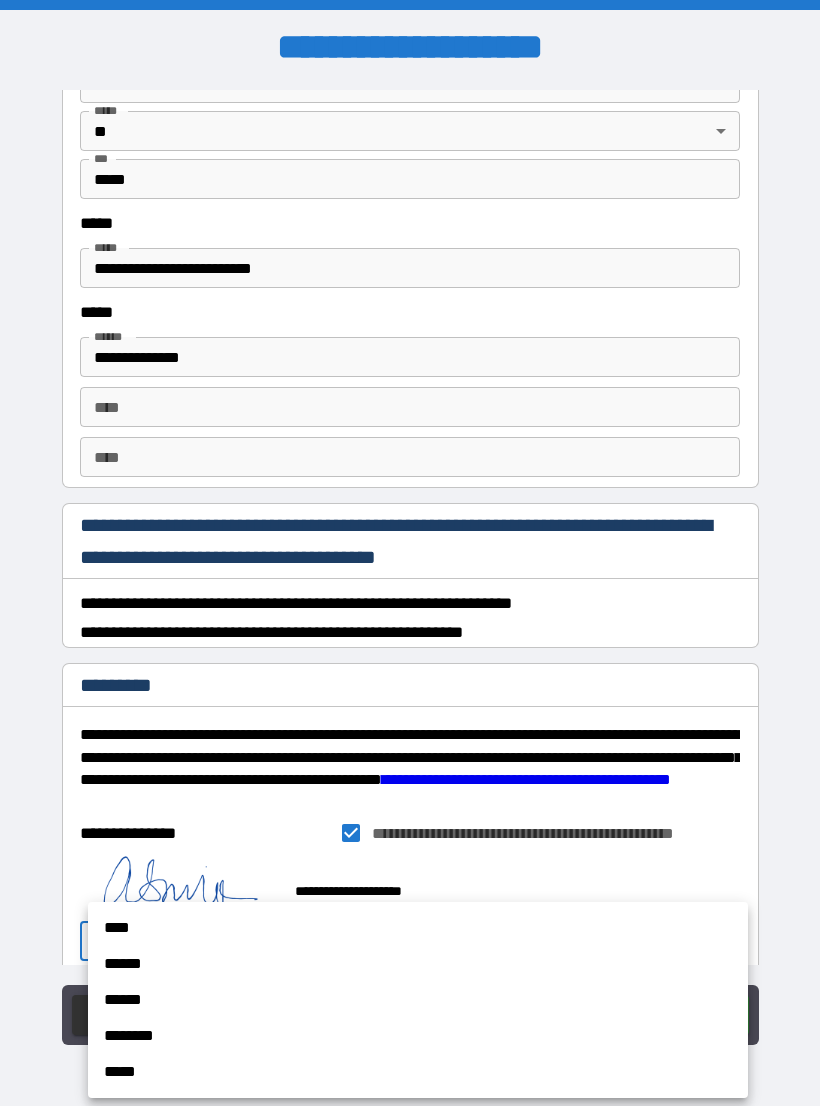 click on "****" at bounding box center [418, 928] 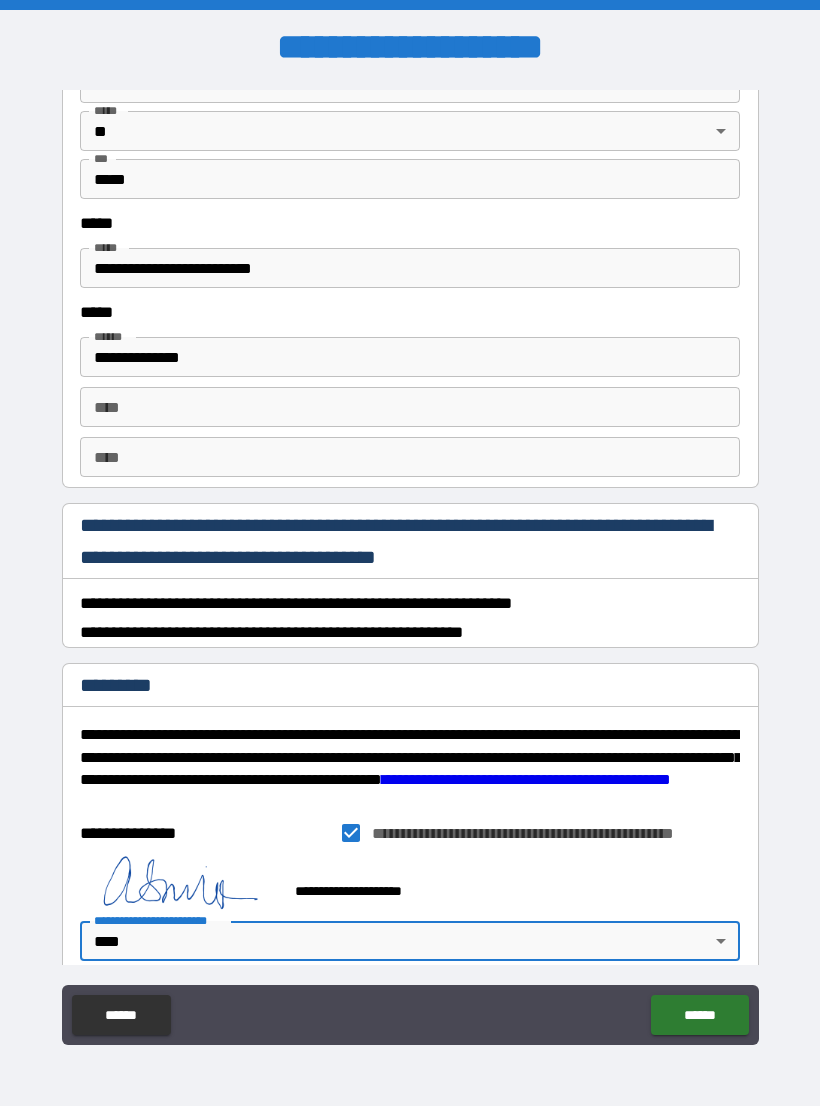 click on "******" at bounding box center [699, 1015] 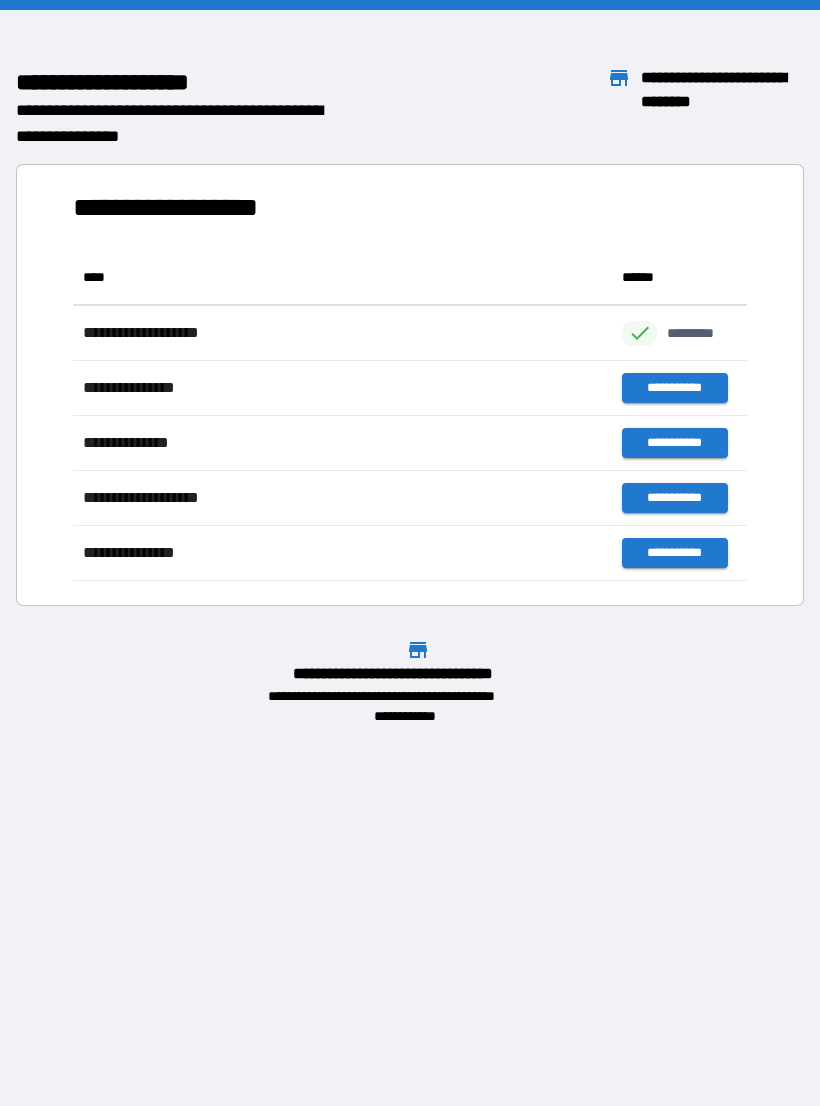 scroll, scrollTop: 1, scrollLeft: 1, axis: both 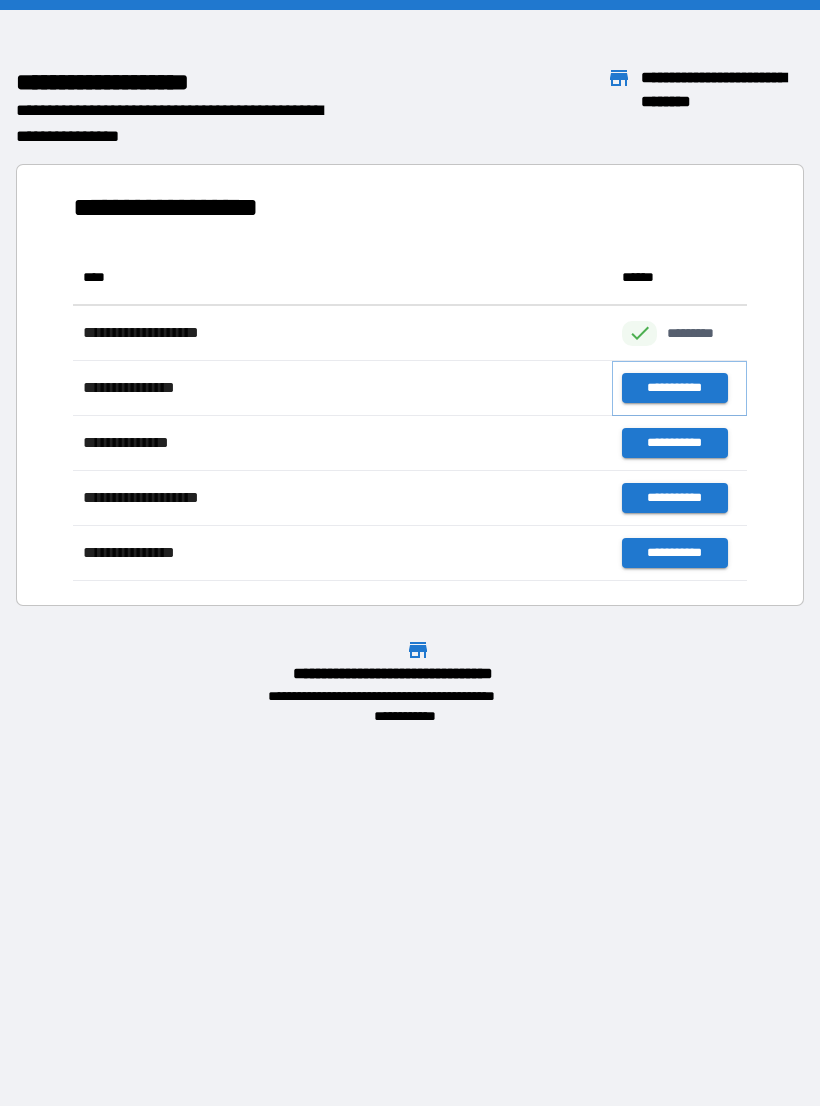 click on "**********" at bounding box center [674, 388] 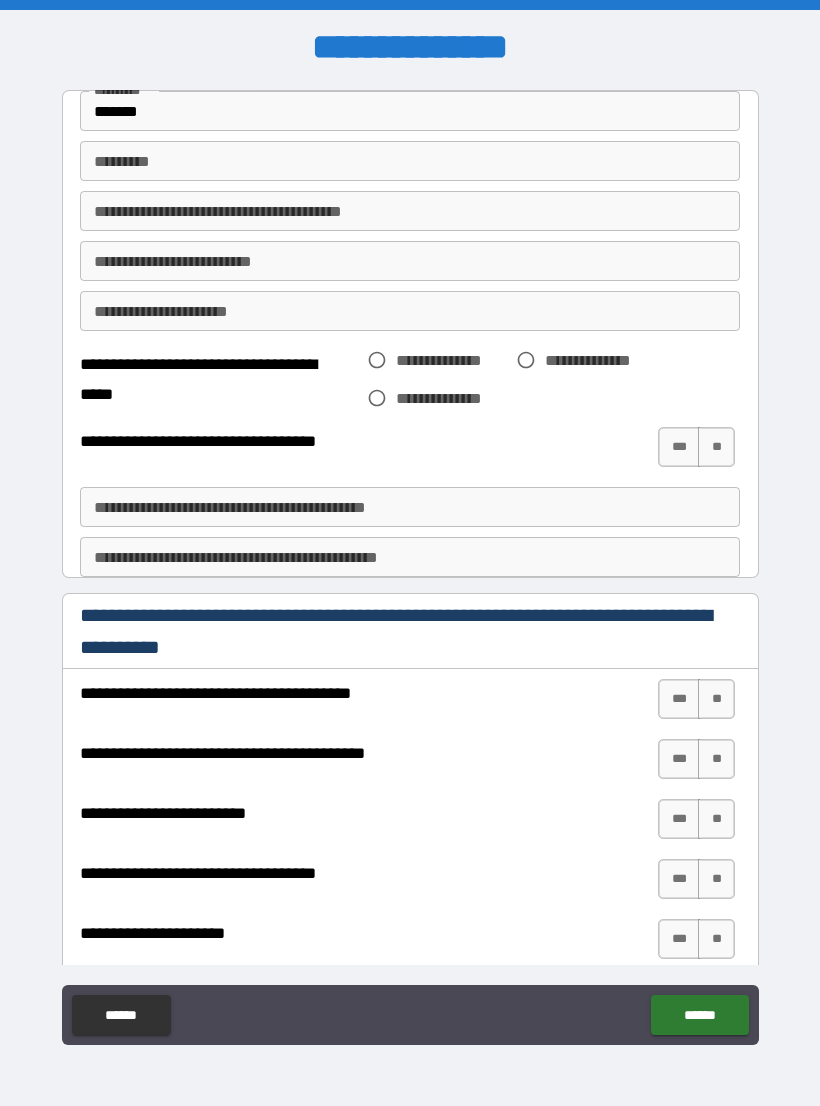 scroll, scrollTop: 0, scrollLeft: 0, axis: both 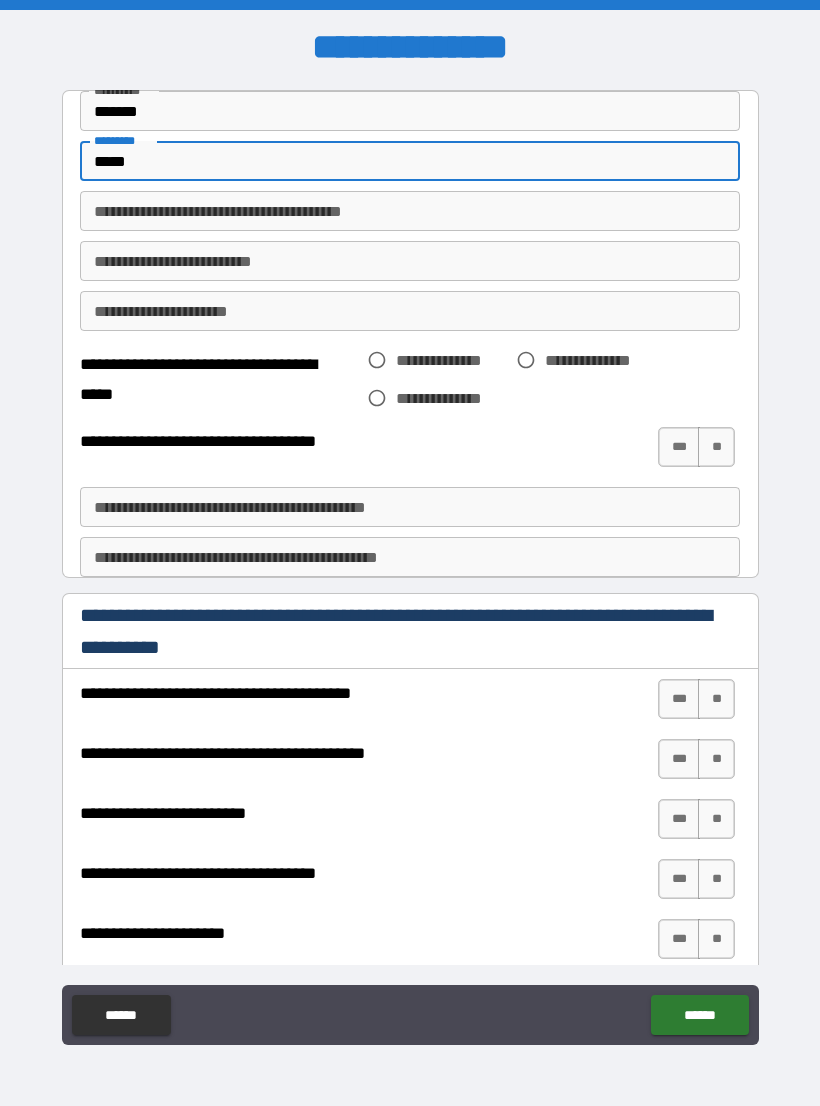 type on "*****" 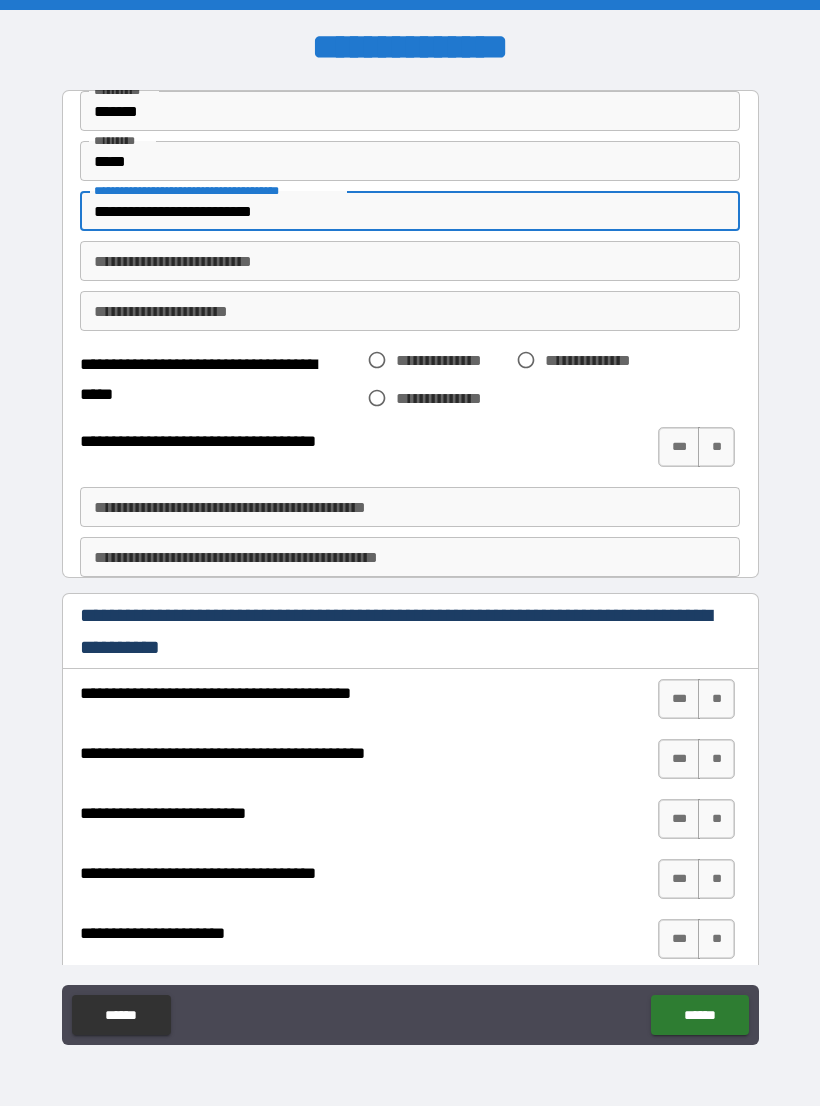 type on "**********" 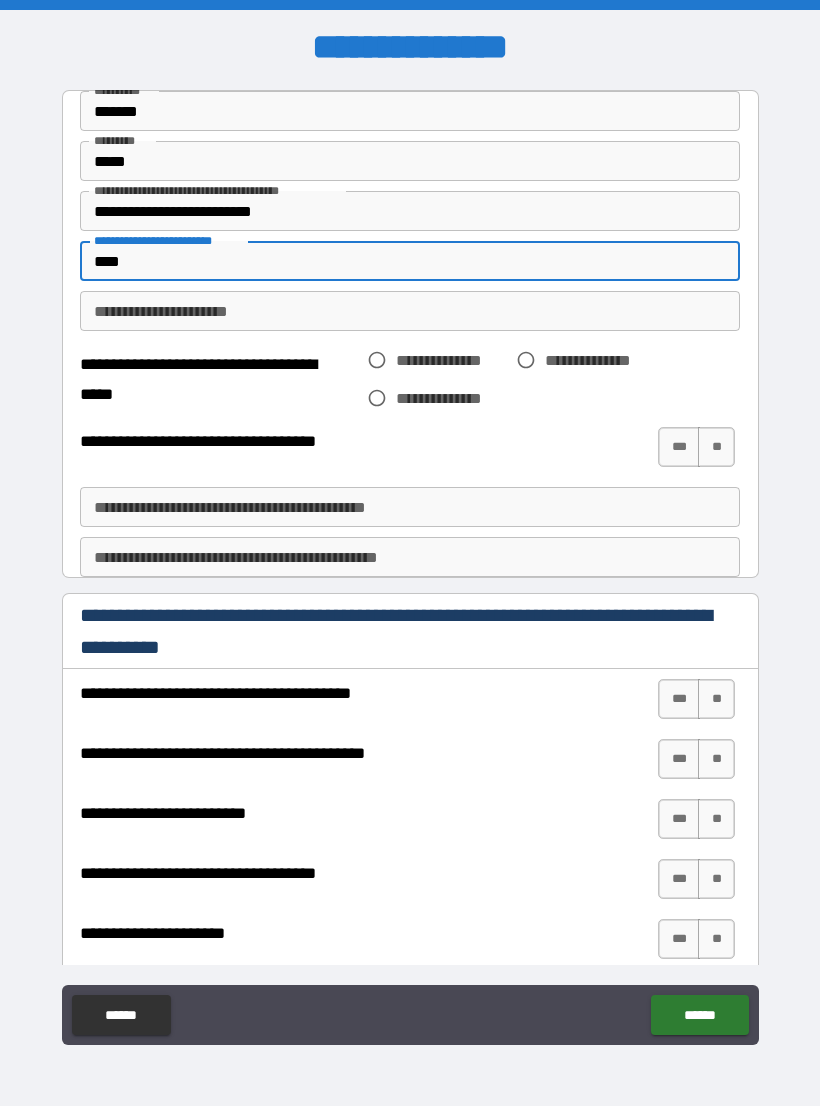 type on "****" 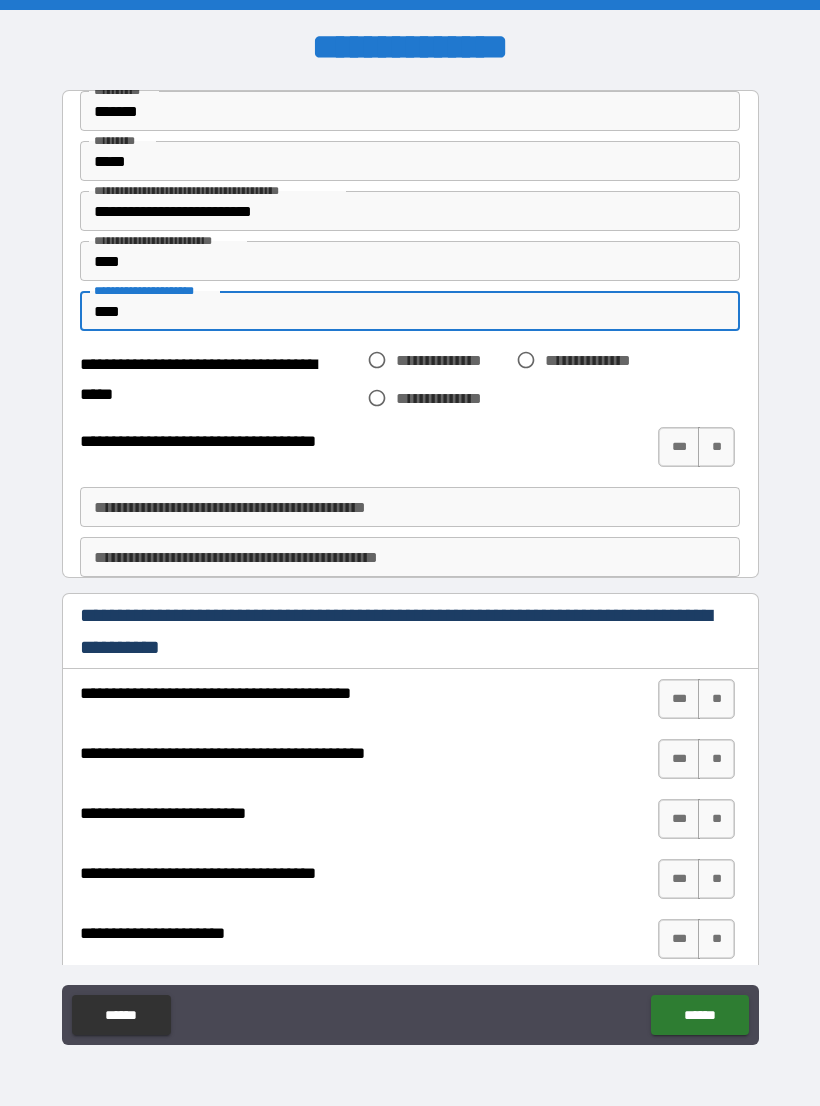 type on "****" 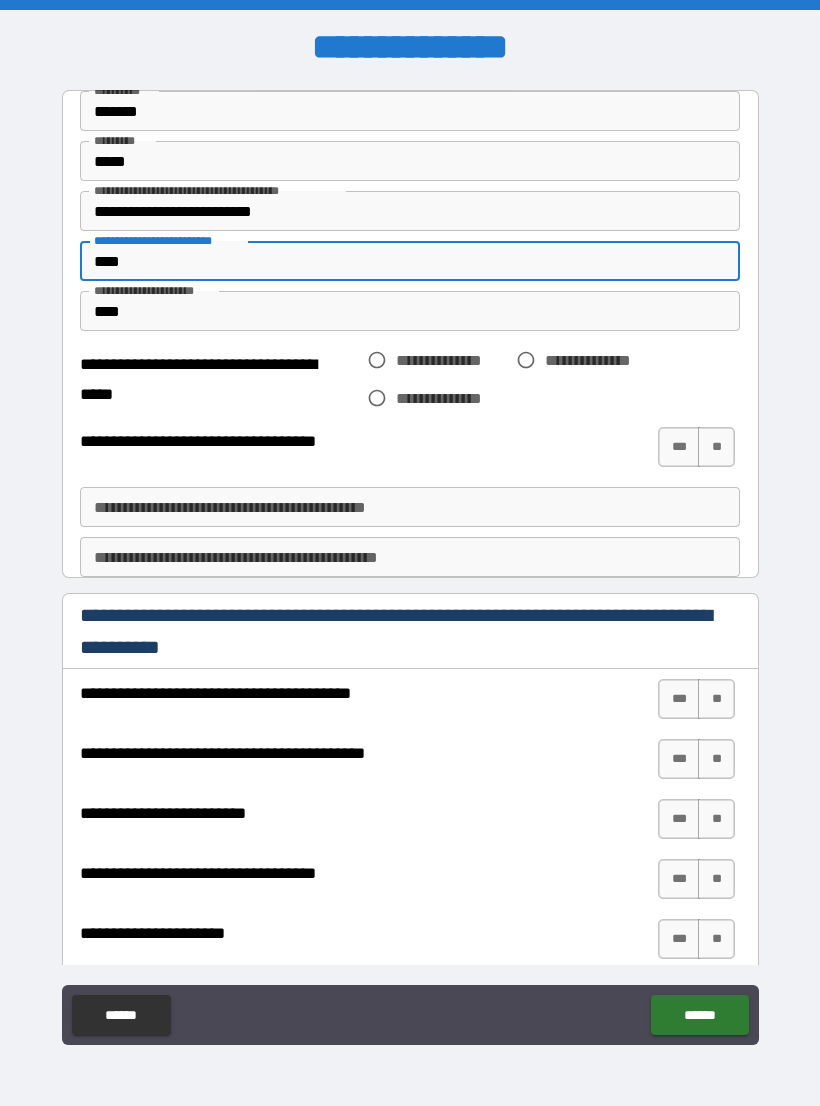 click on "****" at bounding box center (410, 261) 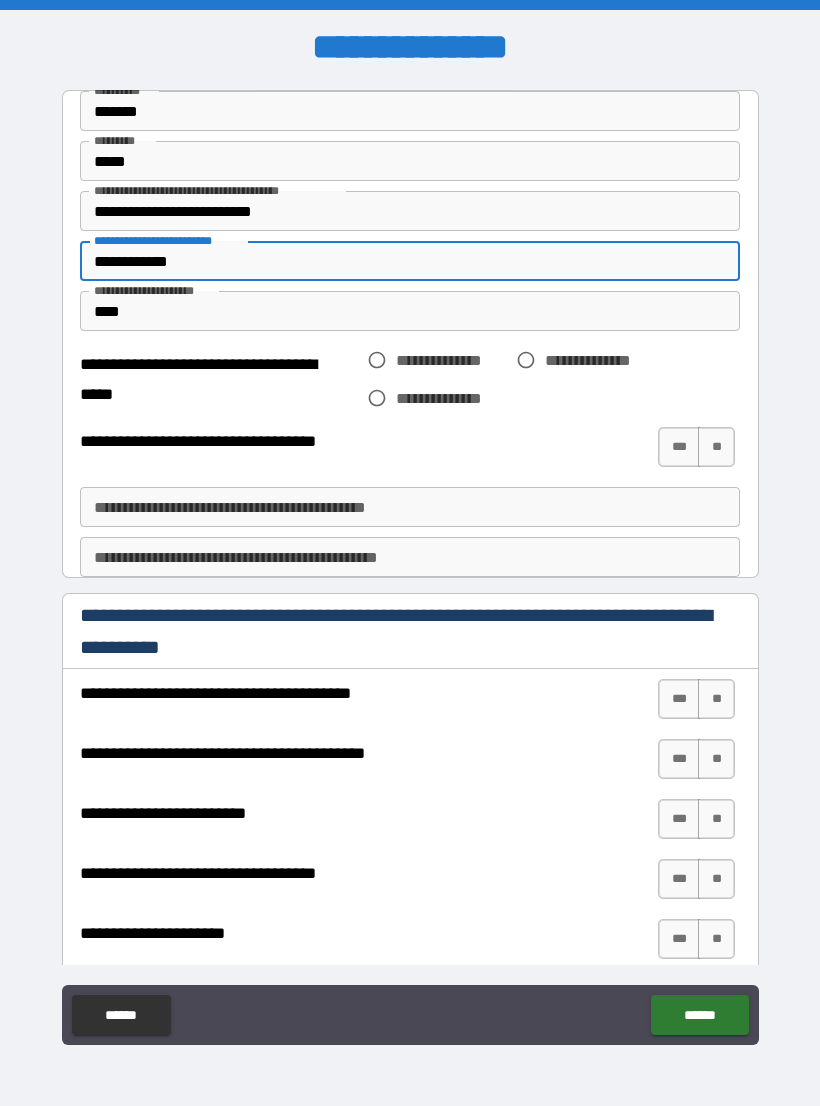 type on "**********" 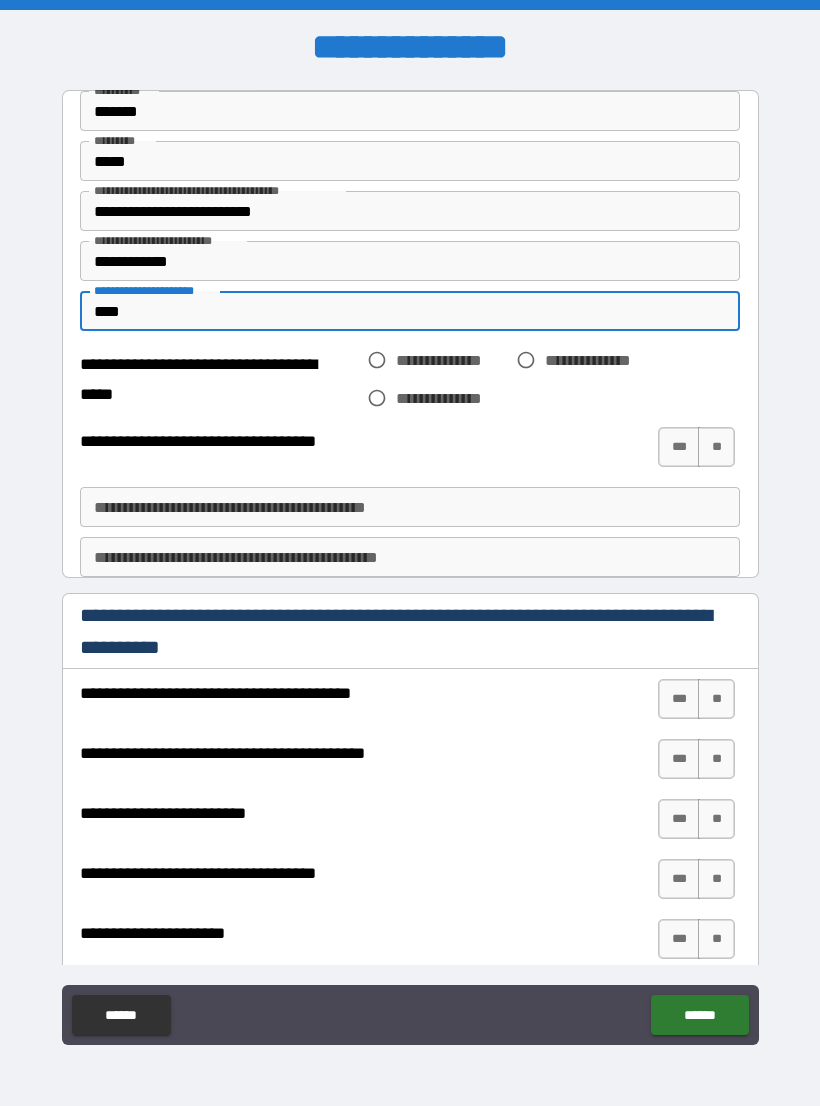 click on "****" at bounding box center [410, 311] 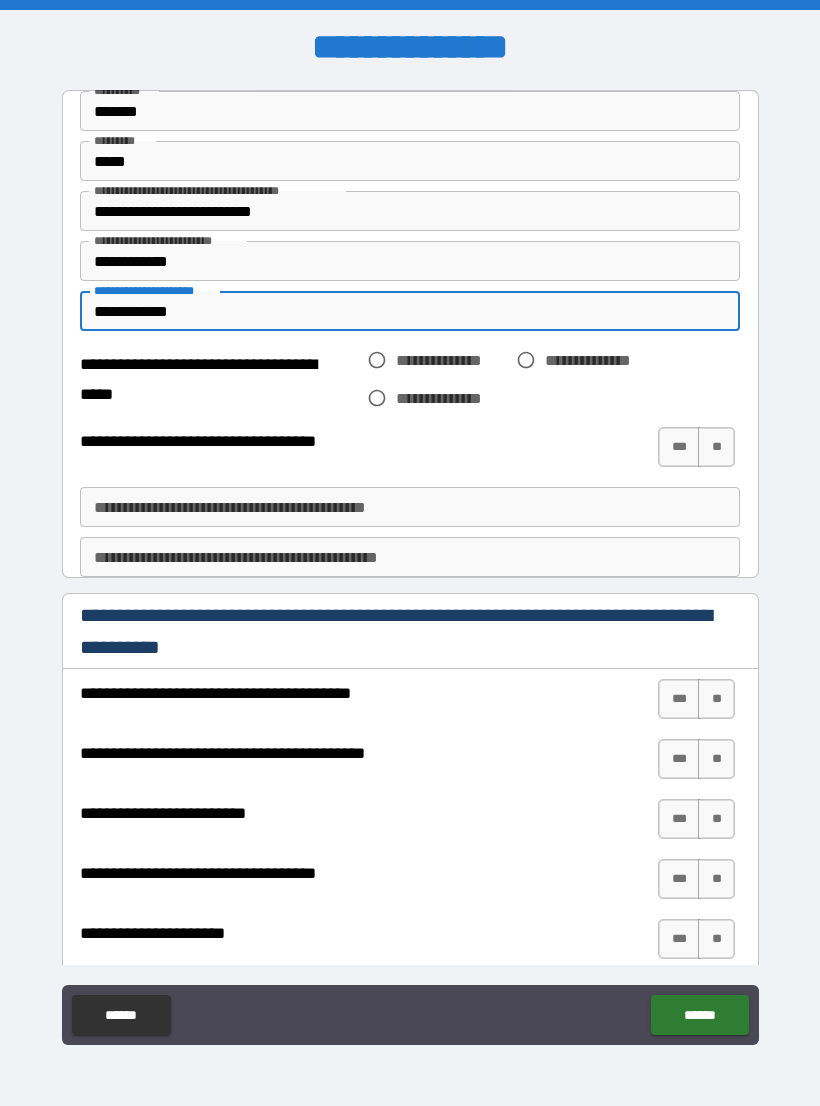 type on "**********" 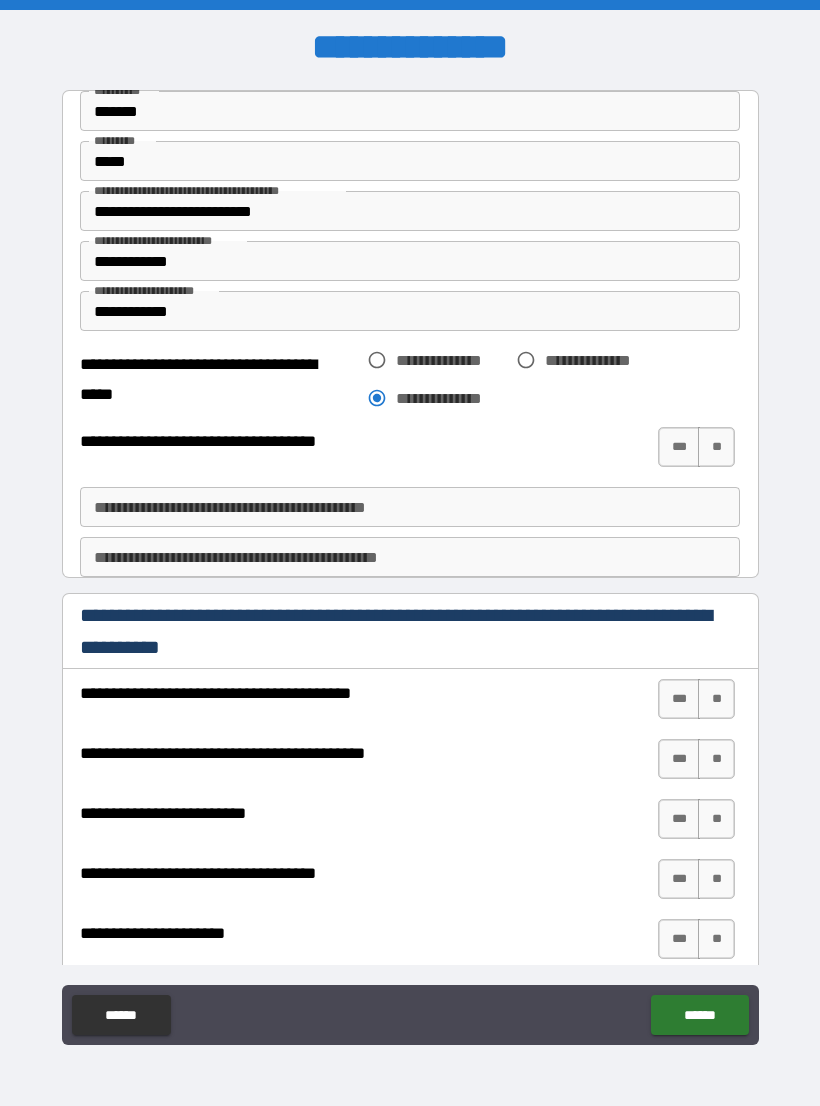 click on "***" at bounding box center (679, 447) 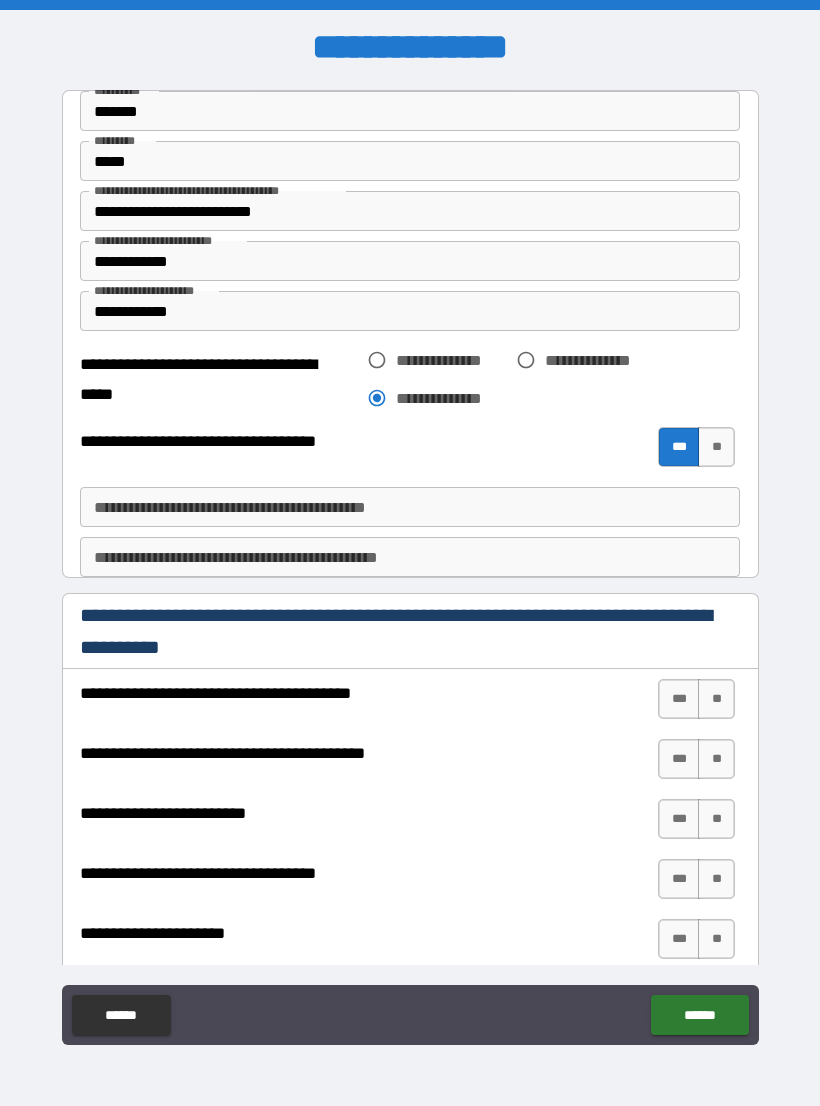 click on "**********" at bounding box center [410, 507] 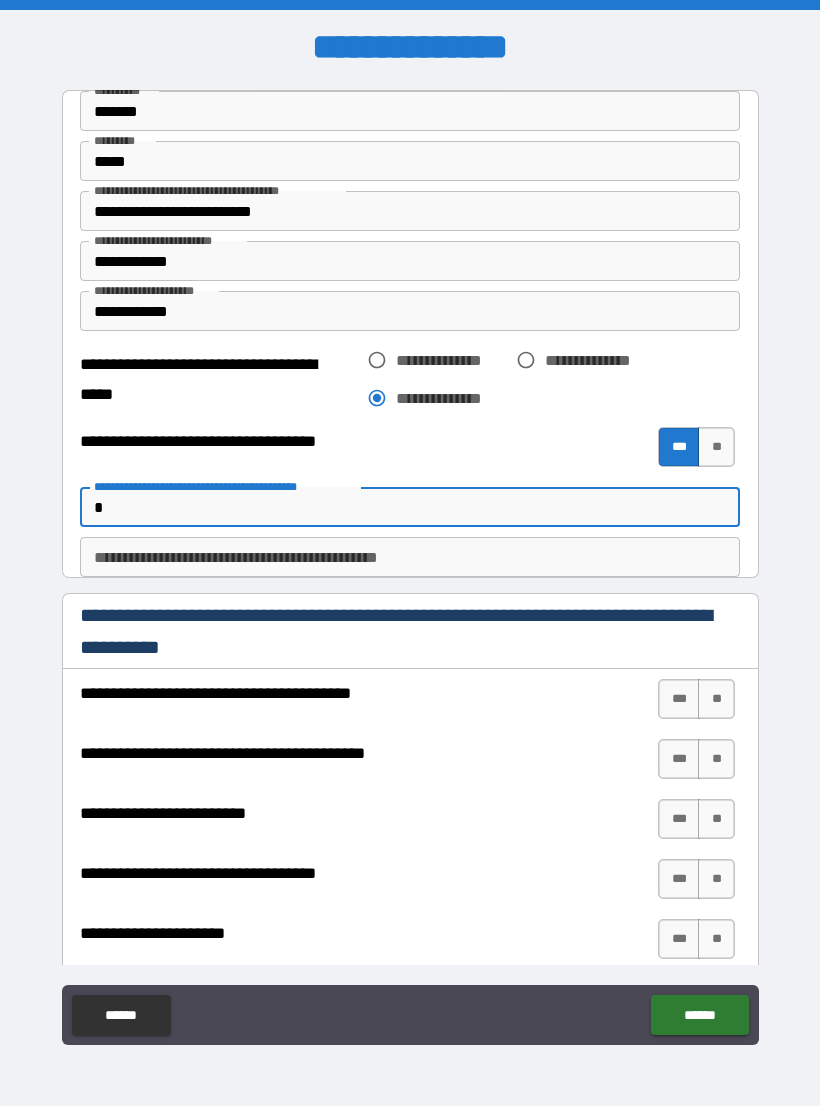type on "*" 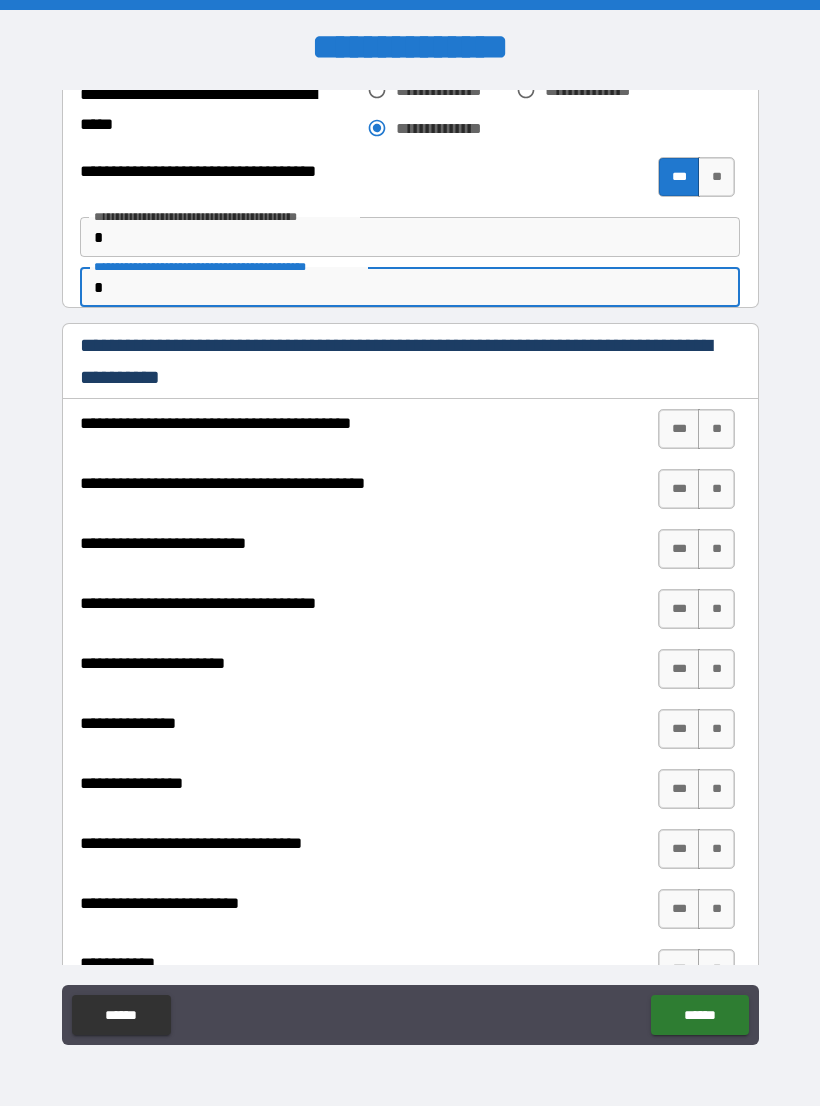 scroll, scrollTop: 316, scrollLeft: 0, axis: vertical 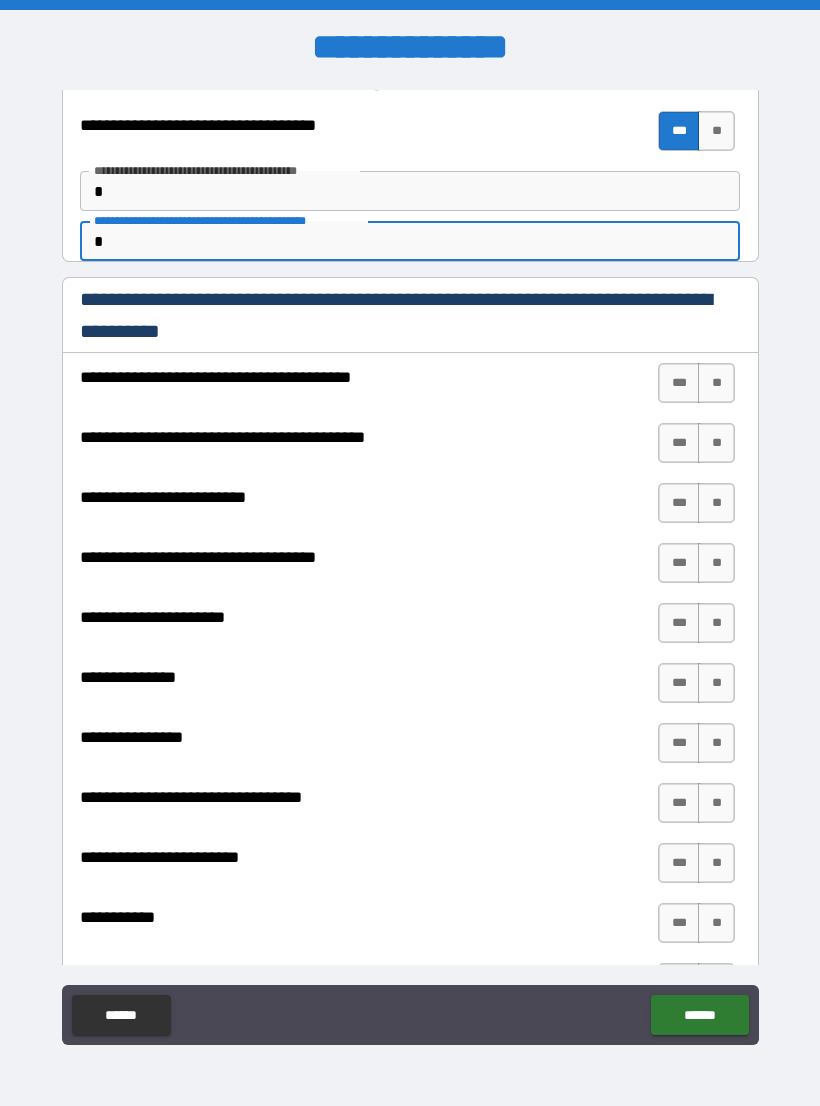 type on "*" 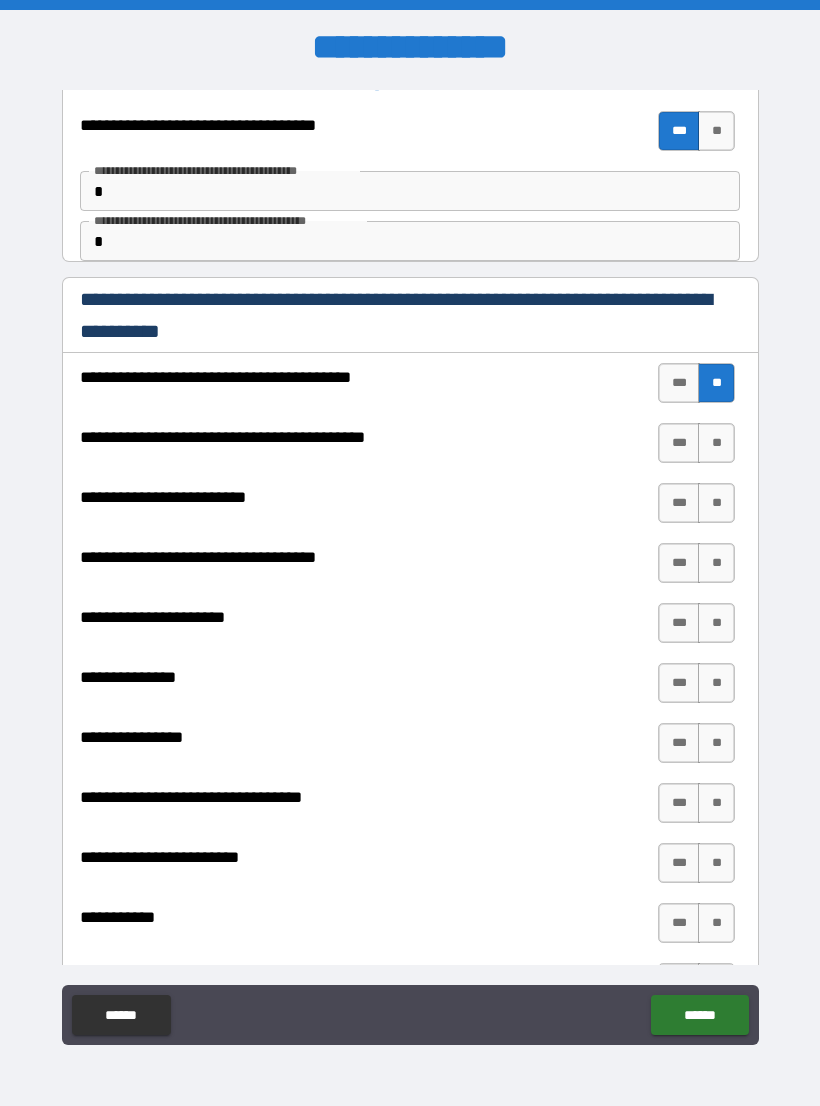 click on "**" at bounding box center (716, 443) 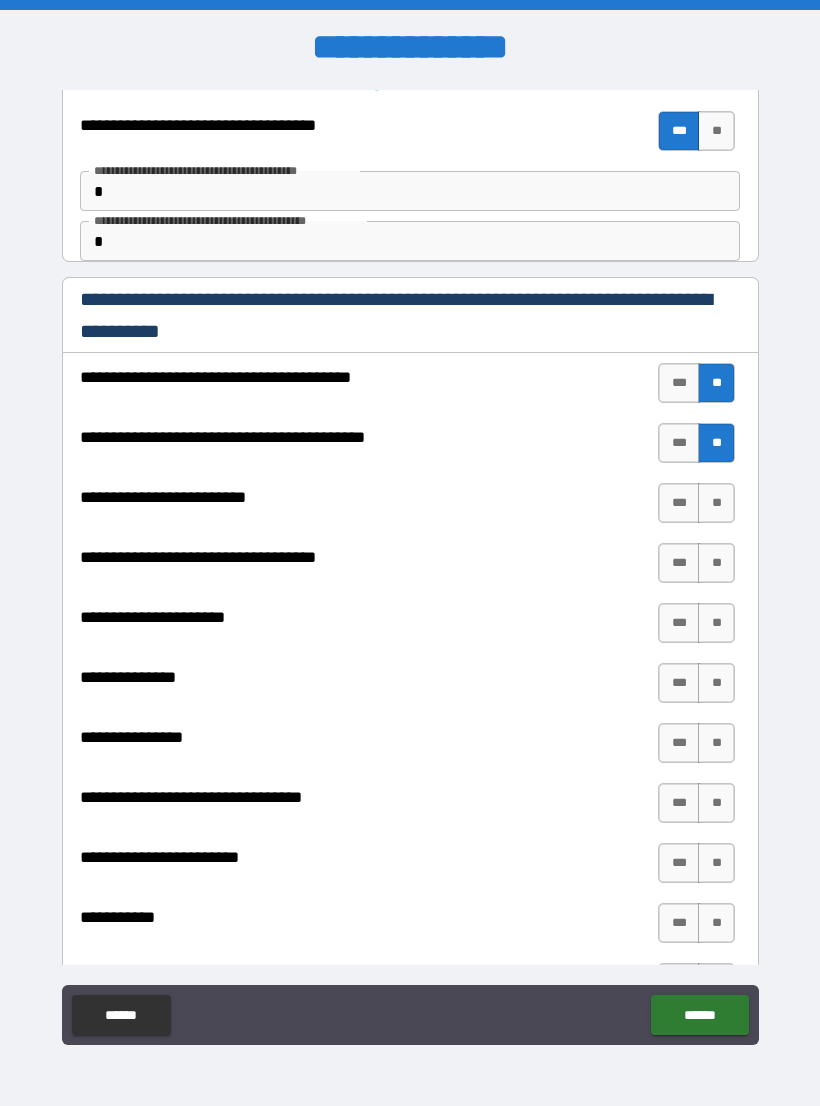 click on "**" at bounding box center [716, 503] 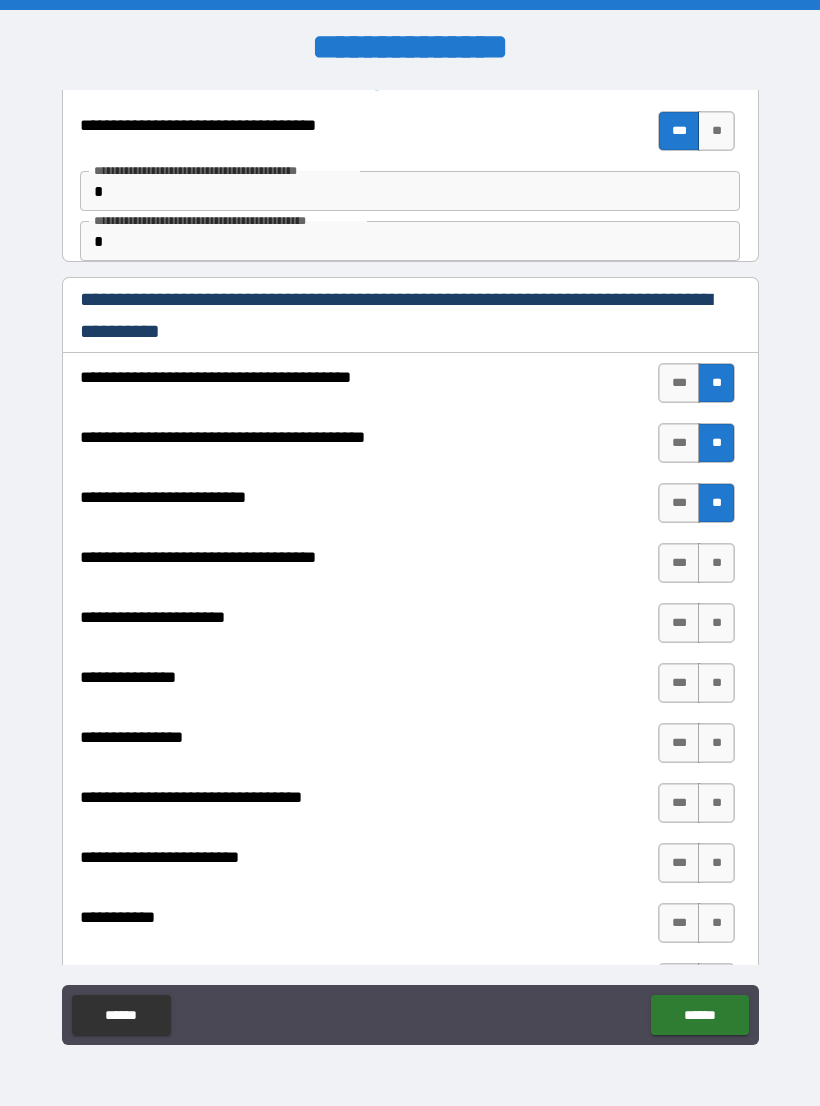 click on "**" at bounding box center (716, 563) 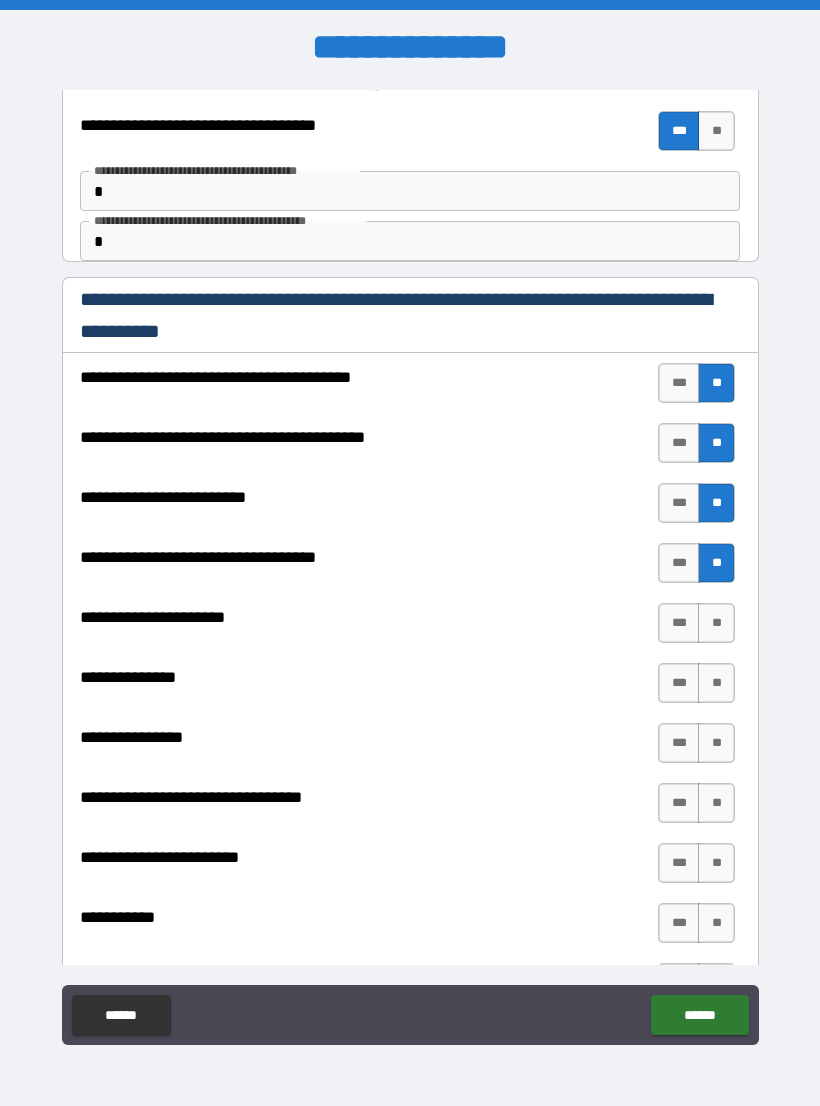 click on "**" at bounding box center (716, 623) 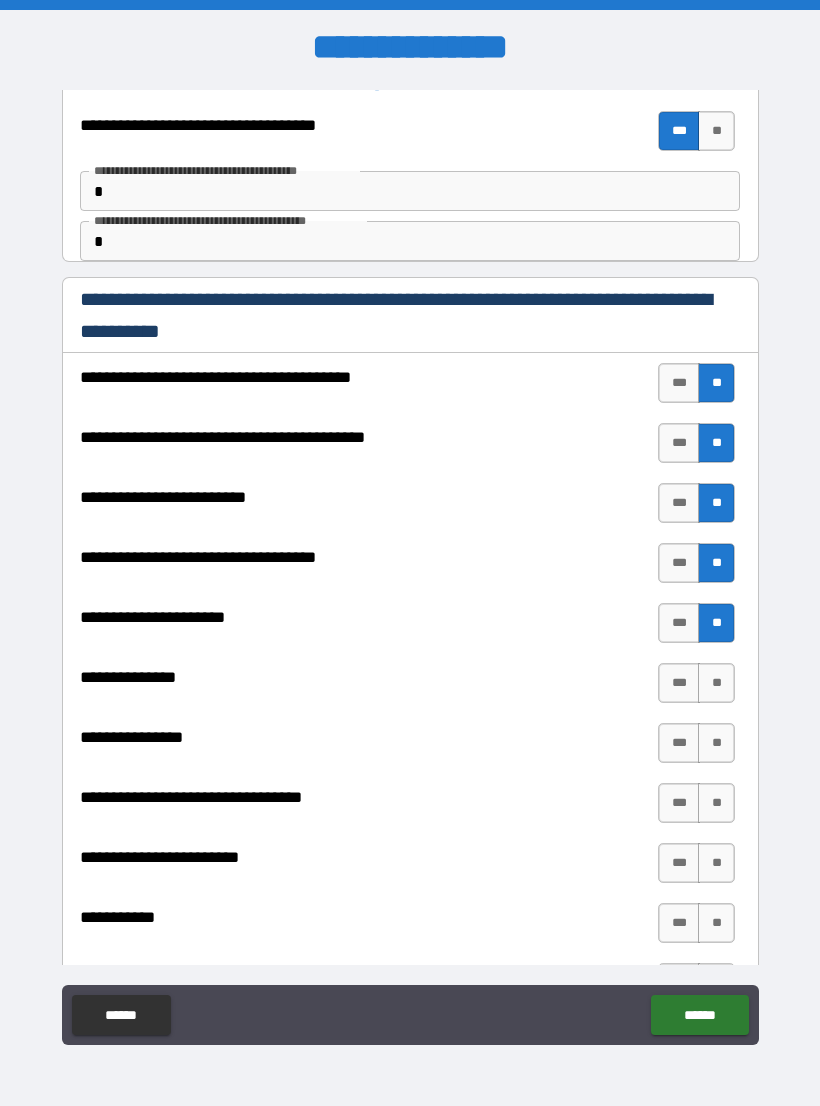 click on "**" at bounding box center [716, 683] 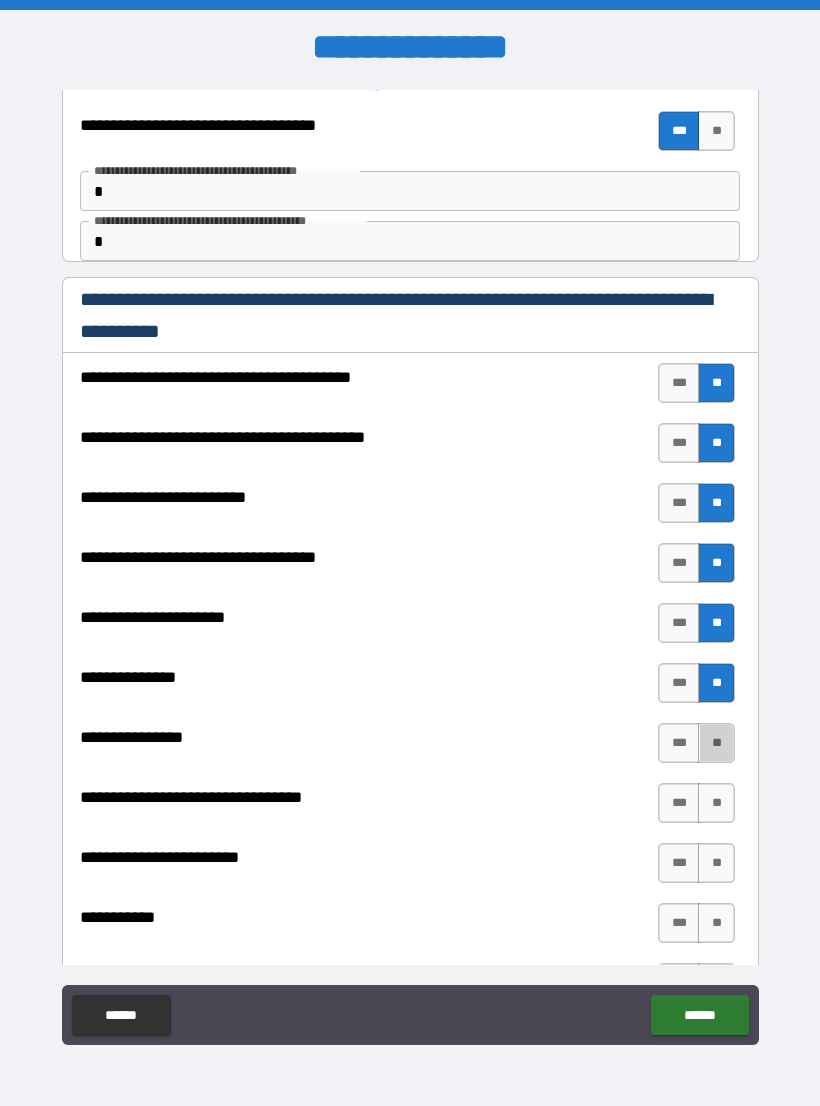 click on "**" at bounding box center [716, 743] 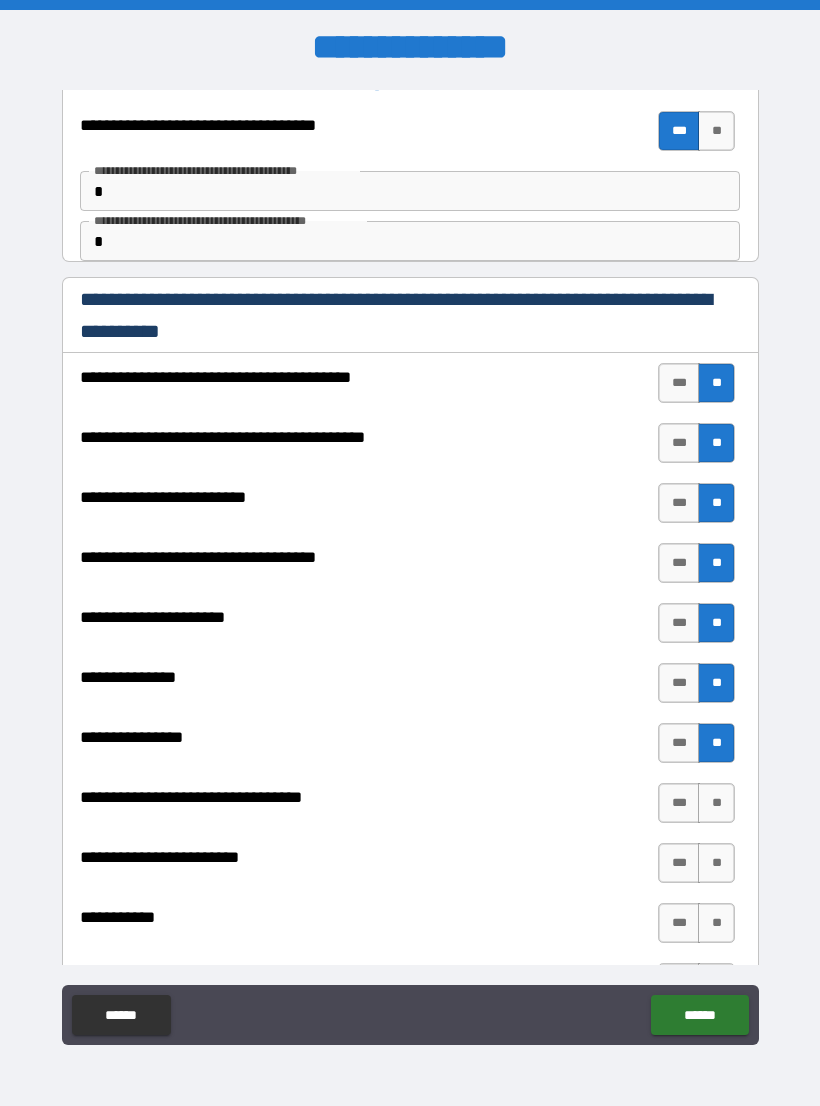 click on "**" at bounding box center (716, 803) 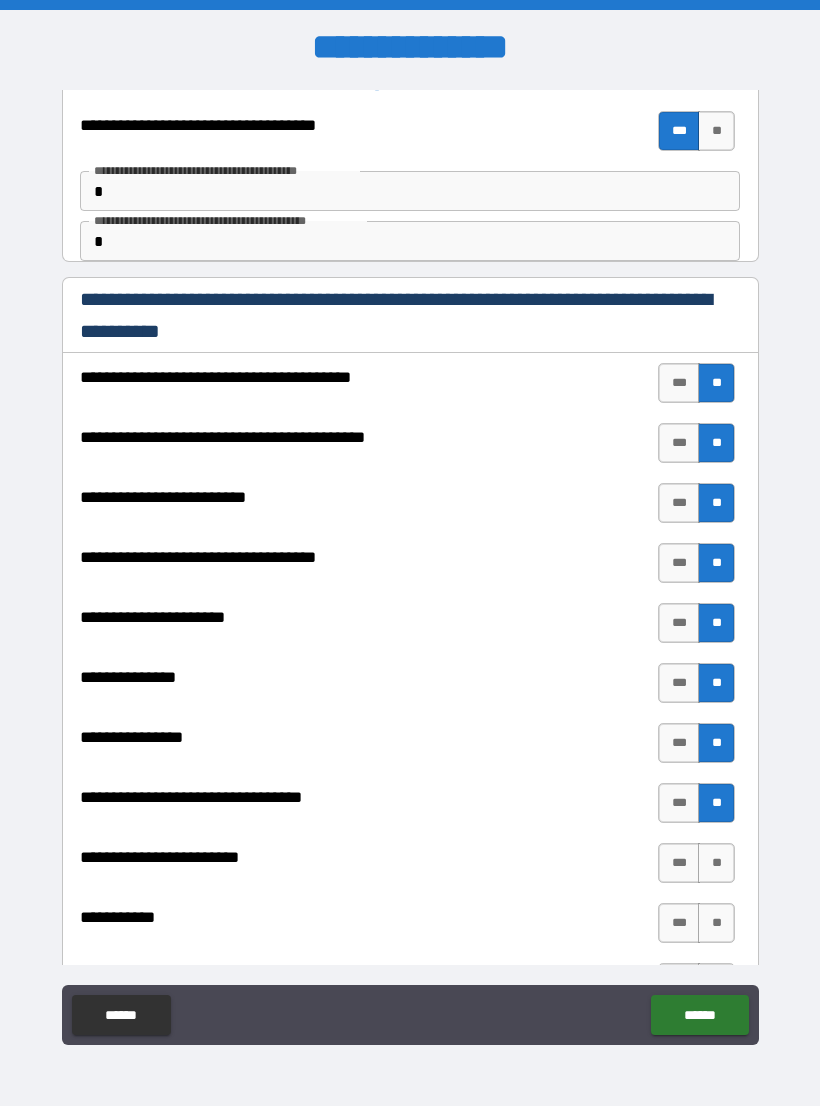 click on "**" at bounding box center (716, 863) 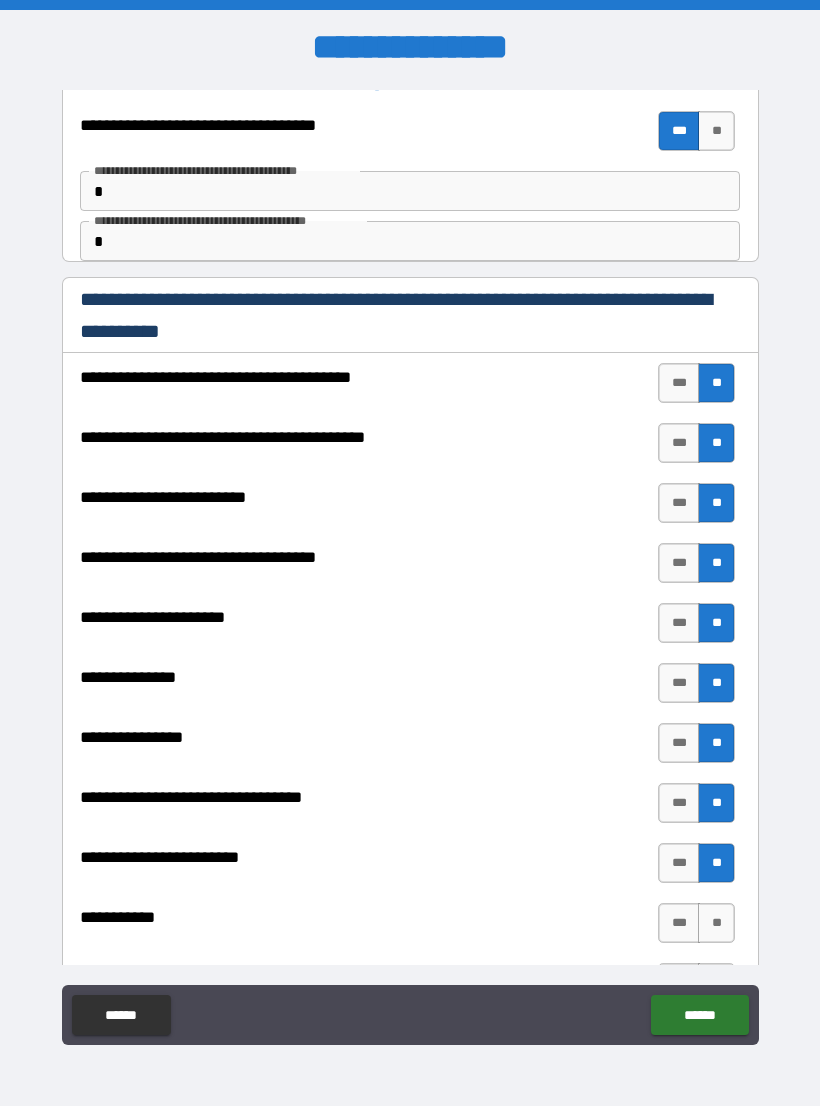 click on "**" at bounding box center (716, 923) 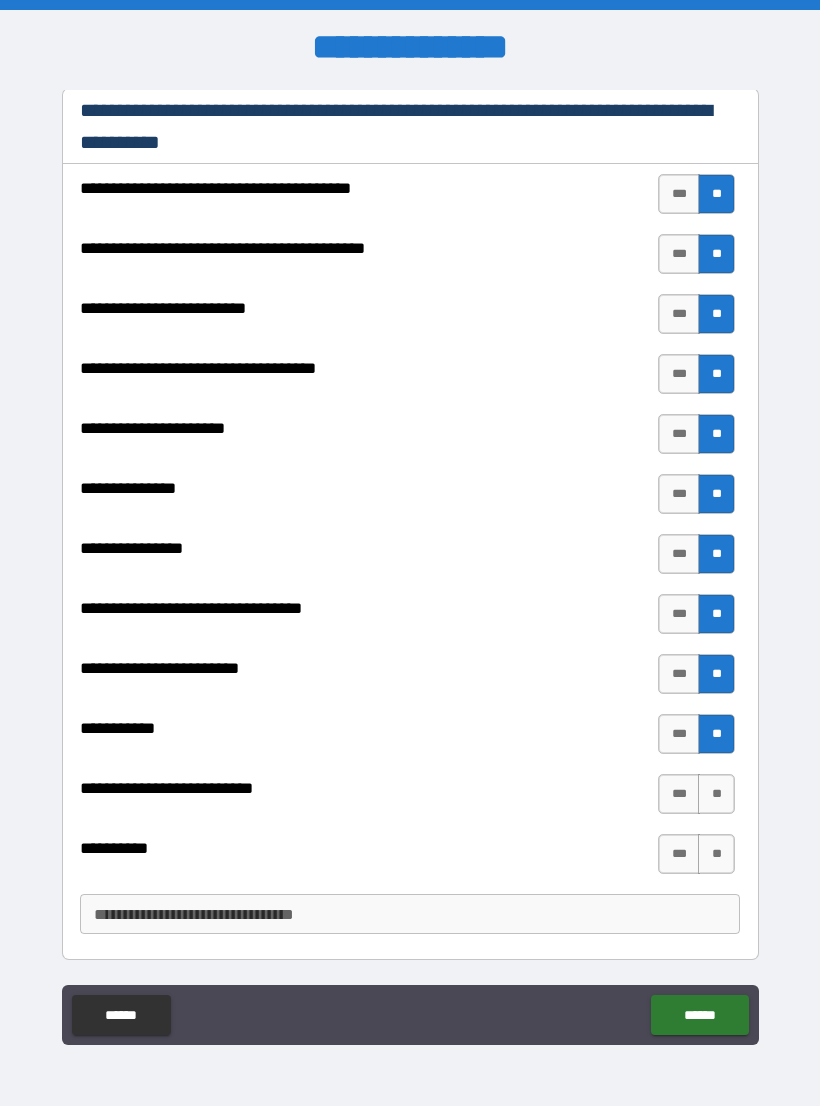 scroll, scrollTop: 505, scrollLeft: 0, axis: vertical 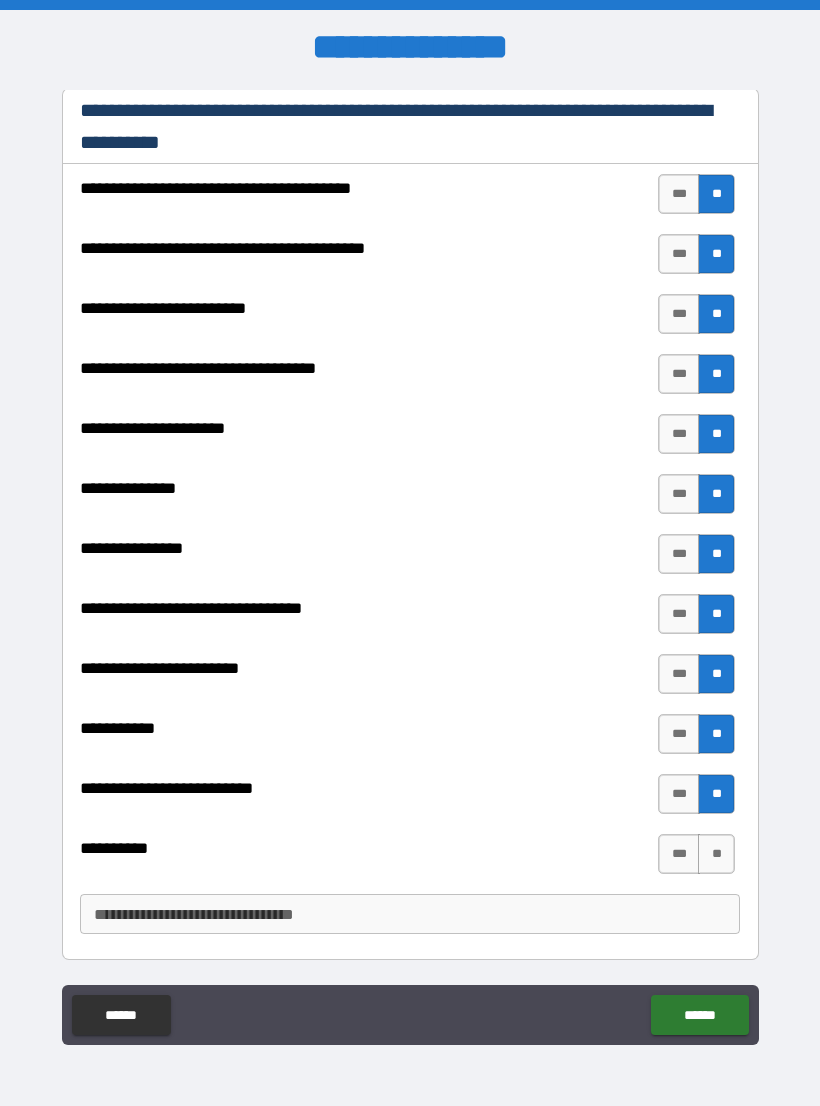click on "**" at bounding box center [716, 854] 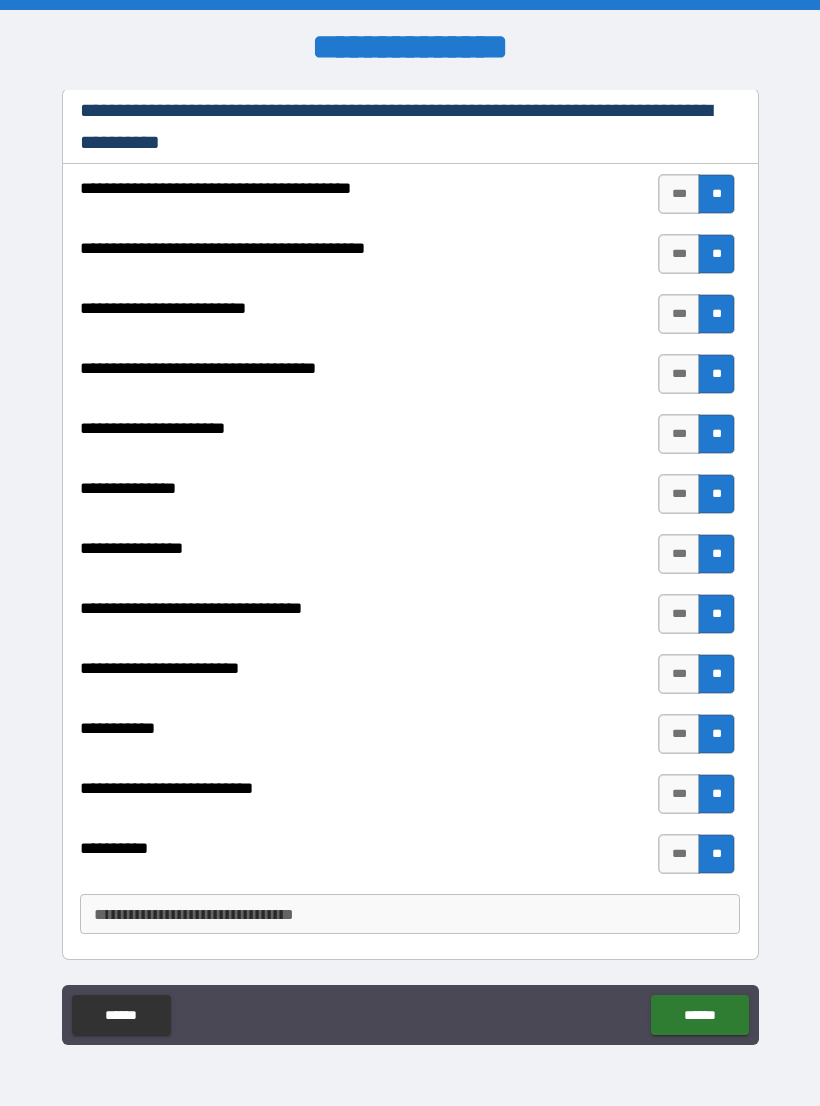 click on "******" at bounding box center (699, 1015) 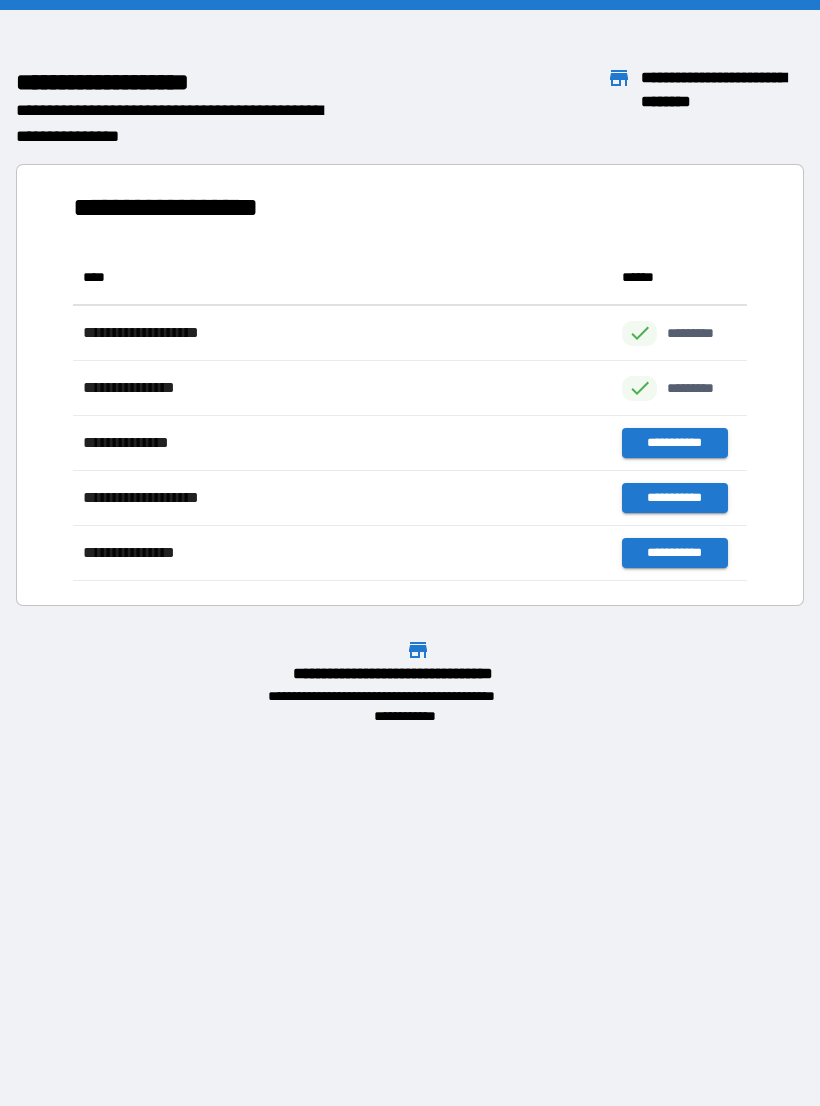 scroll, scrollTop: 1, scrollLeft: 1, axis: both 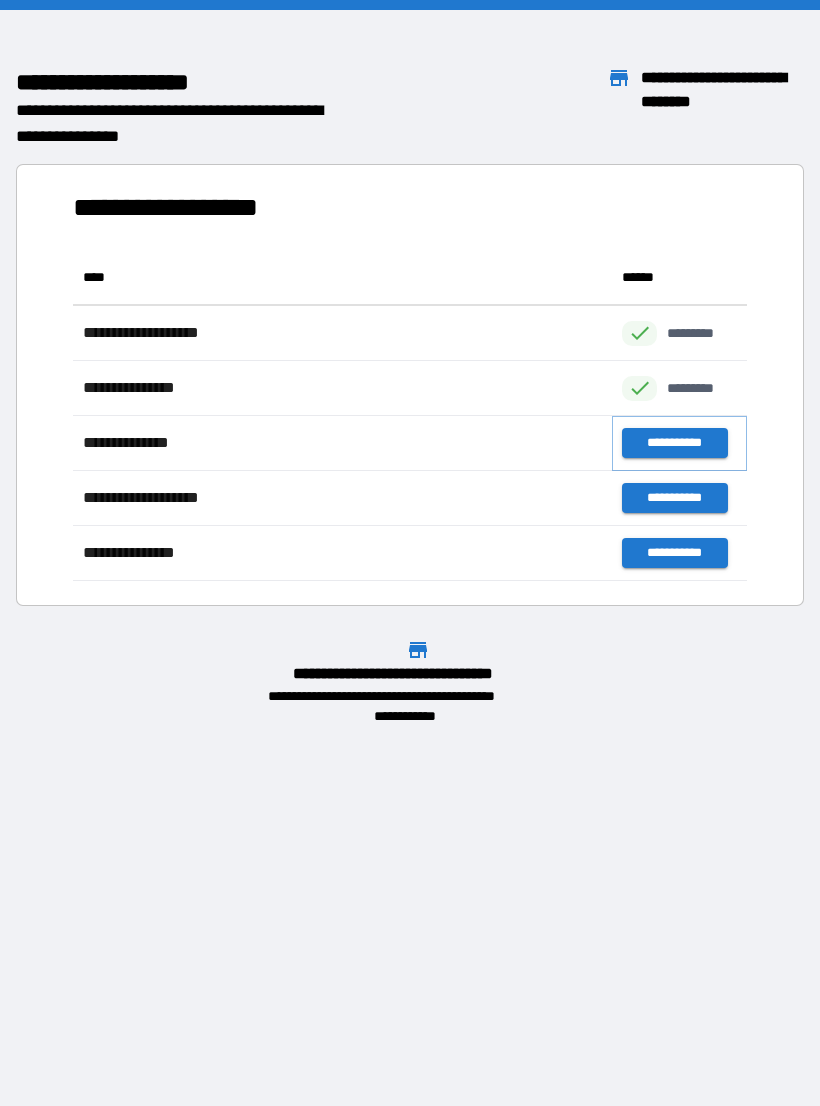 click on "**********" at bounding box center (674, 443) 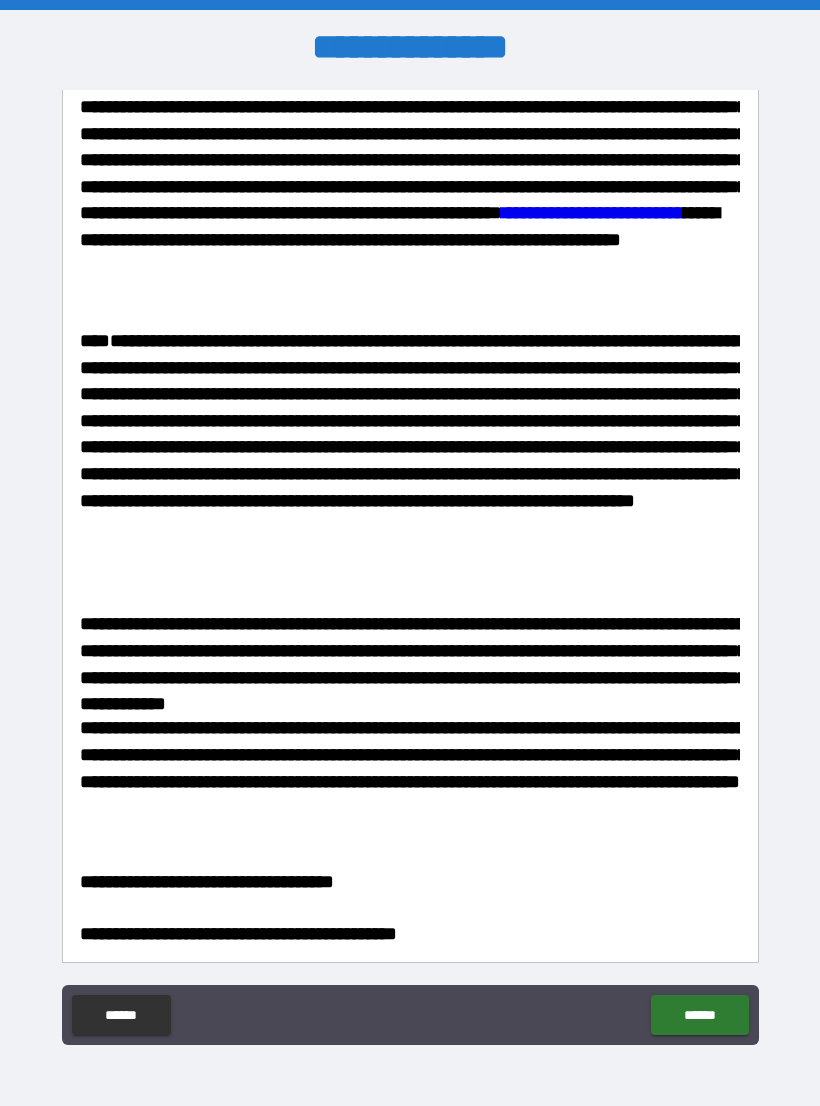 scroll, scrollTop: 82, scrollLeft: 0, axis: vertical 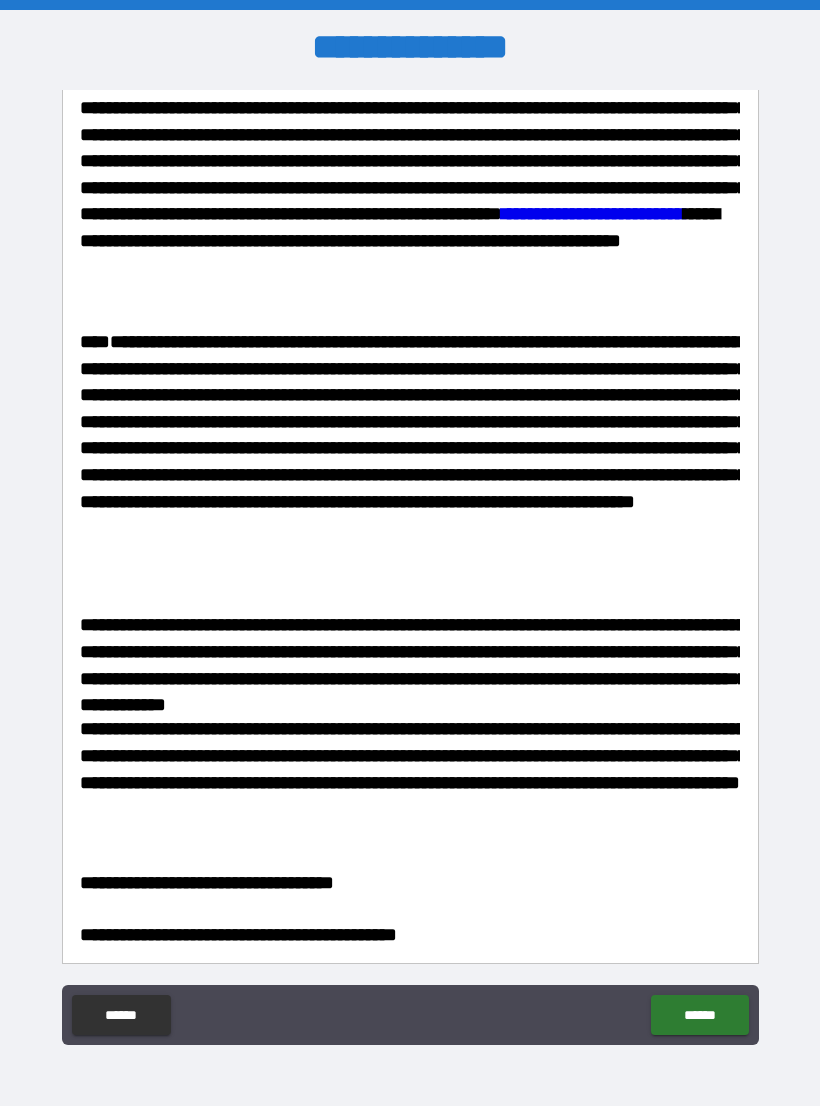 click on "******" at bounding box center [699, 1015] 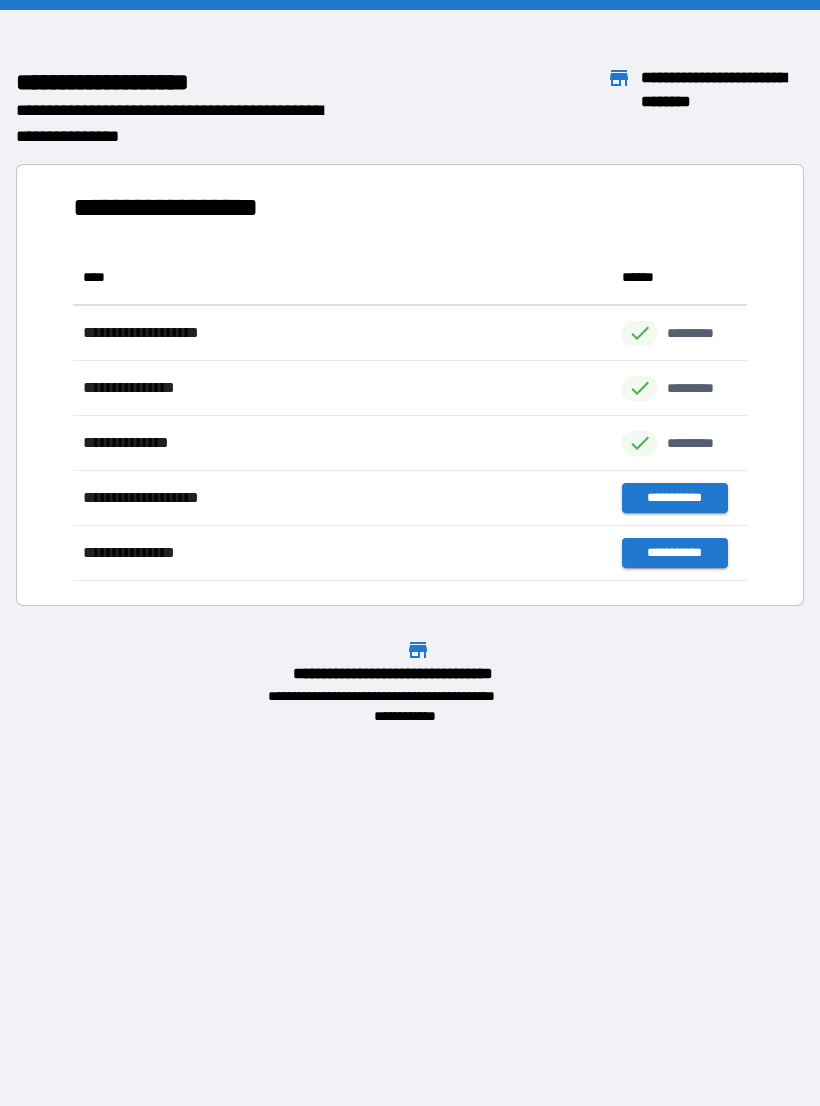 scroll, scrollTop: 1, scrollLeft: 1, axis: both 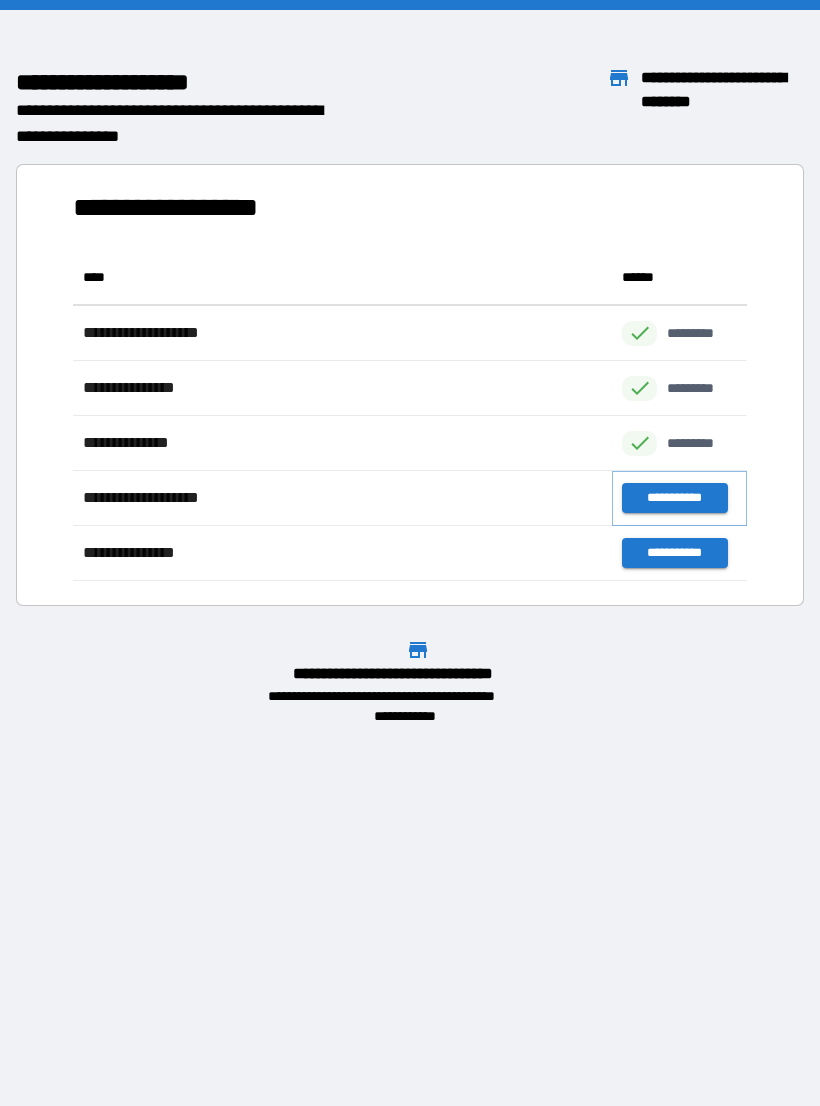 click on "**********" at bounding box center [674, 498] 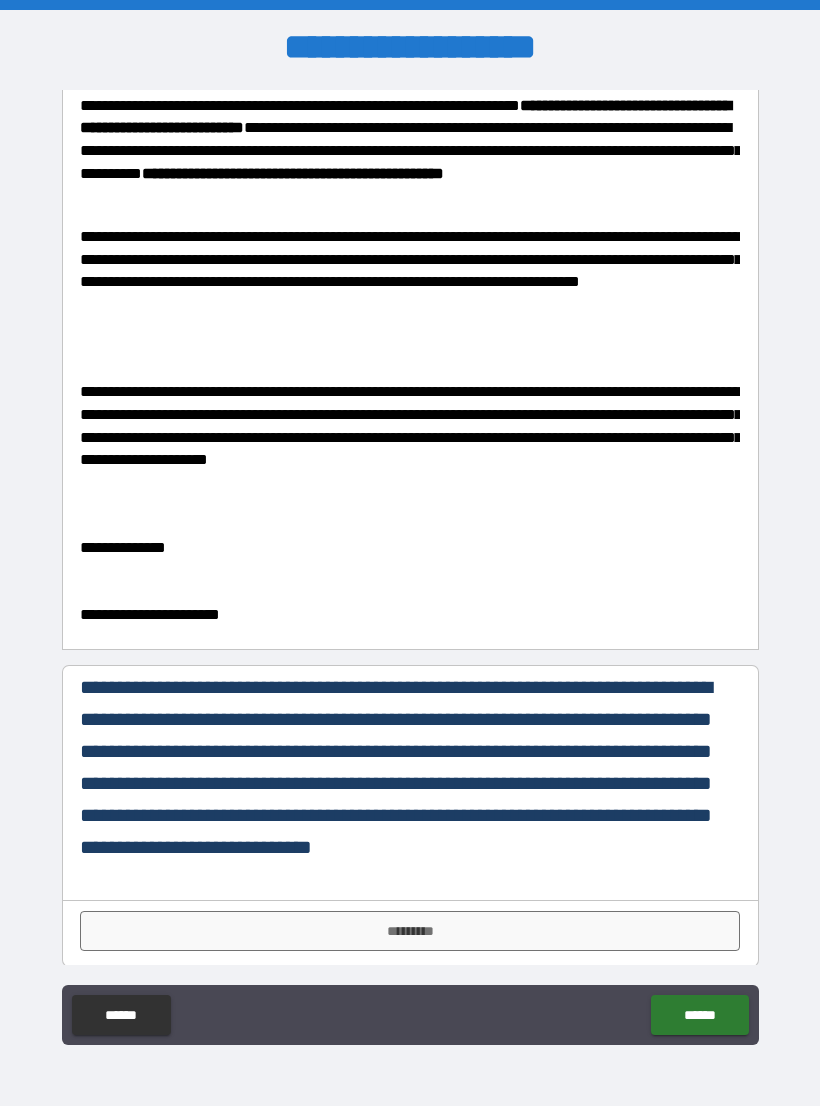scroll, scrollTop: 160, scrollLeft: 0, axis: vertical 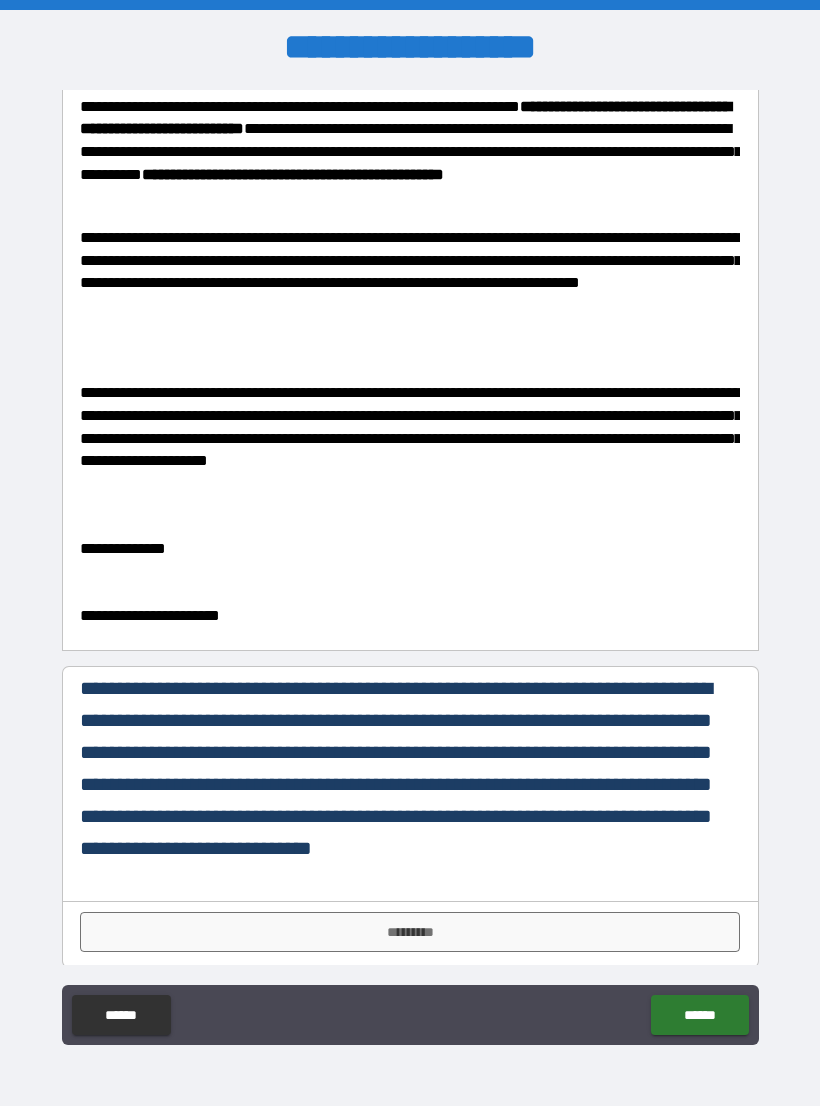 click on "*********" at bounding box center [410, 932] 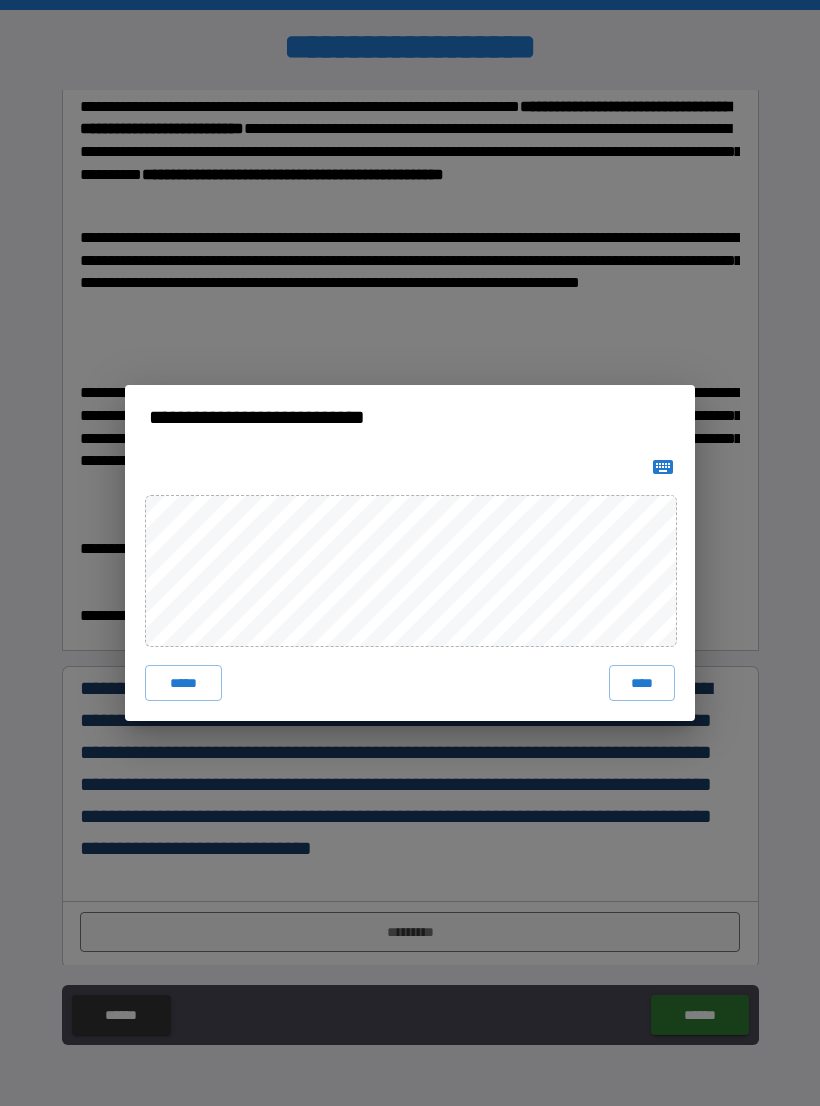 click on "****" at bounding box center (642, 683) 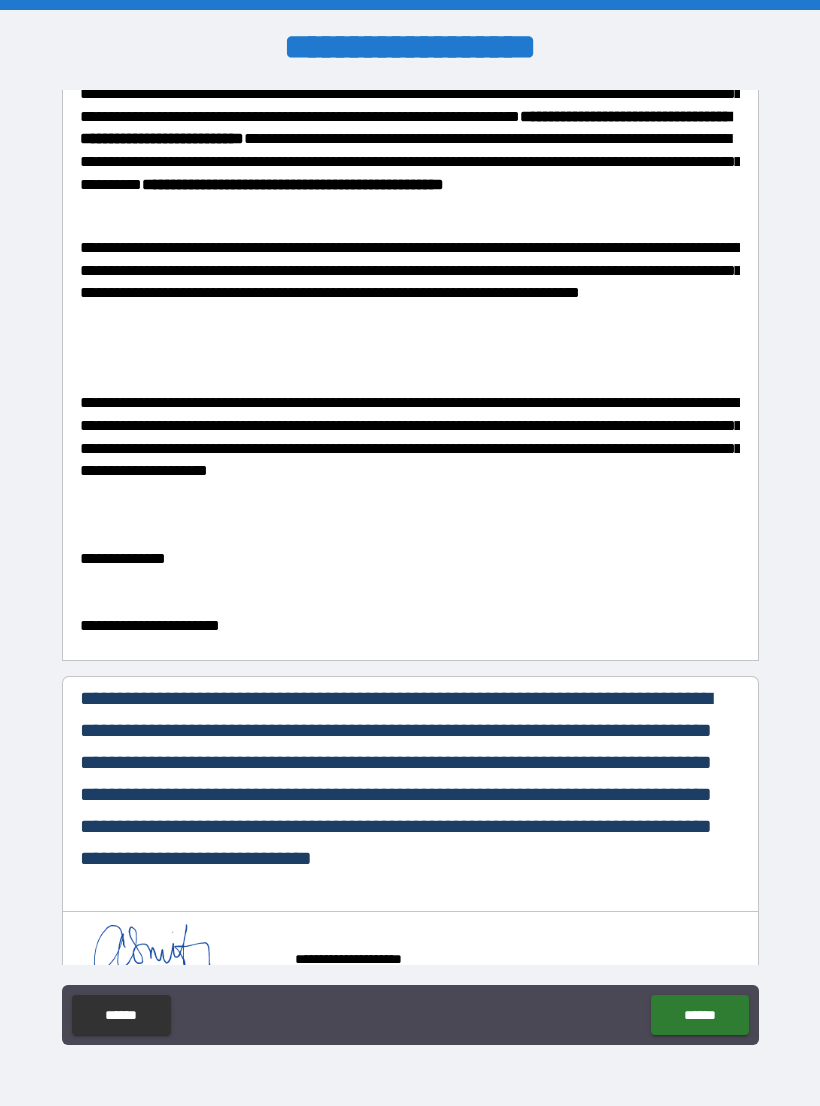 click on "******" at bounding box center [699, 1015] 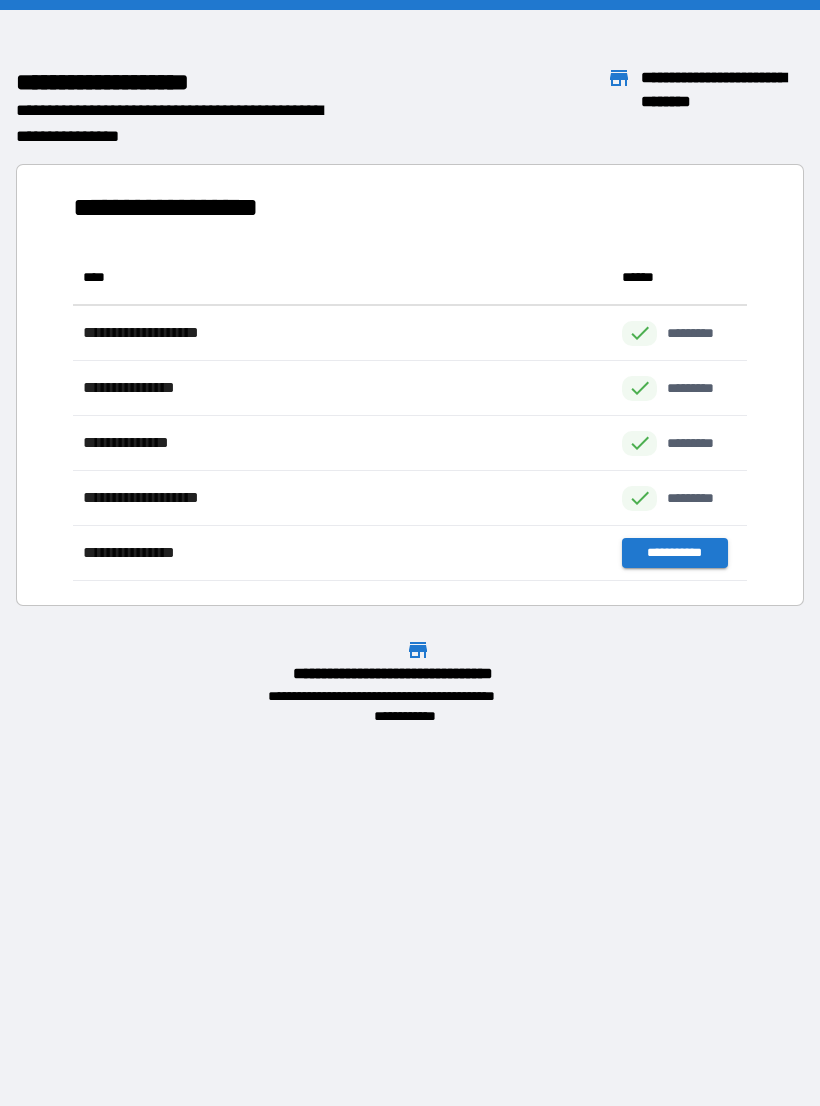 scroll, scrollTop: 1, scrollLeft: 1, axis: both 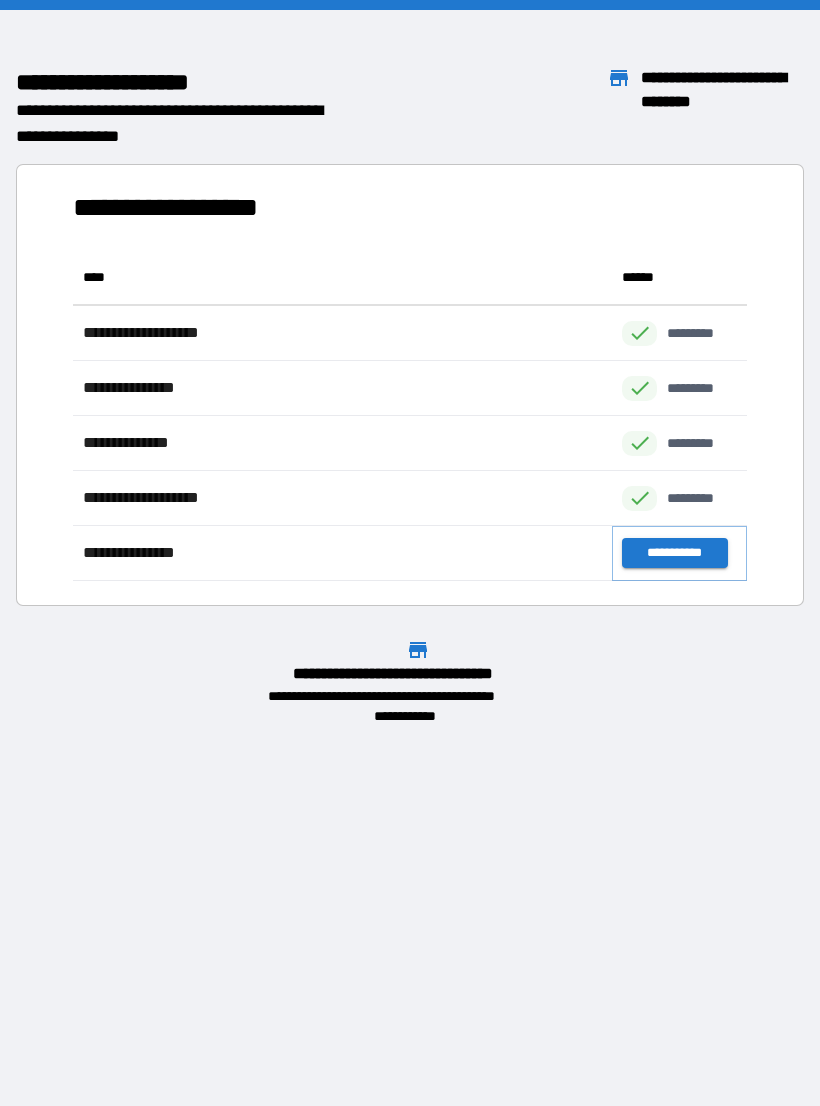 click on "**********" at bounding box center [674, 553] 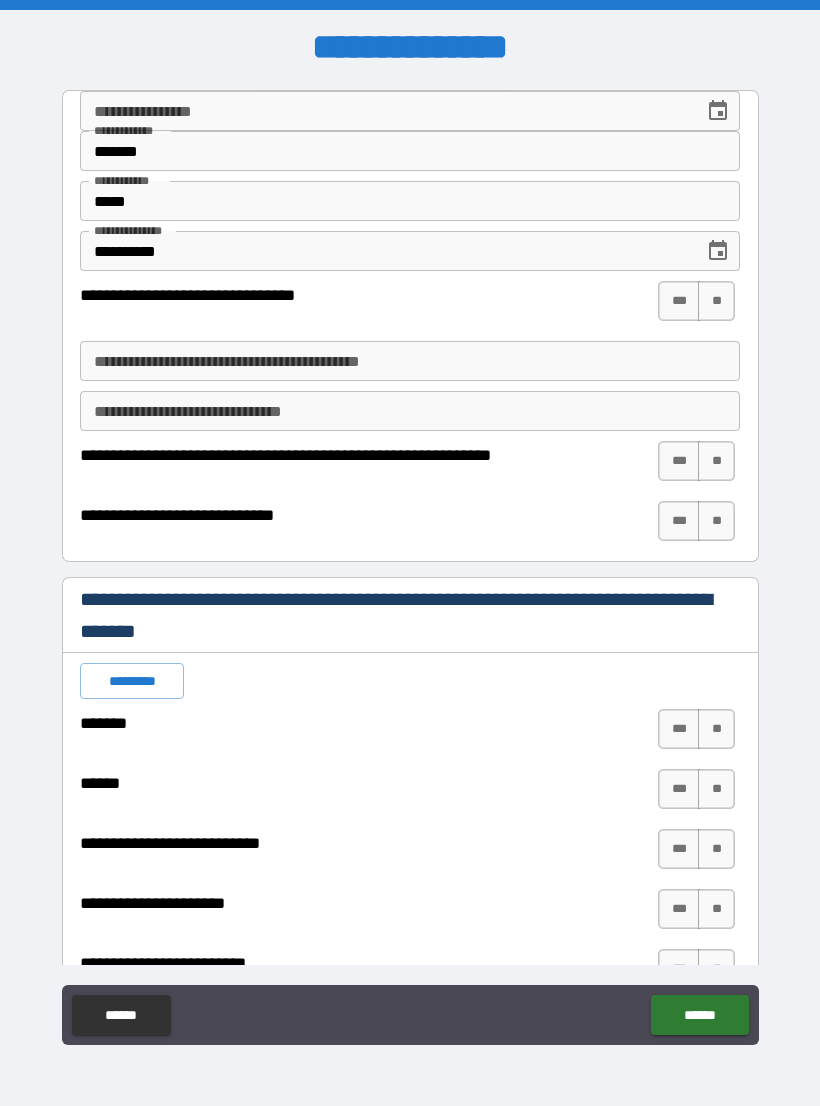 scroll, scrollTop: 0, scrollLeft: 0, axis: both 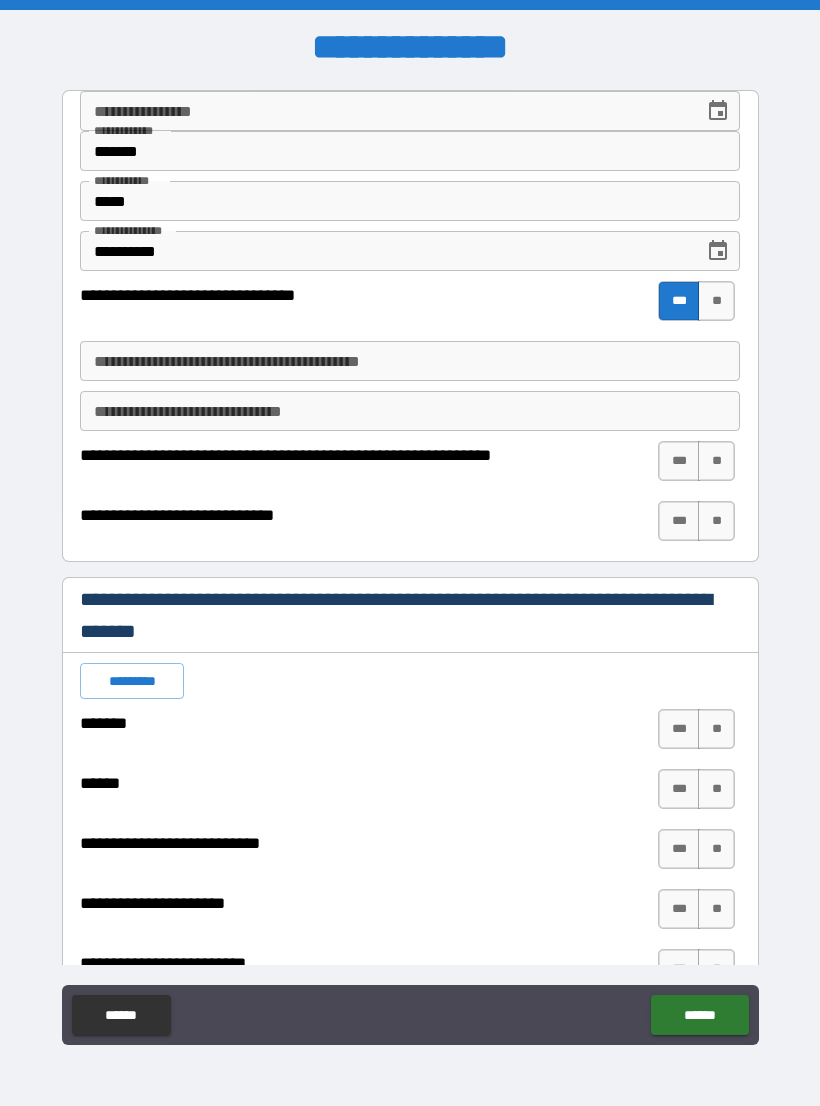 type on "*" 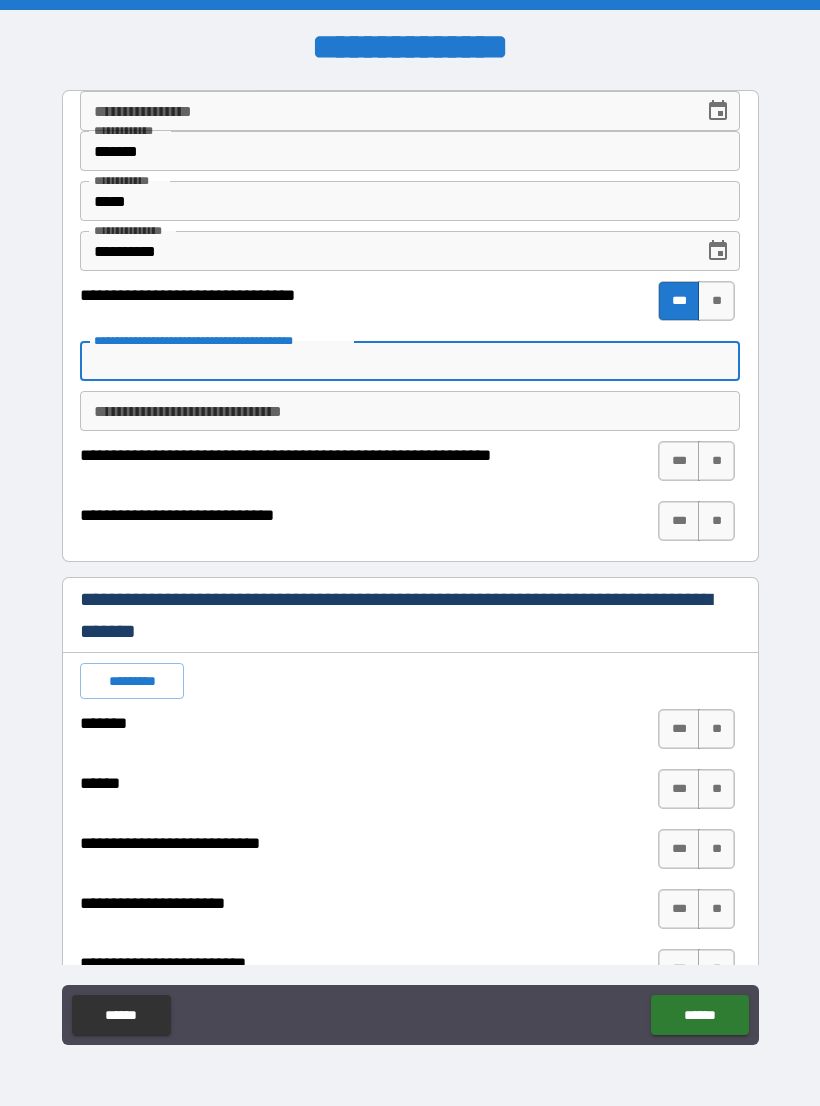 type on "*" 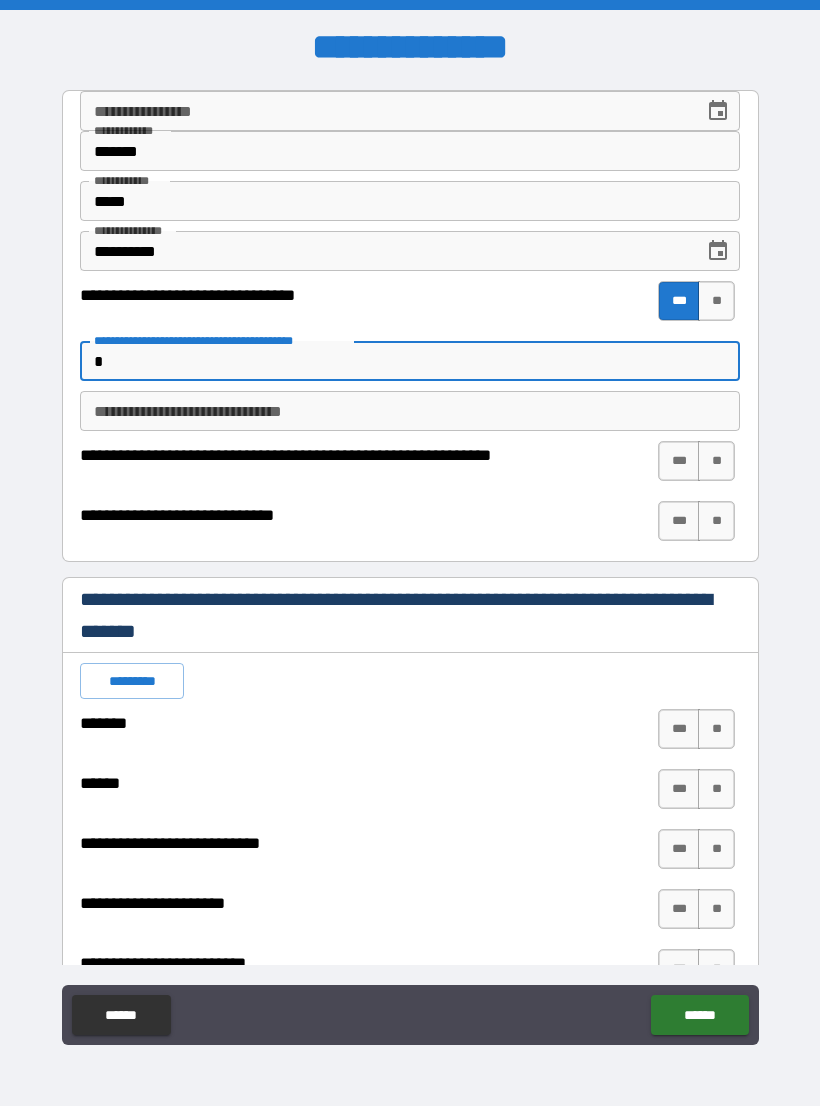 type on "*" 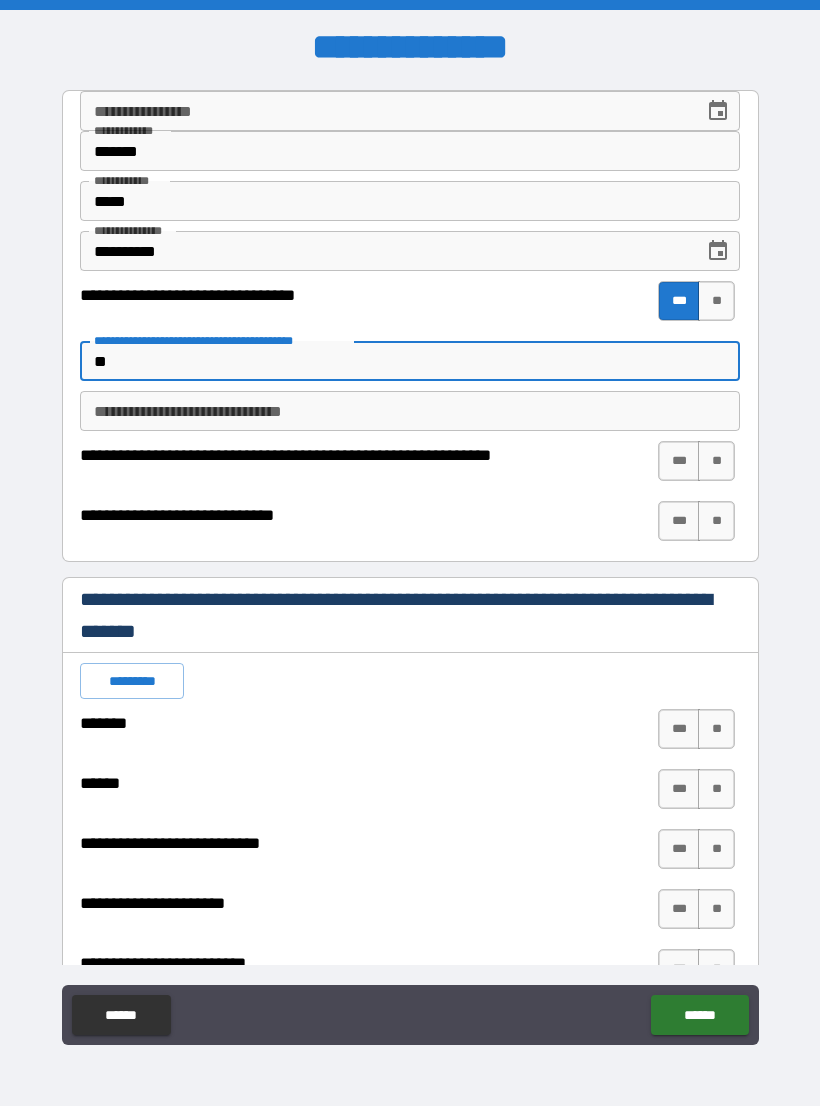 type on "*" 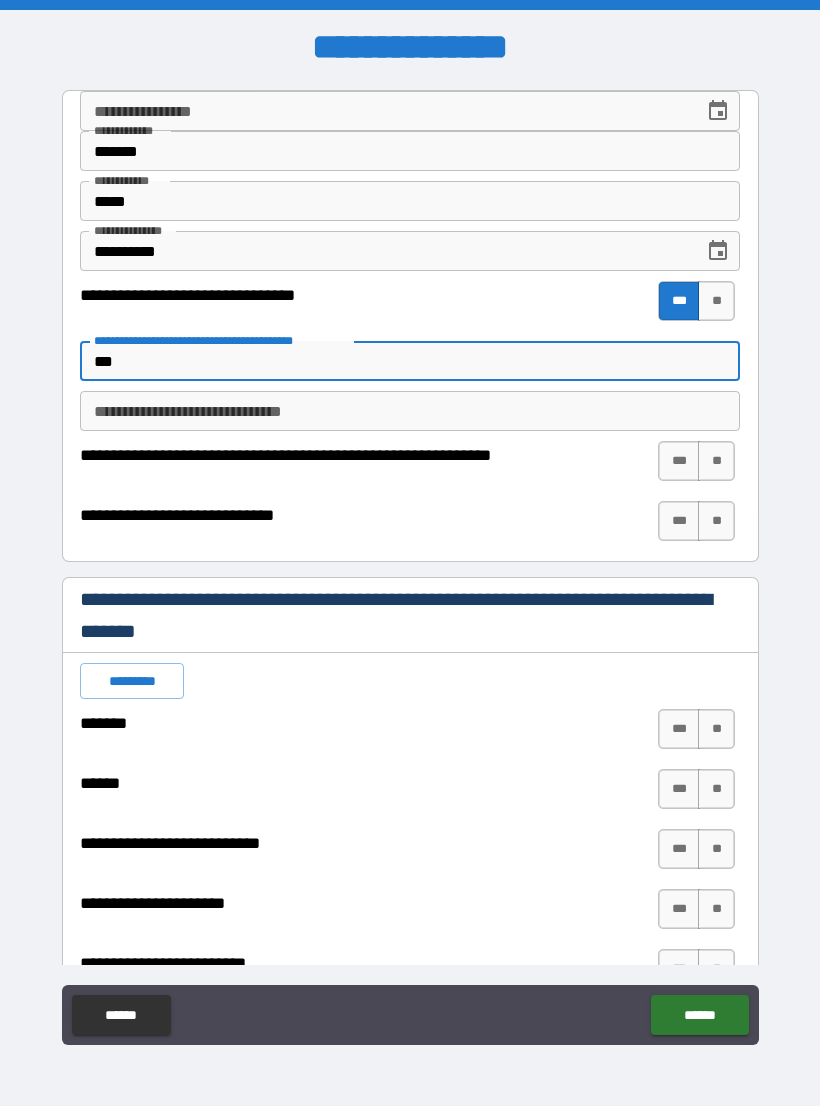 type on "*" 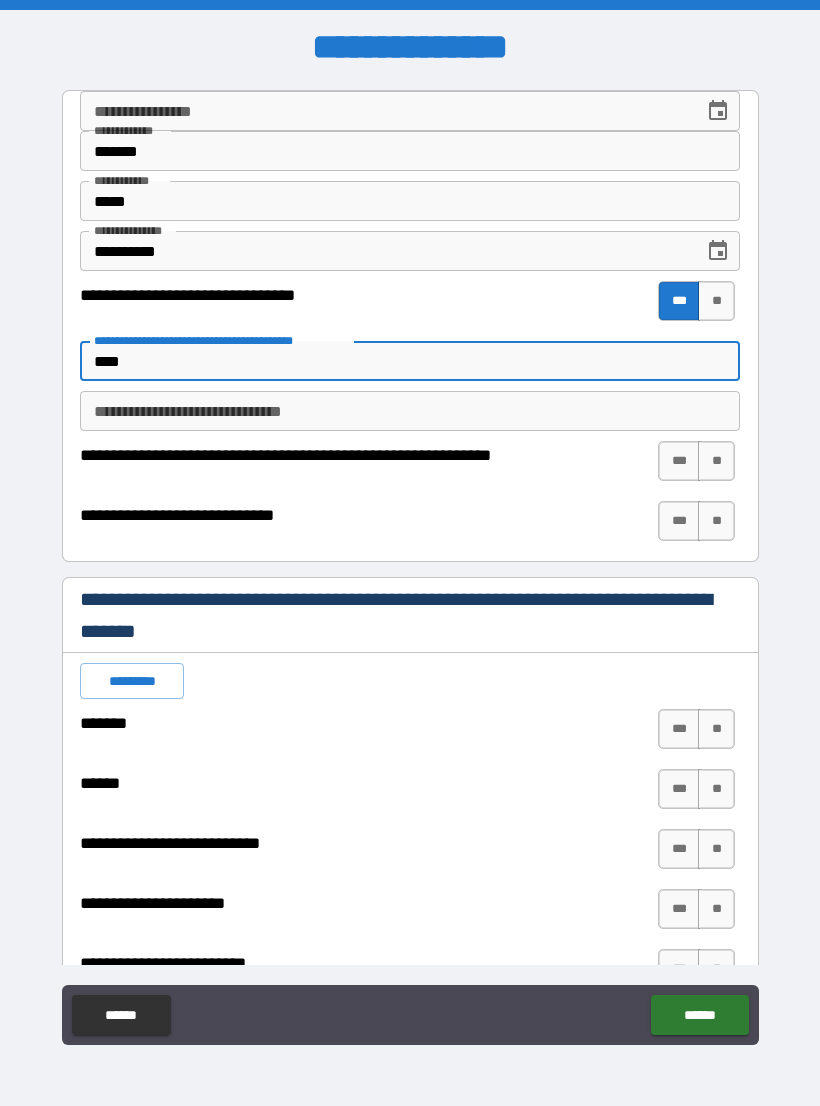 type on "*" 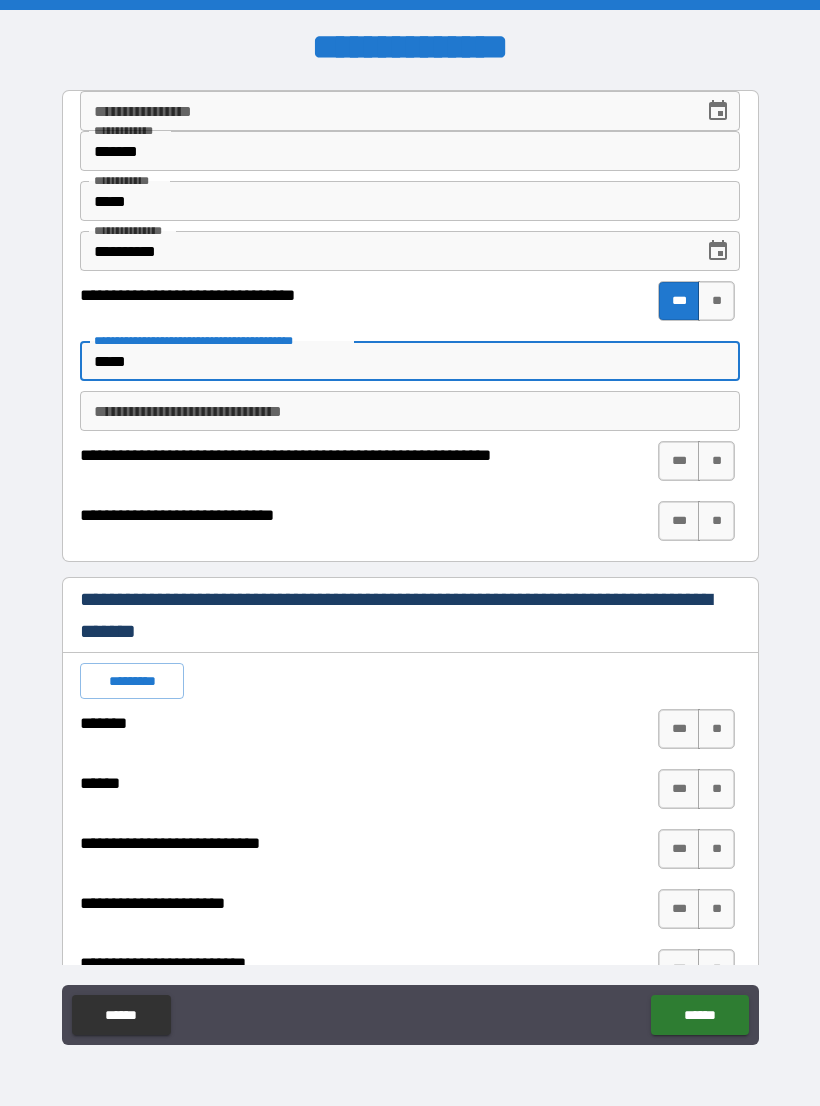 type on "*" 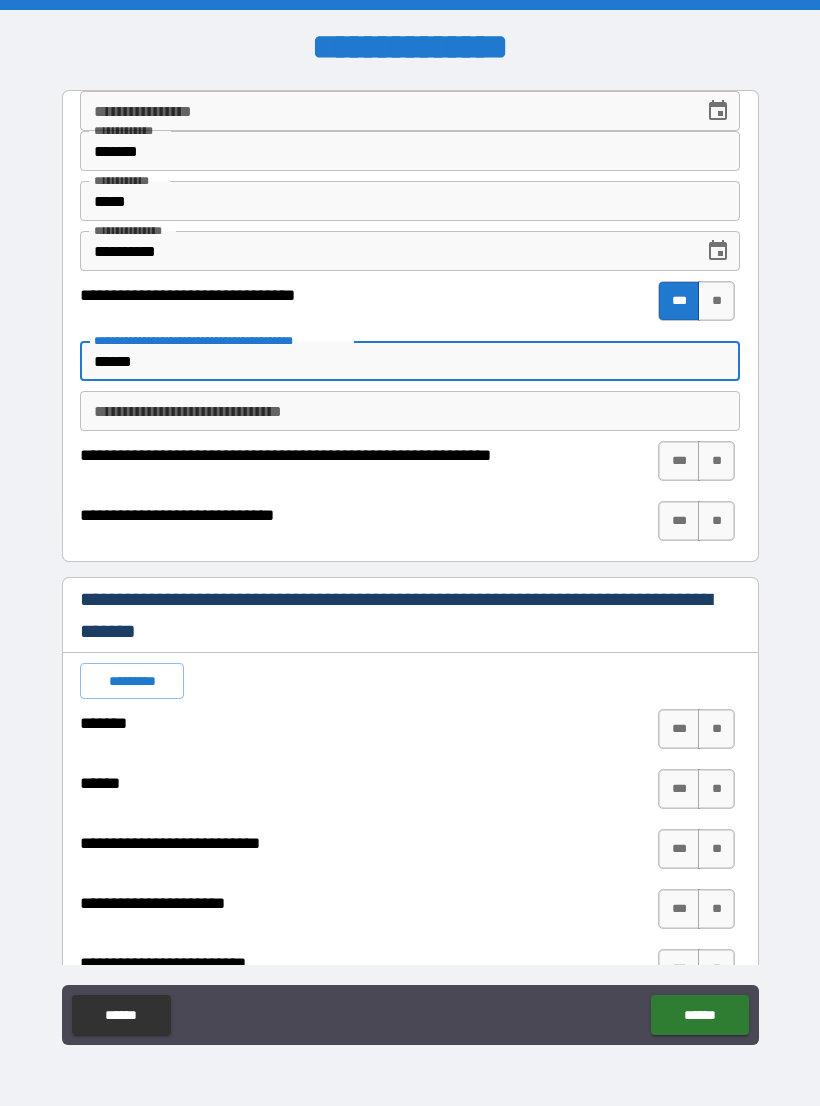 type on "*" 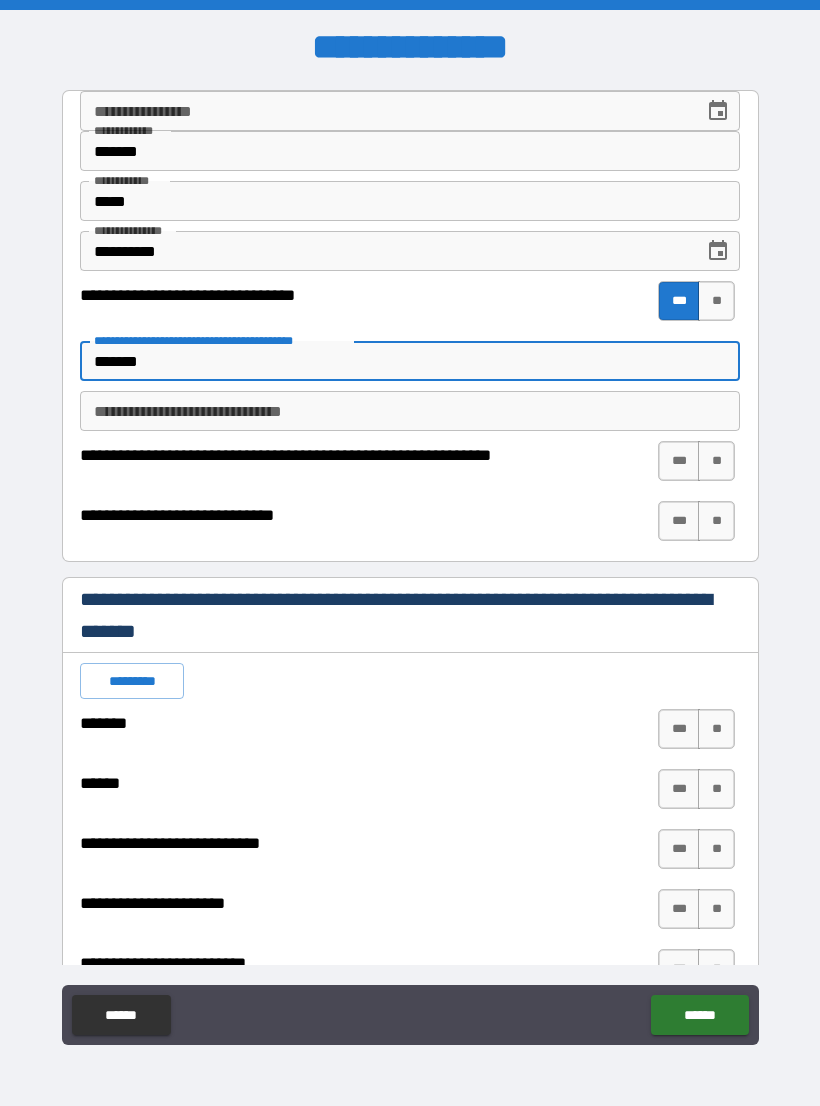 type on "*" 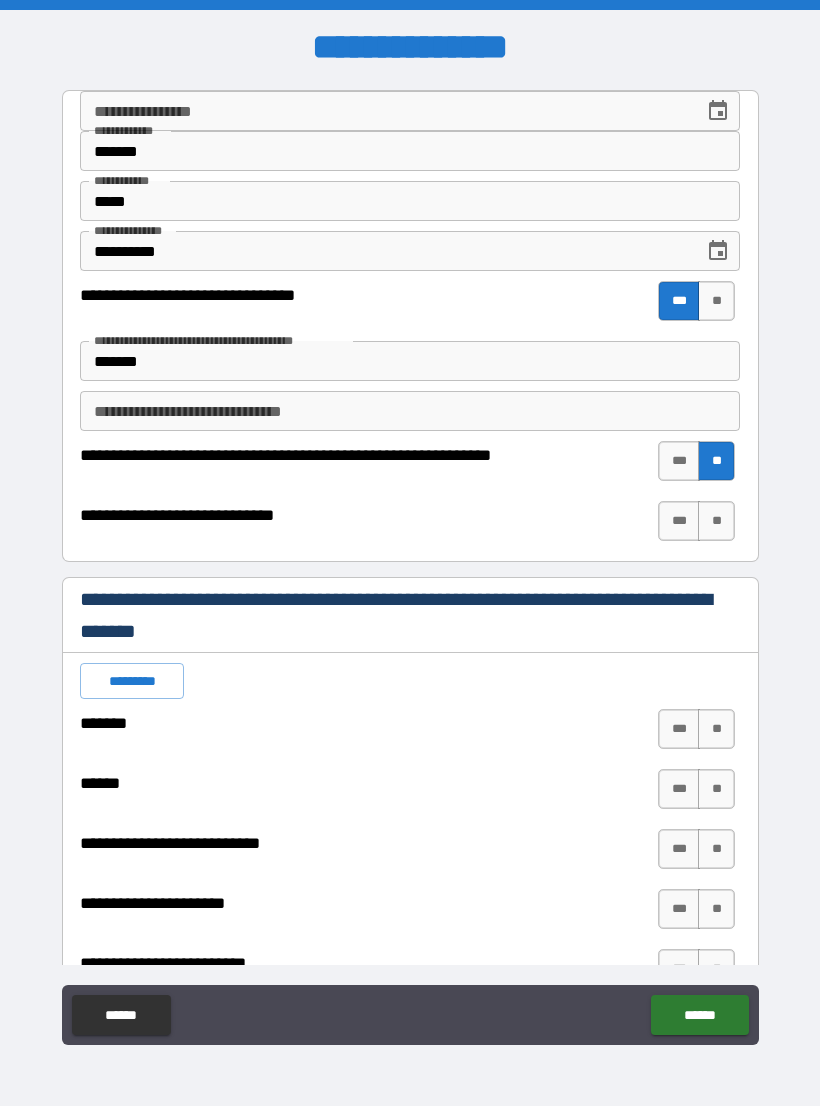 click on "**" at bounding box center [716, 521] 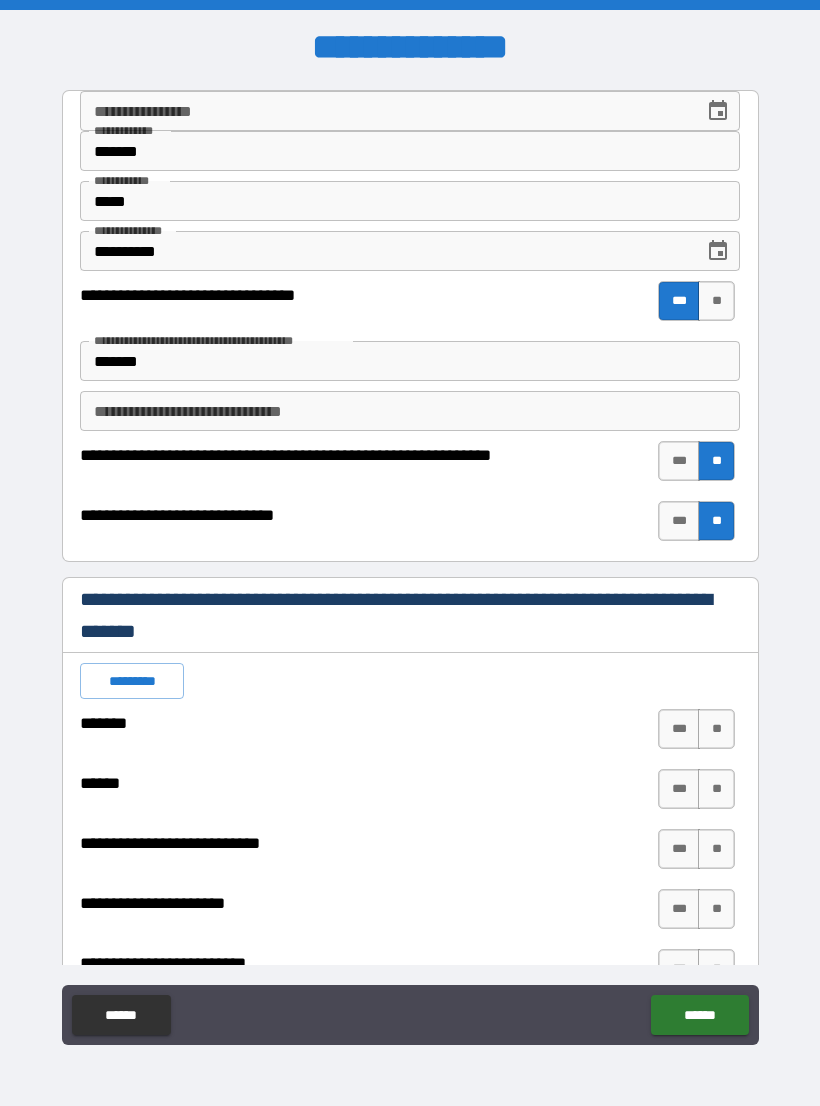 type on "*" 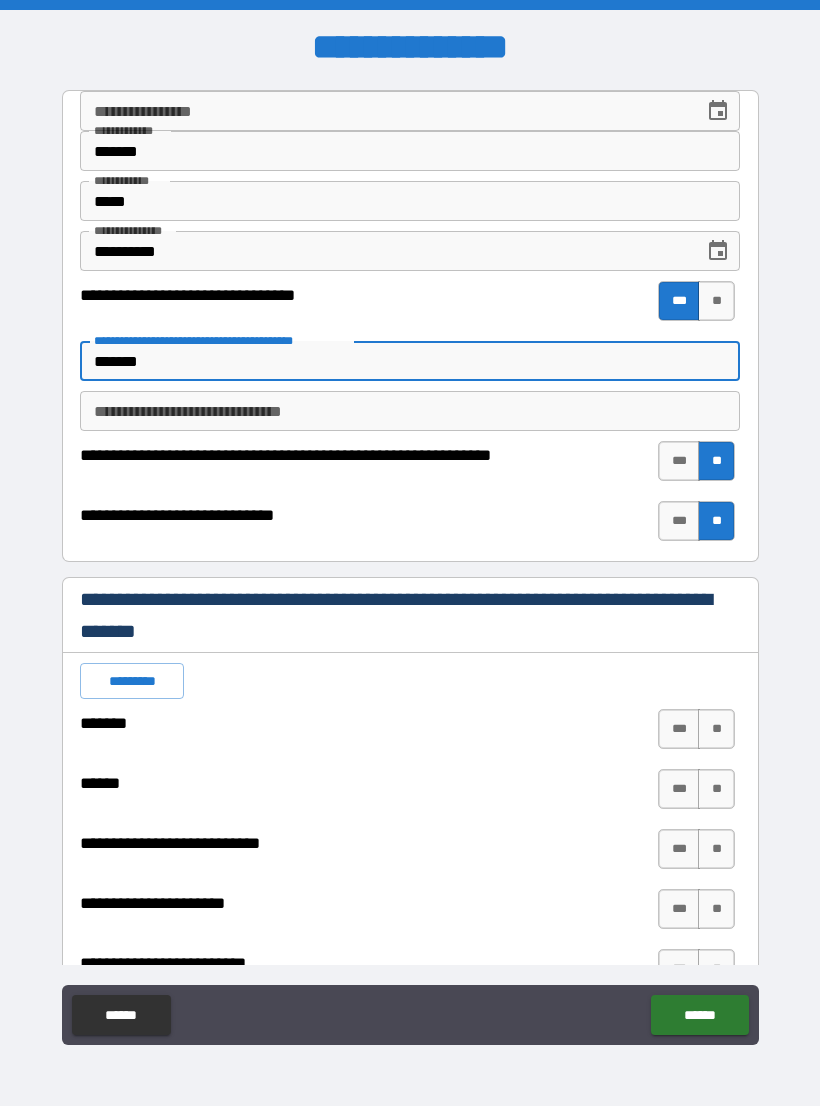 type on "********" 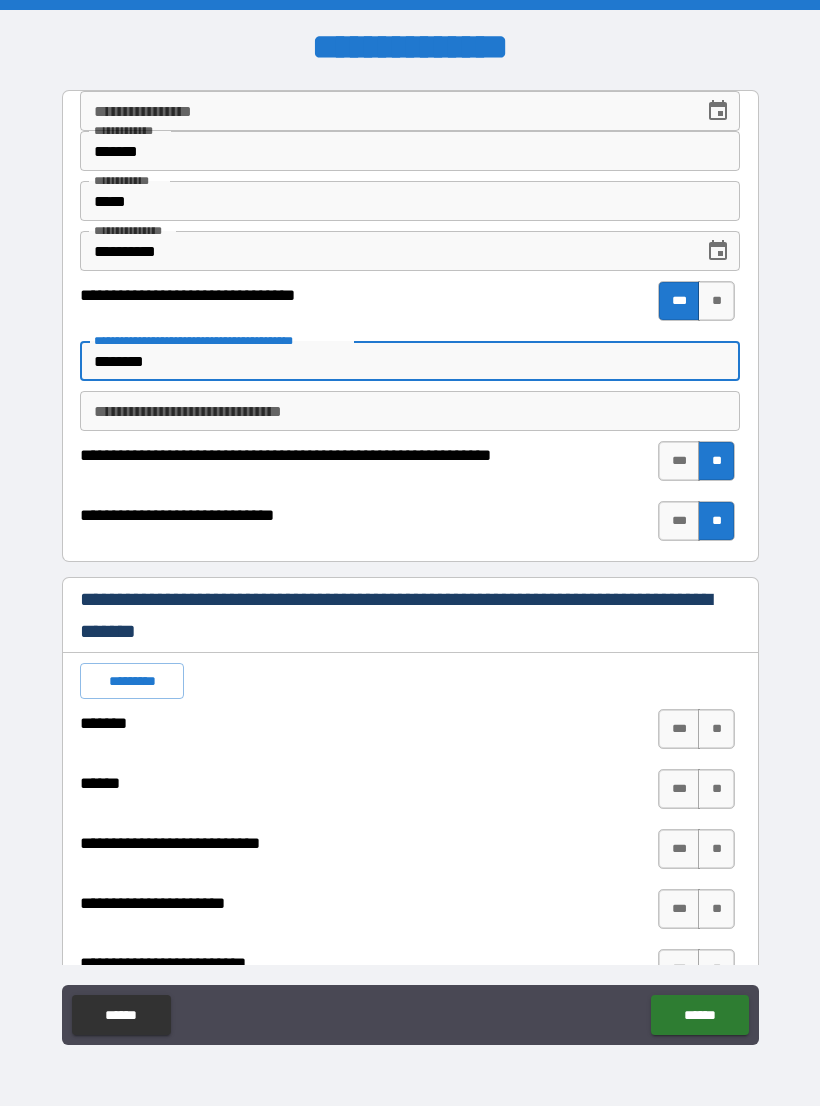 type on "*" 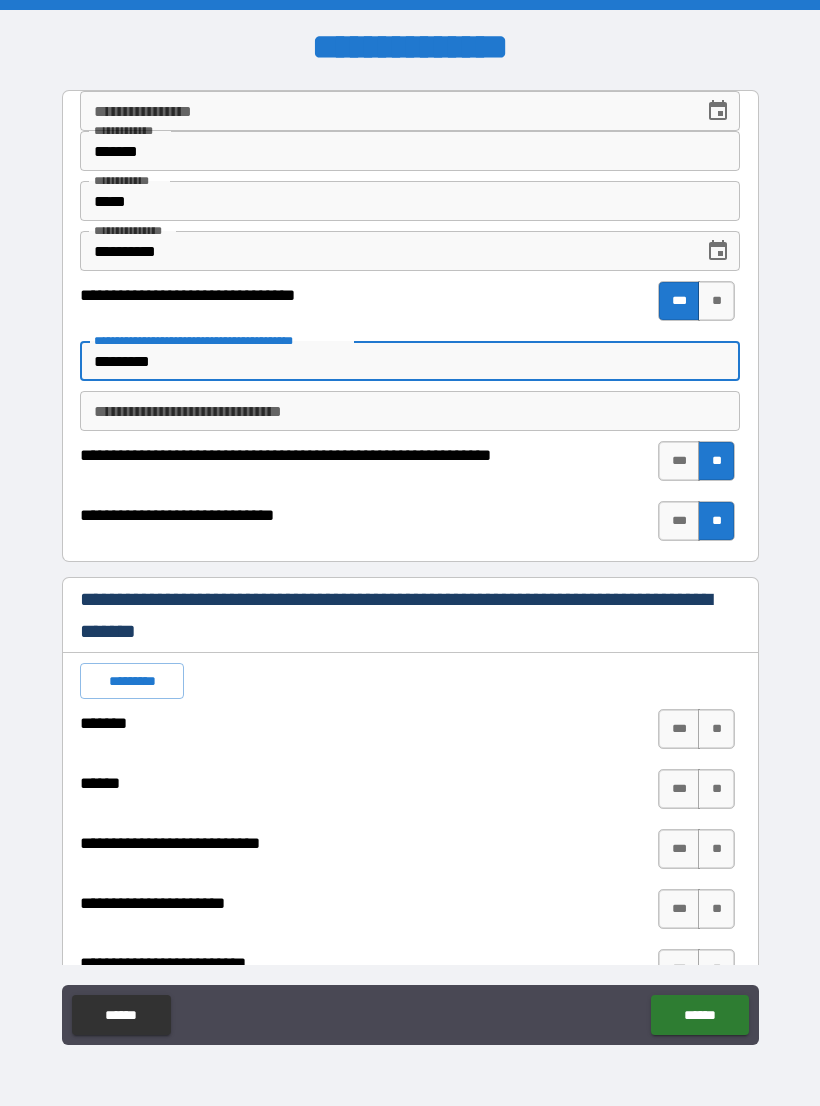 type on "*" 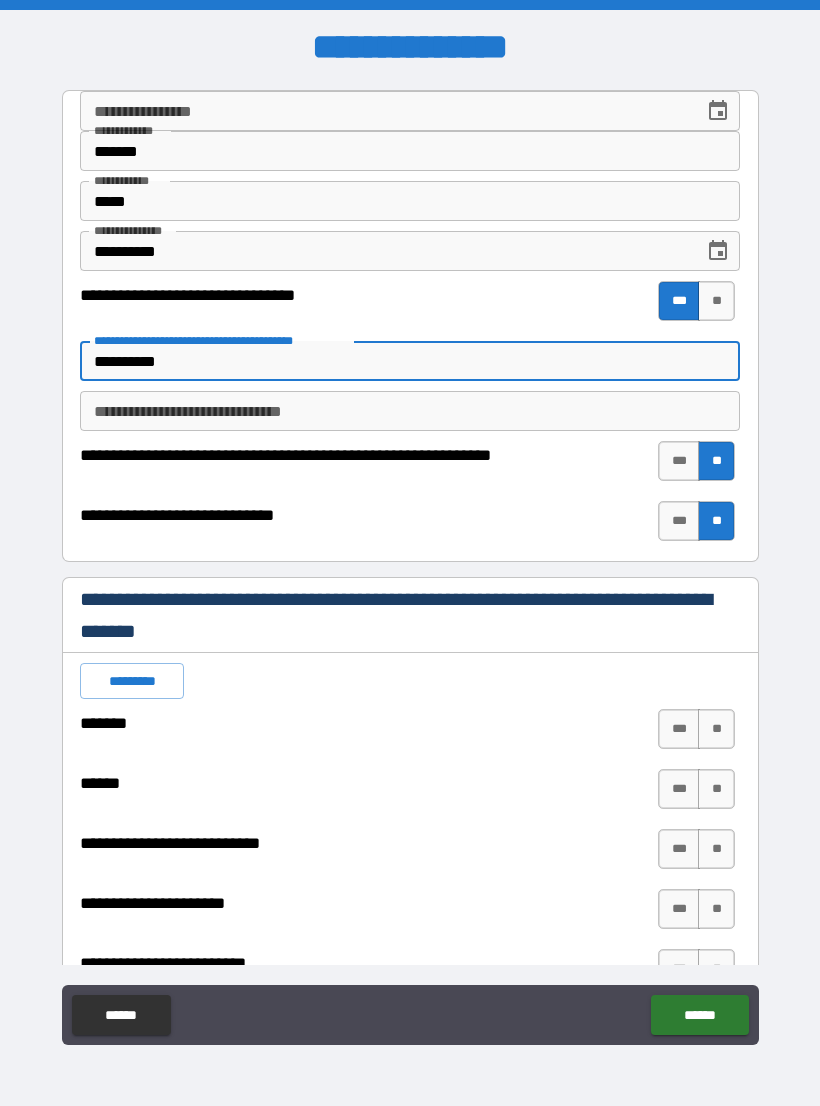 type on "*" 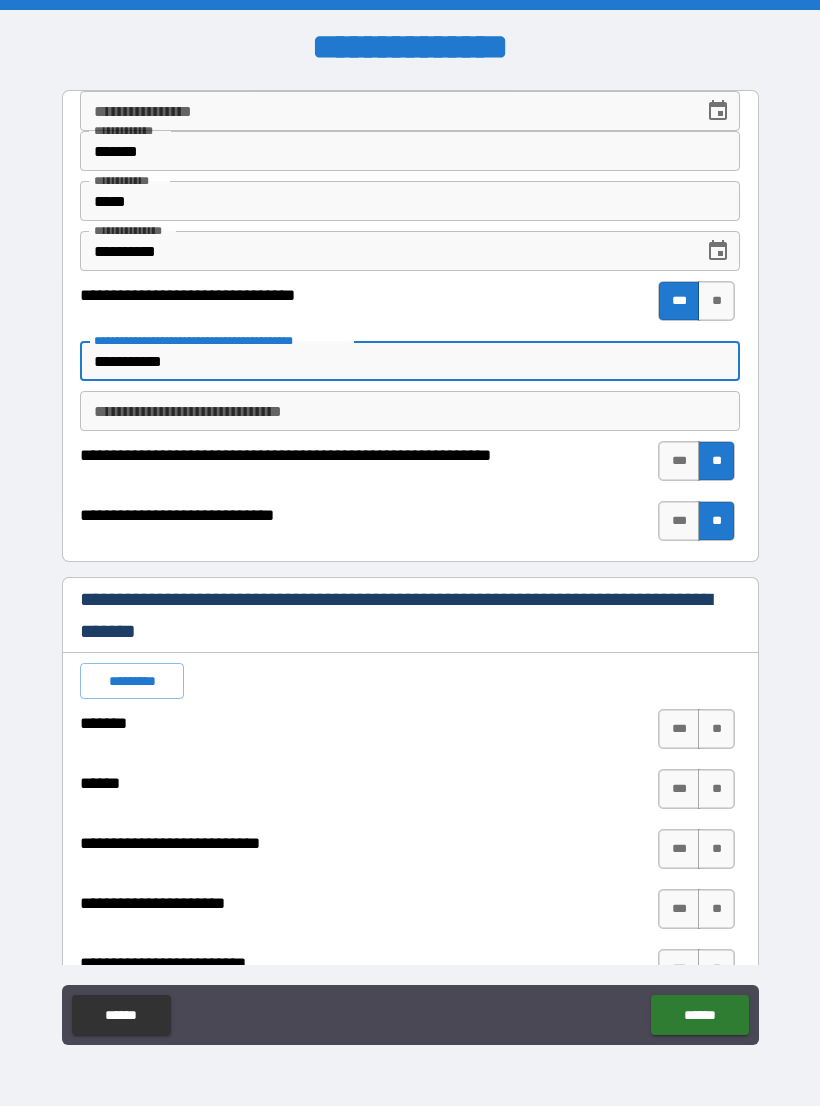 type on "*" 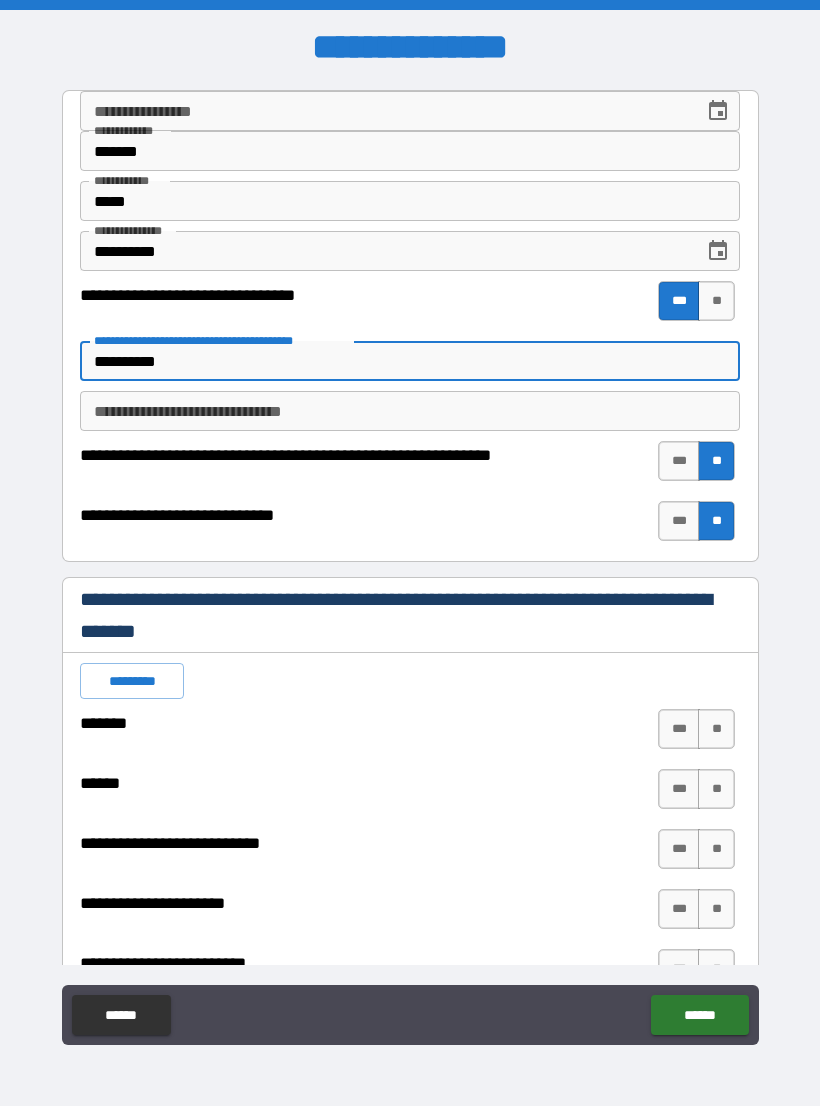 type on "*" 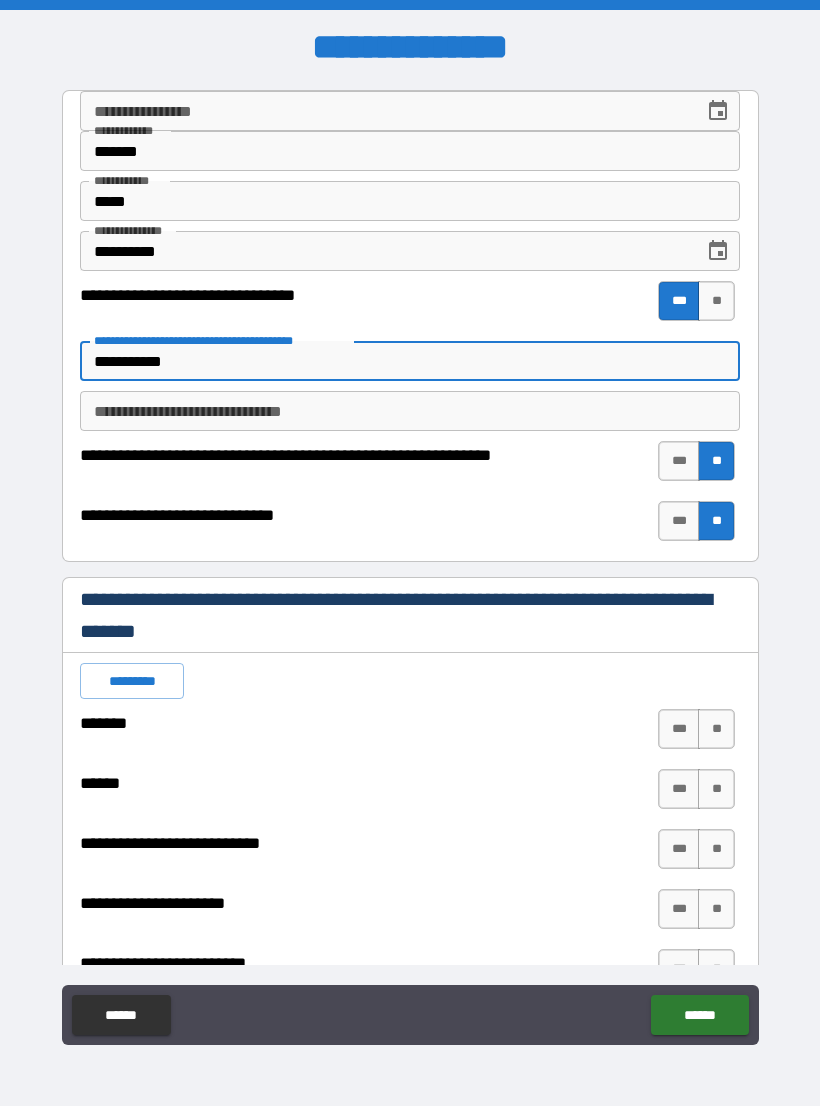 type on "*" 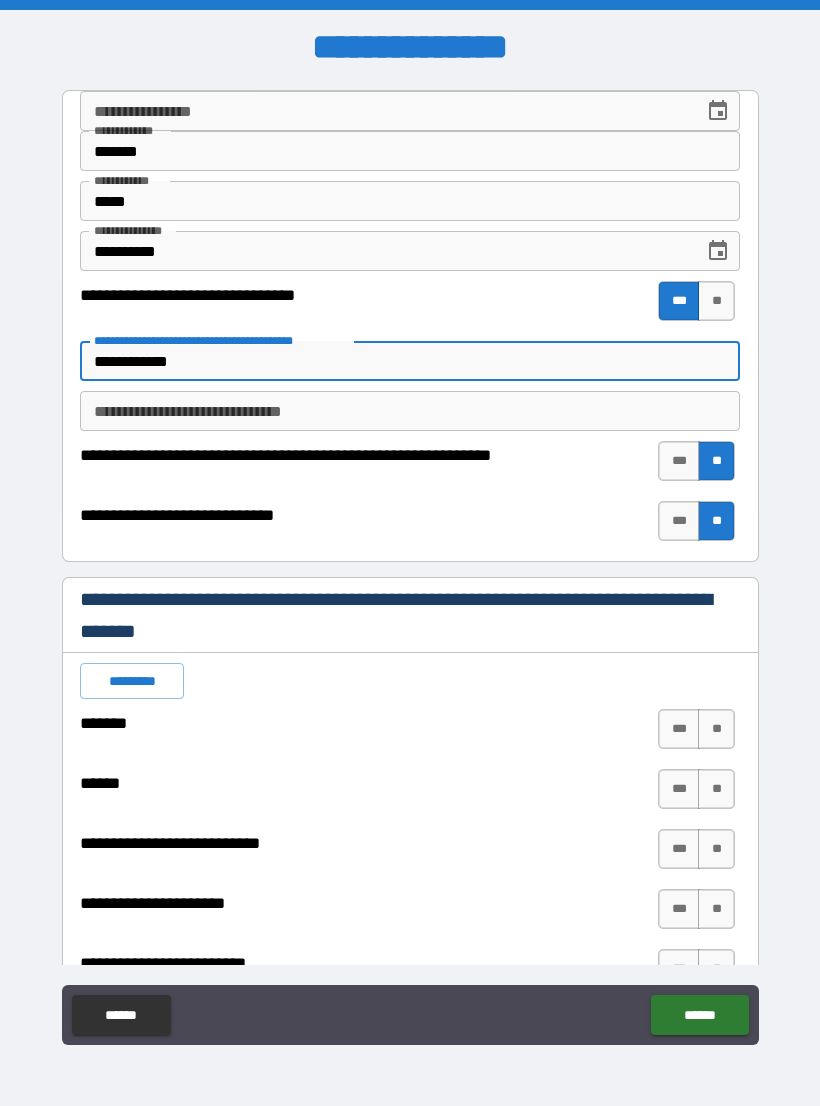 type on "*" 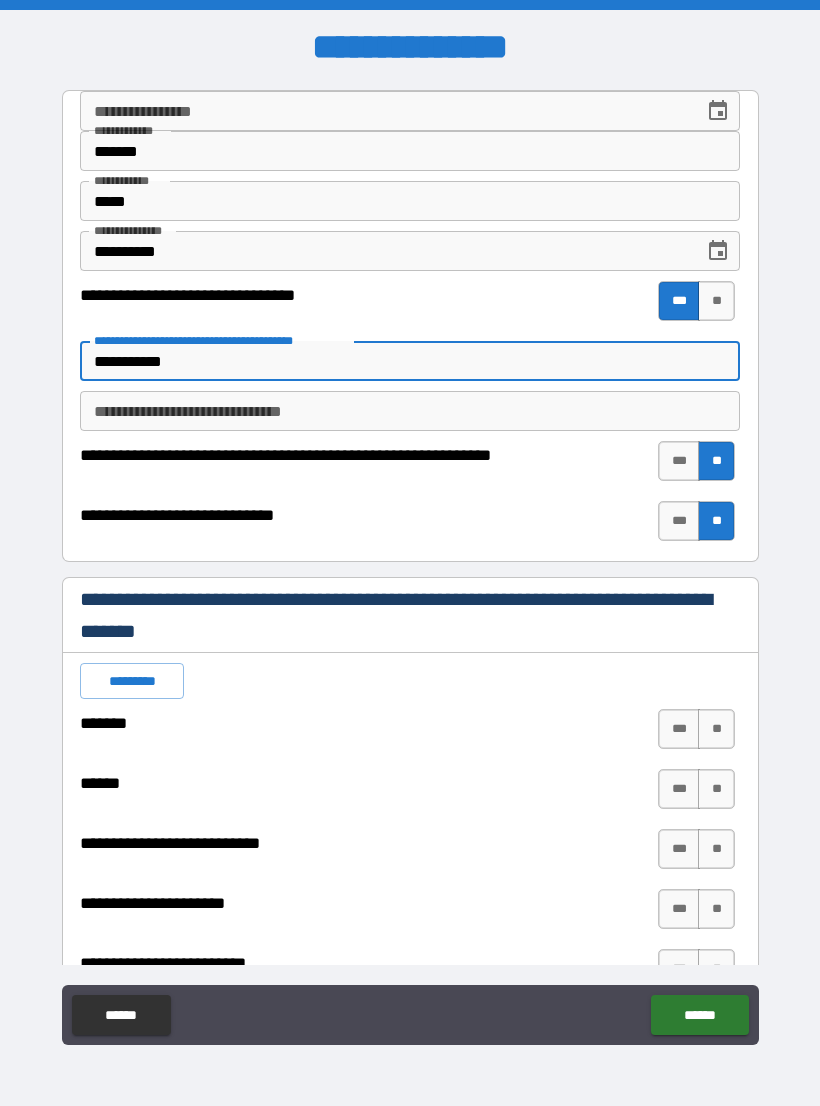 type on "*" 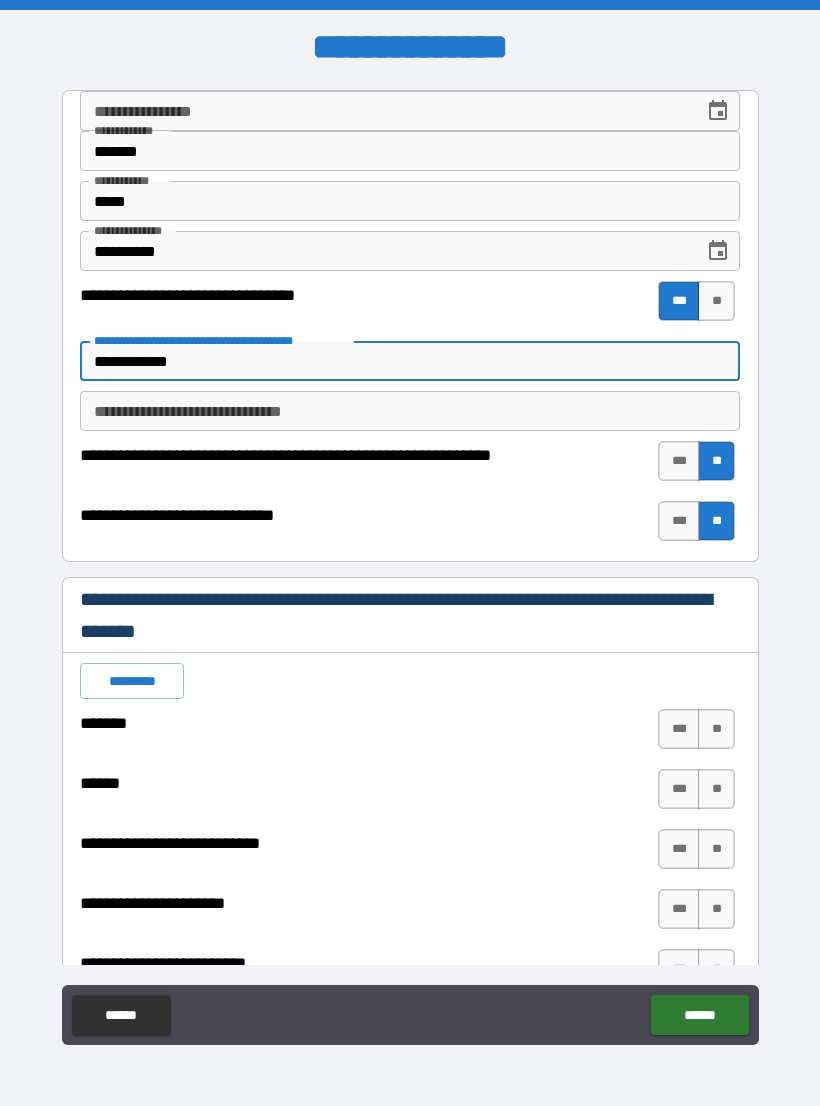 type on "*" 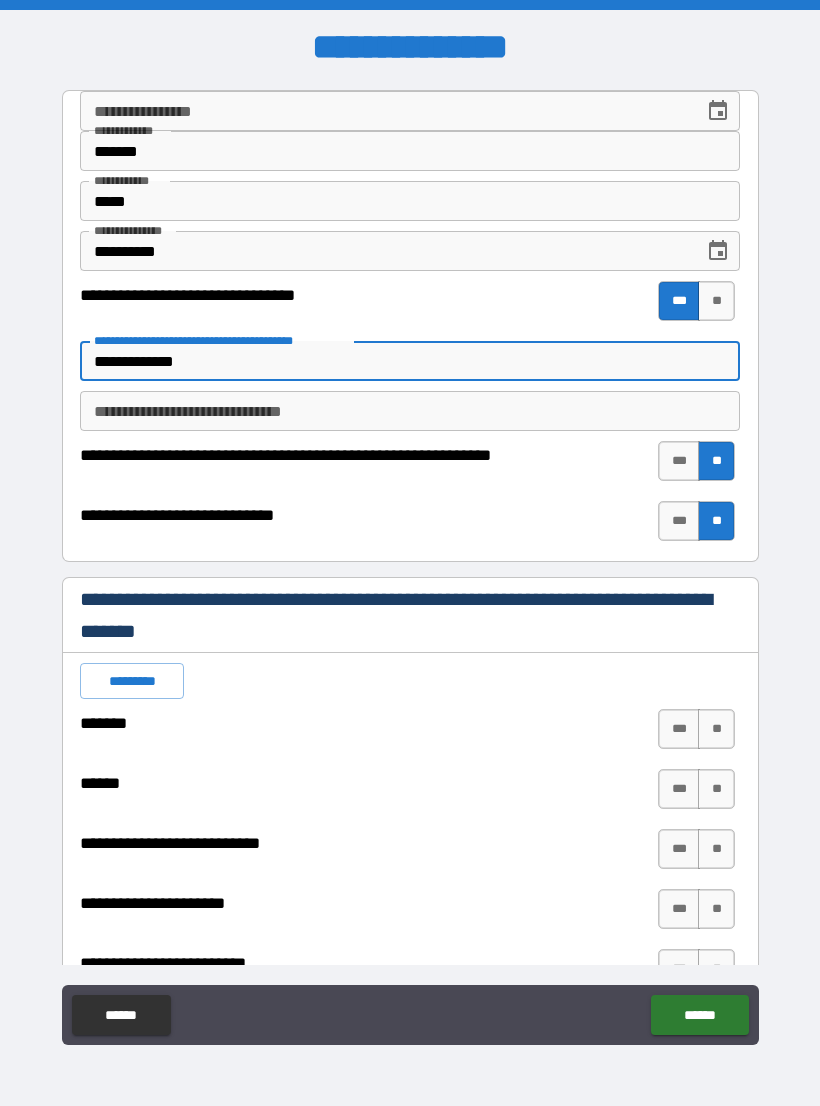 type on "*" 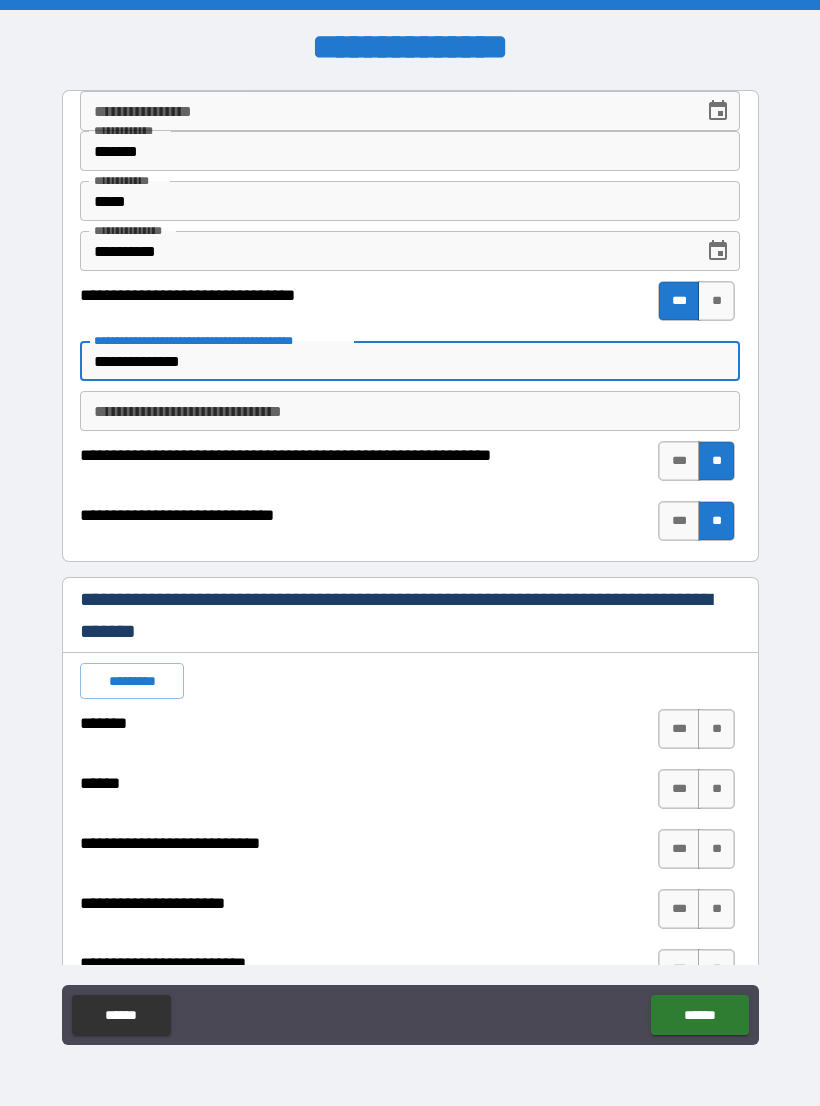 type on "*" 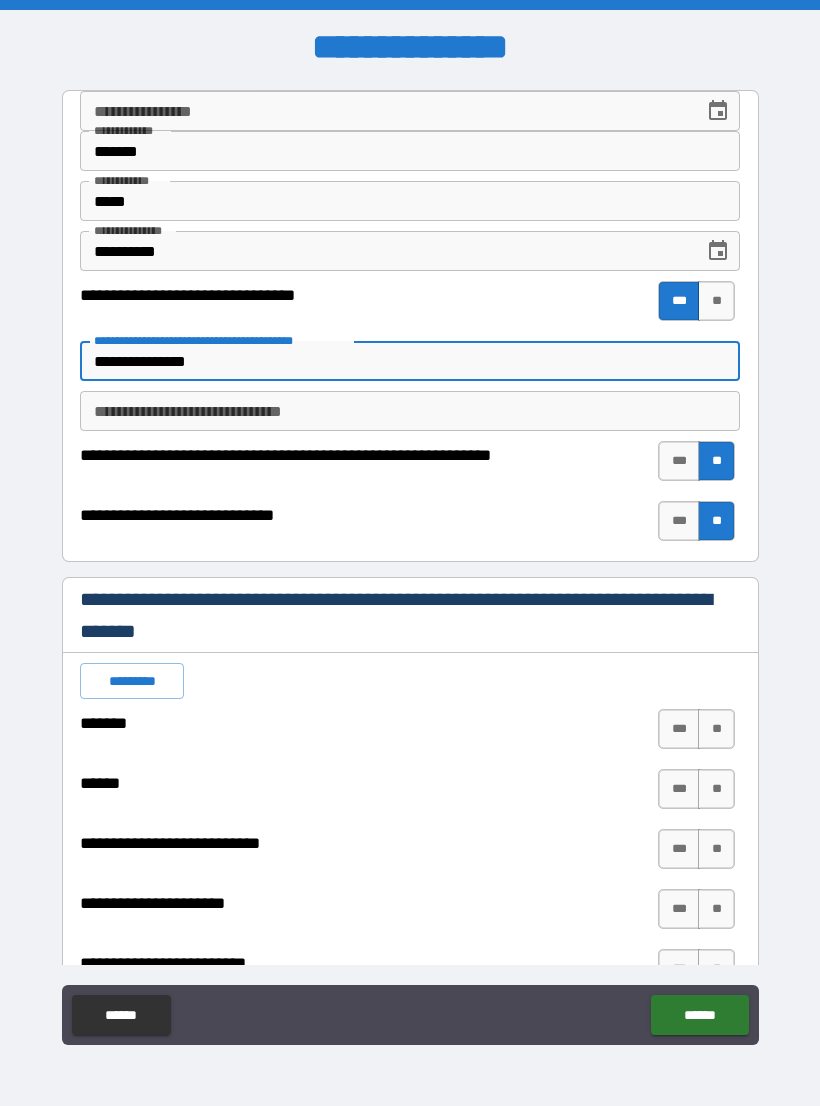 type on "*" 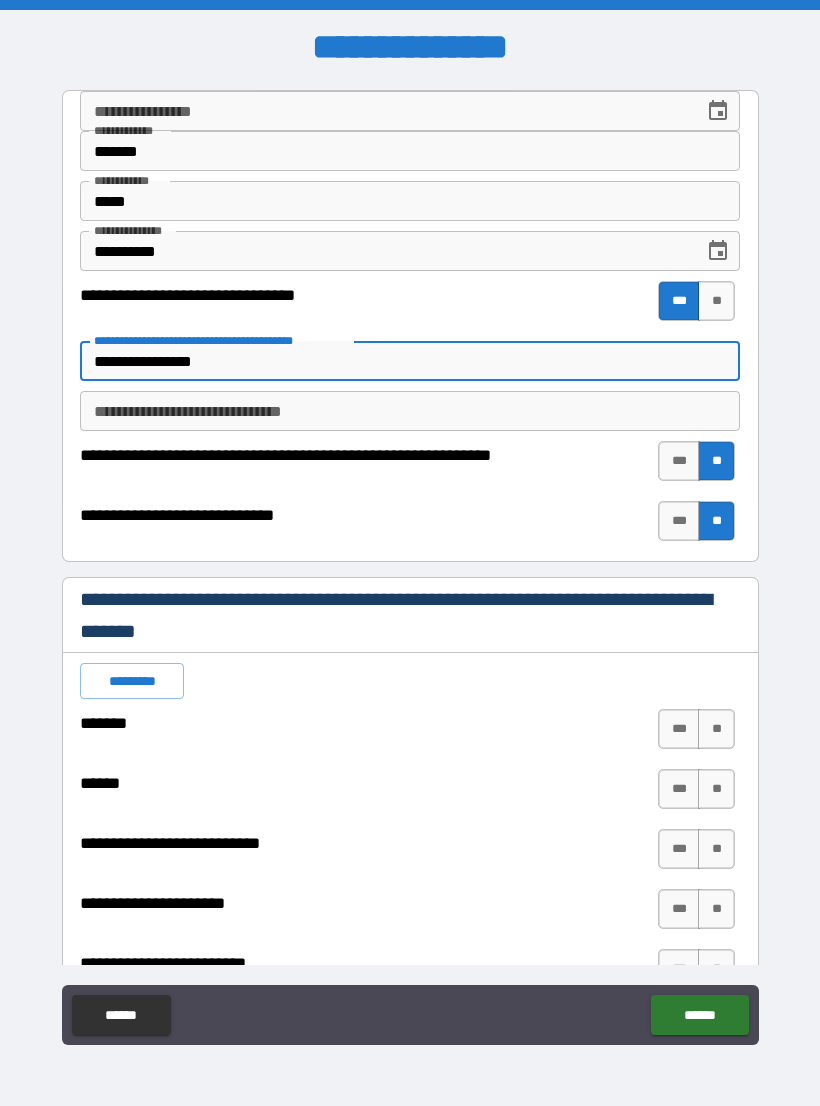 type on "*" 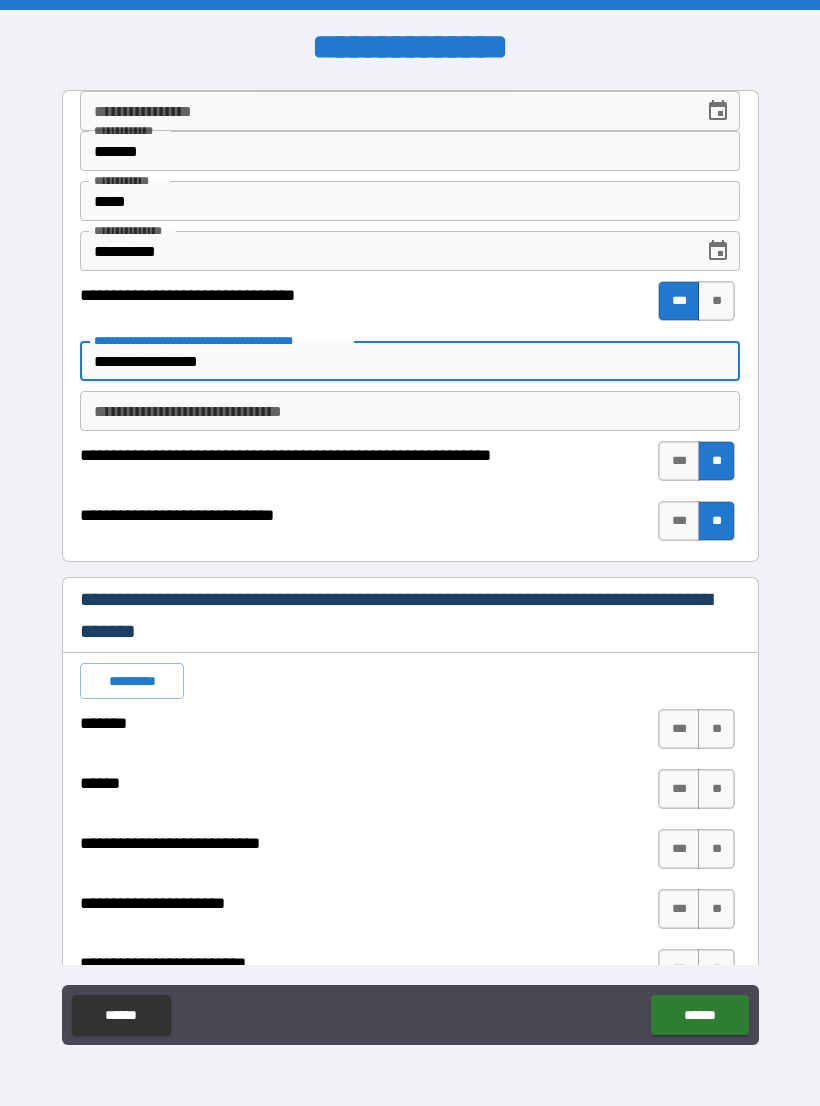 type on "*" 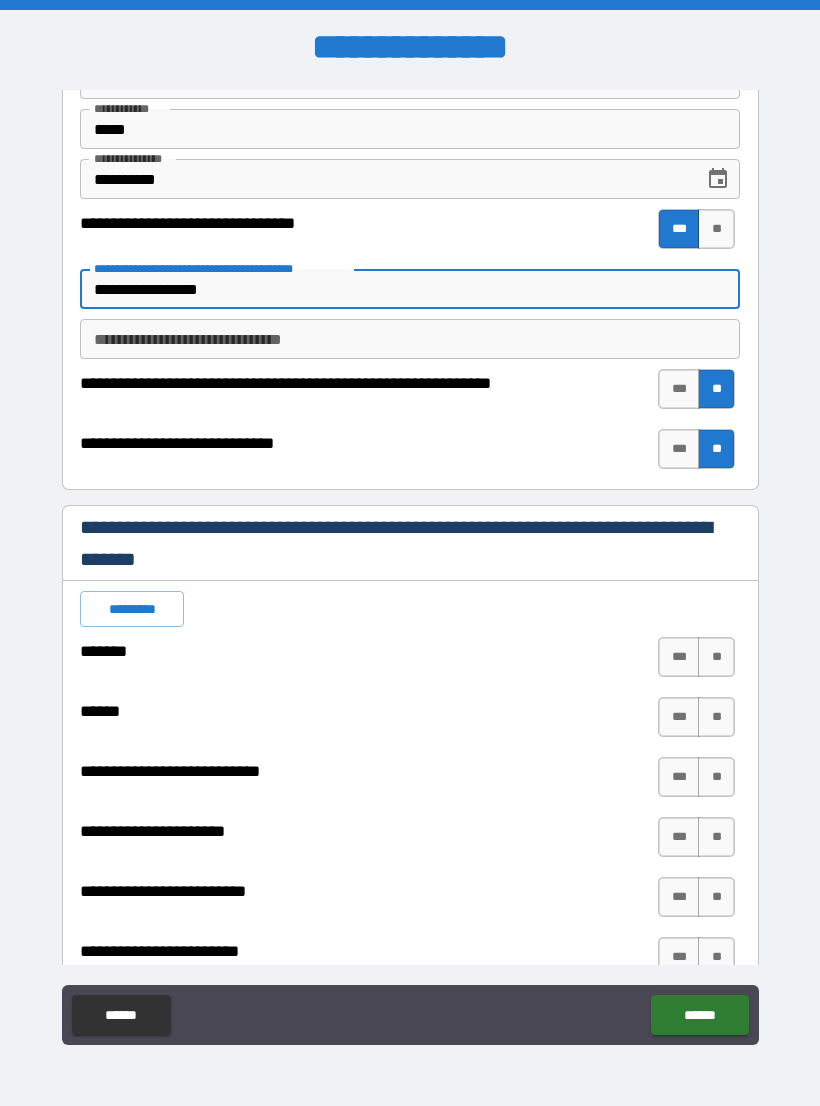 scroll, scrollTop: 95, scrollLeft: 0, axis: vertical 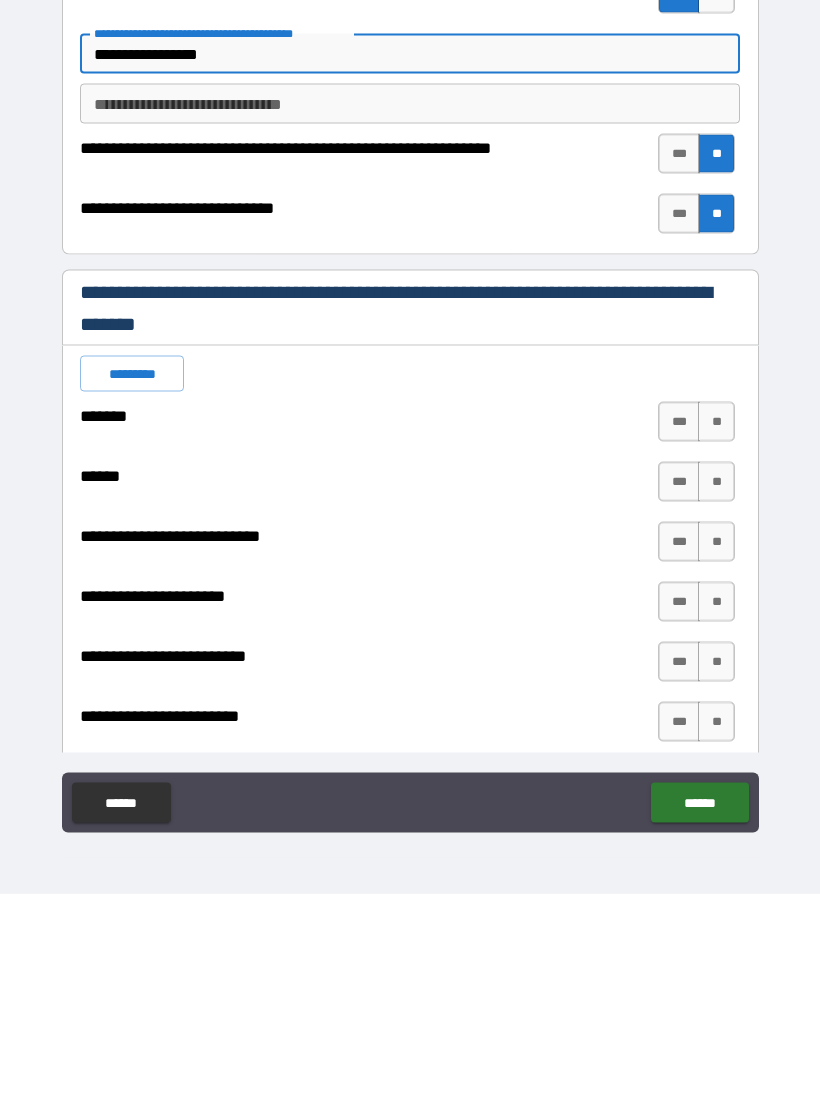 type on "**********" 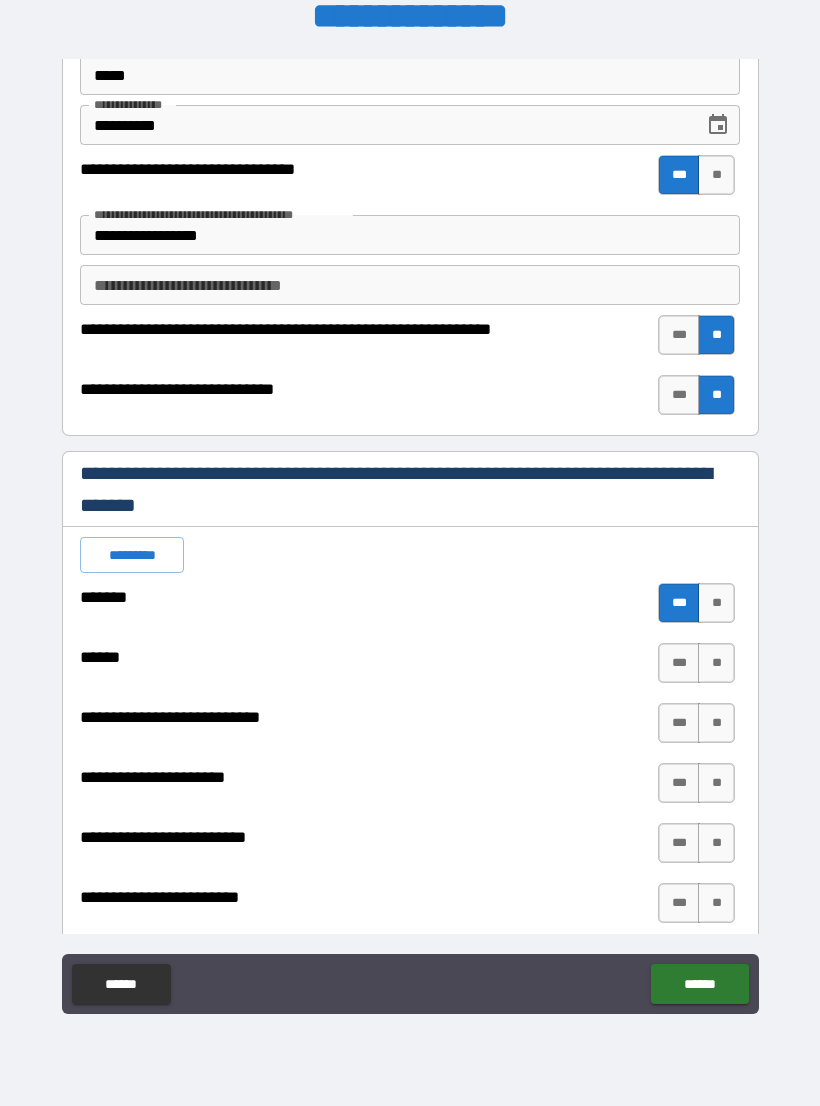click on "**" at bounding box center (716, 663) 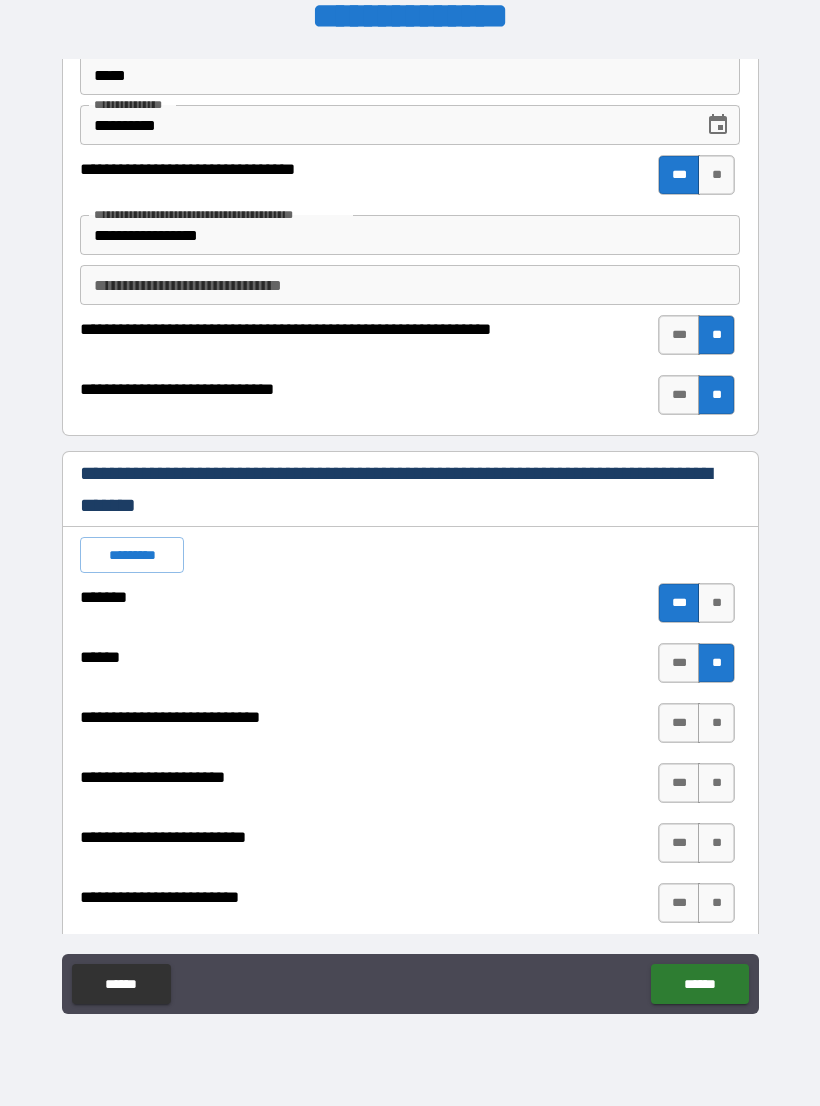 click on "**" at bounding box center (716, 723) 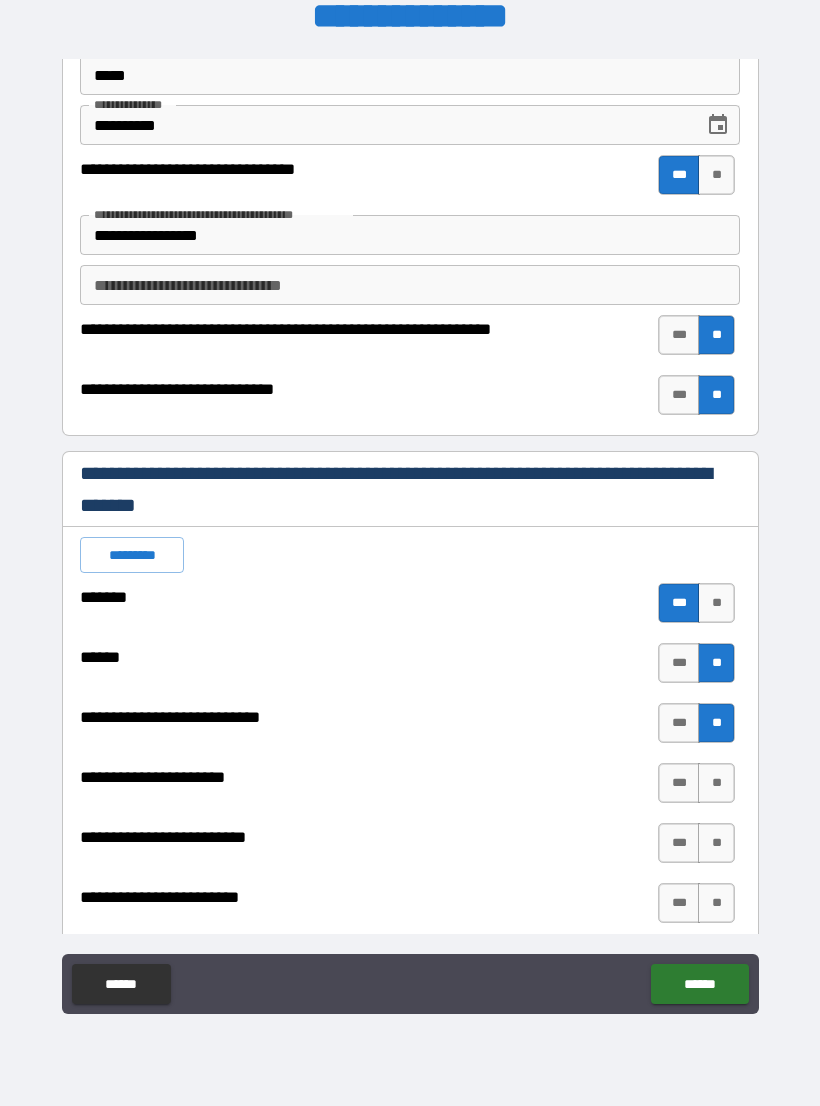 click on "**" at bounding box center [716, 783] 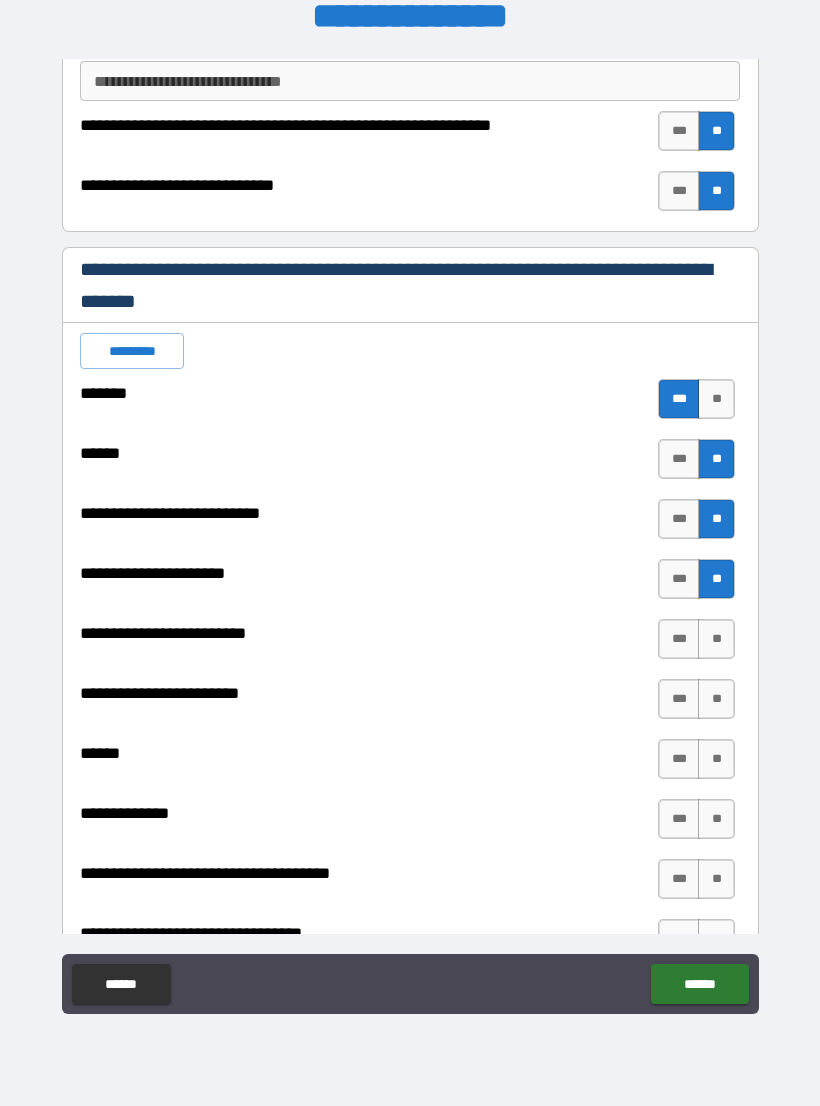 scroll, scrollTop: 302, scrollLeft: 0, axis: vertical 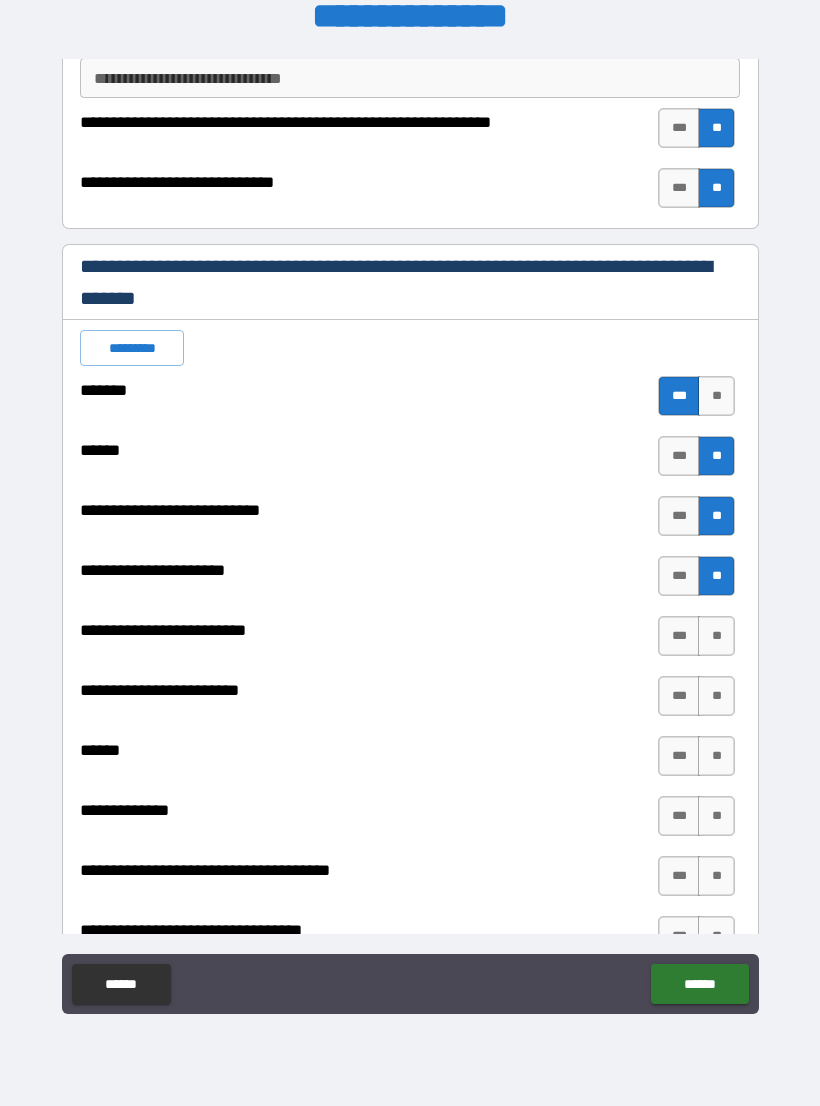 click on "**" at bounding box center [716, 636] 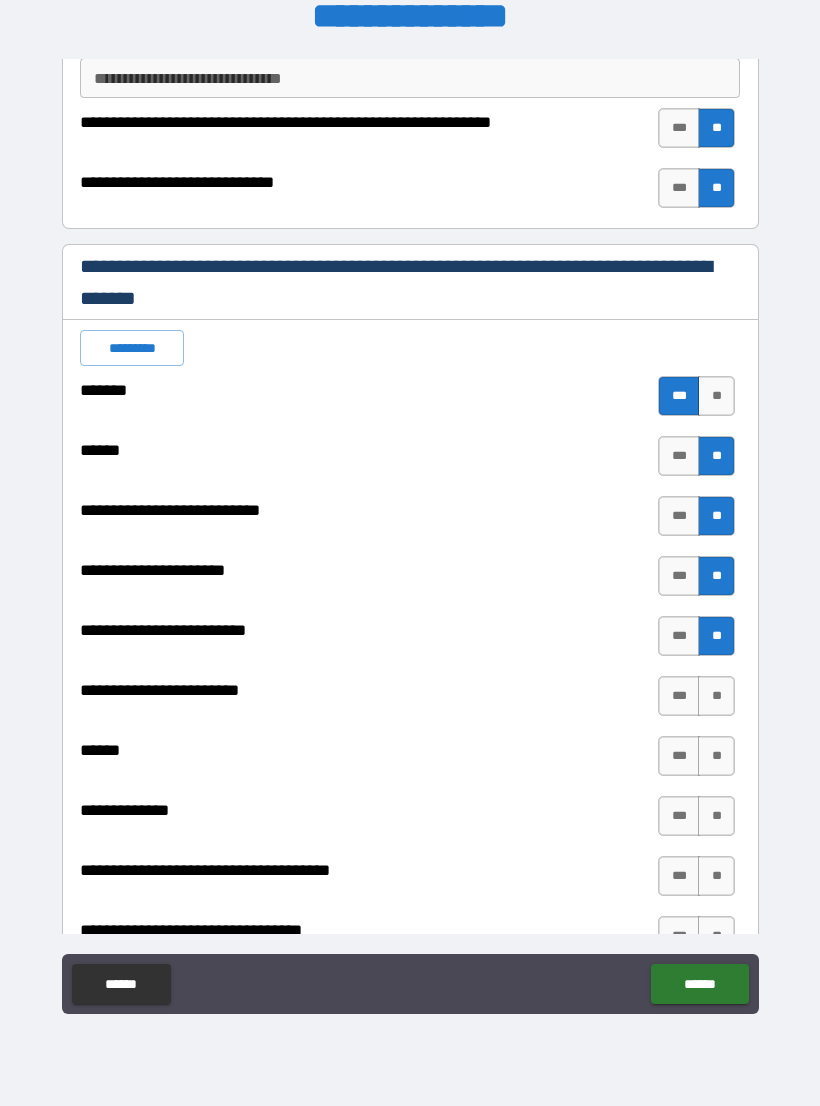 click on "**" at bounding box center [716, 696] 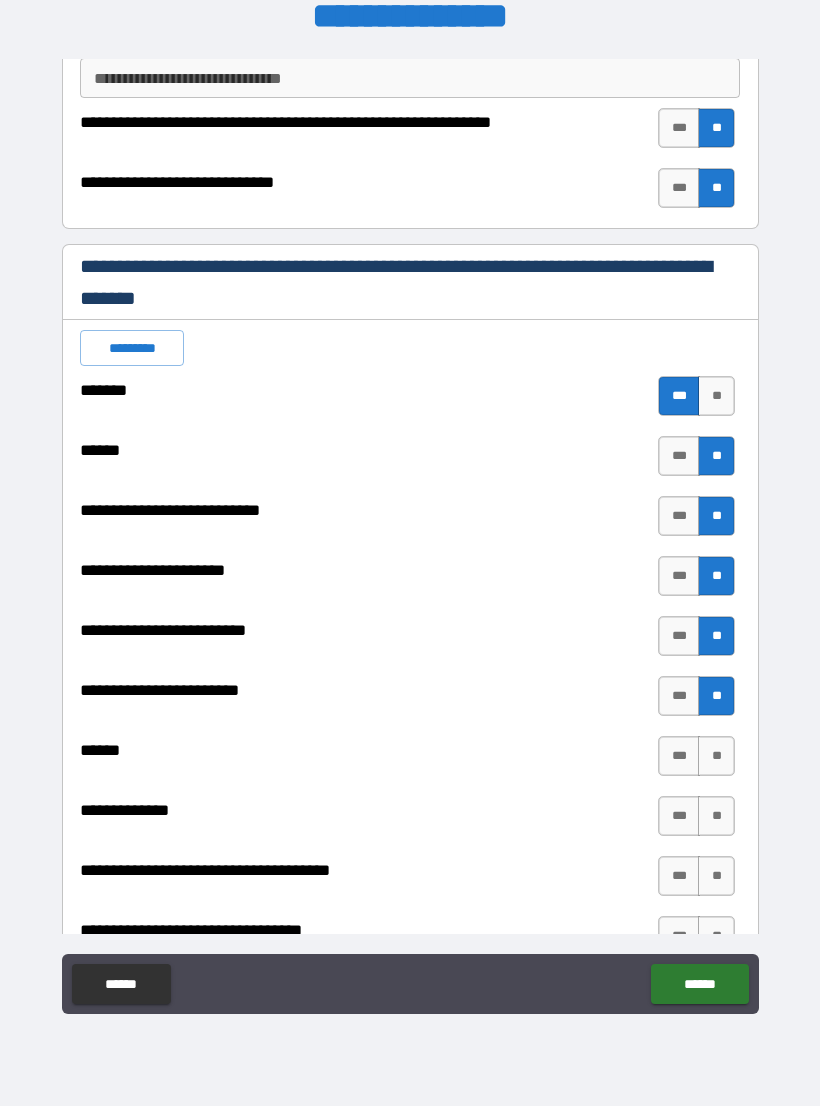 click on "**" at bounding box center [716, 756] 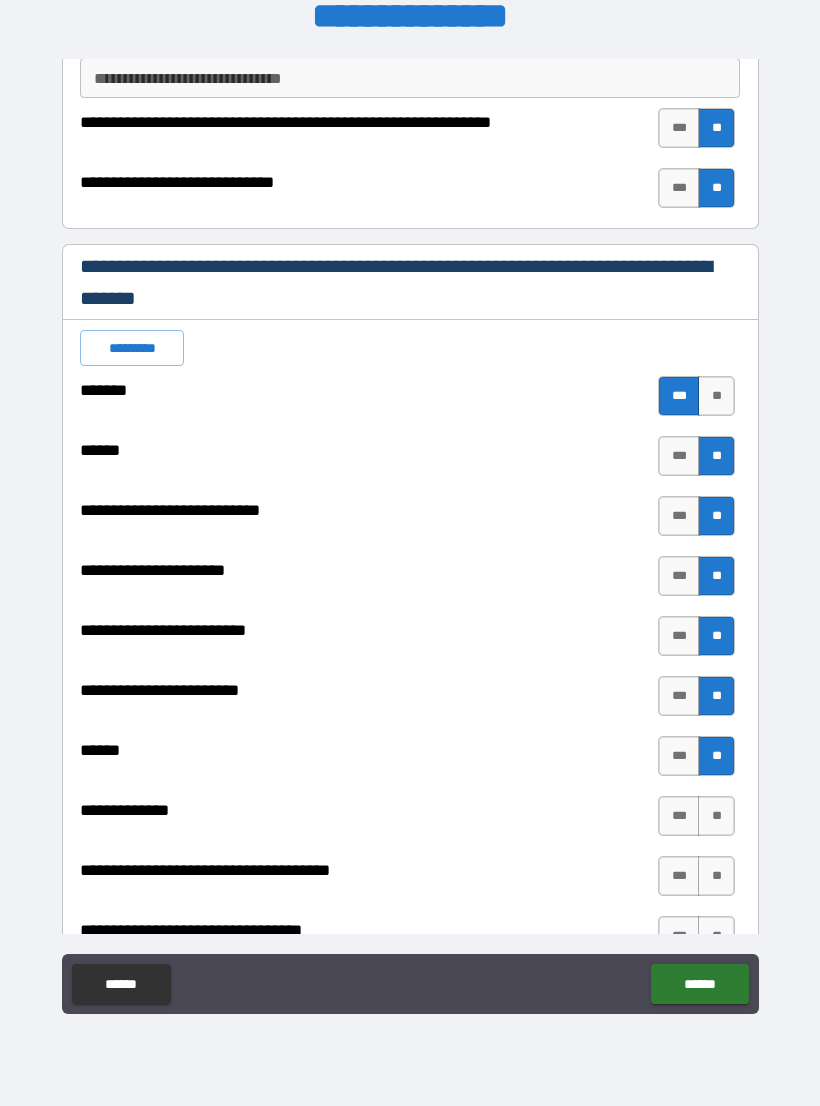 click on "**" at bounding box center (716, 816) 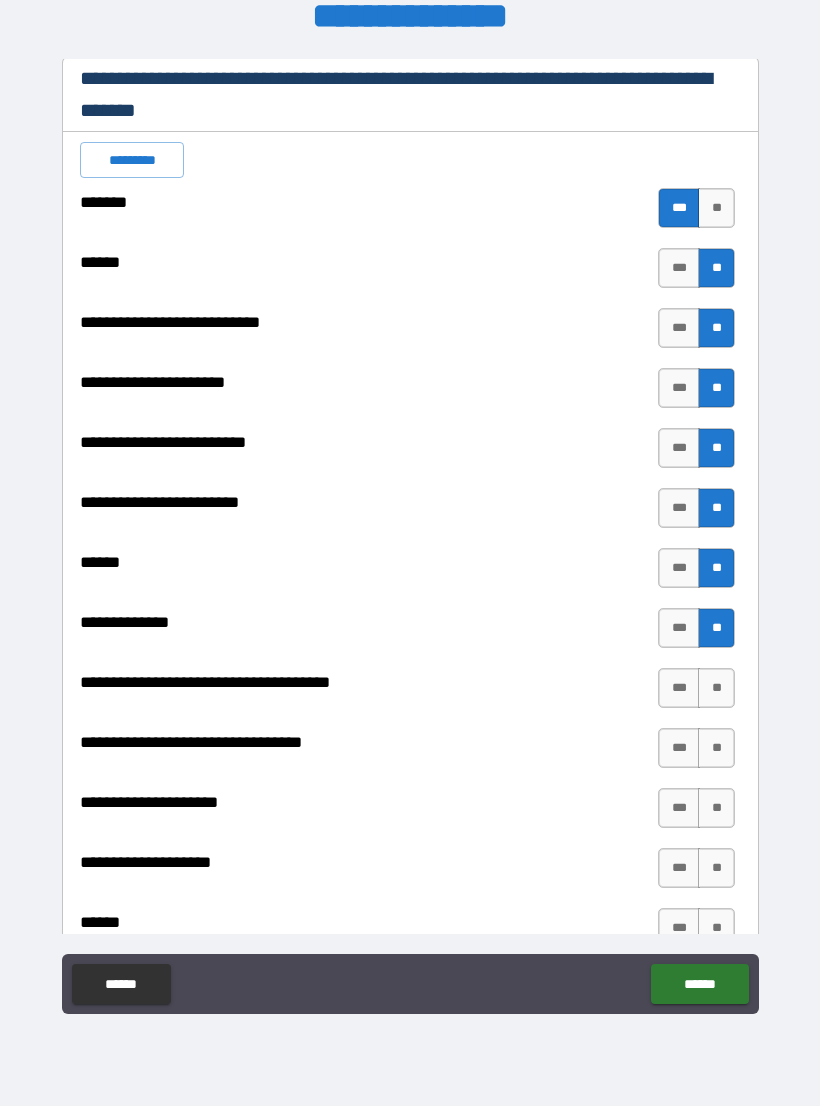 scroll, scrollTop: 509, scrollLeft: 0, axis: vertical 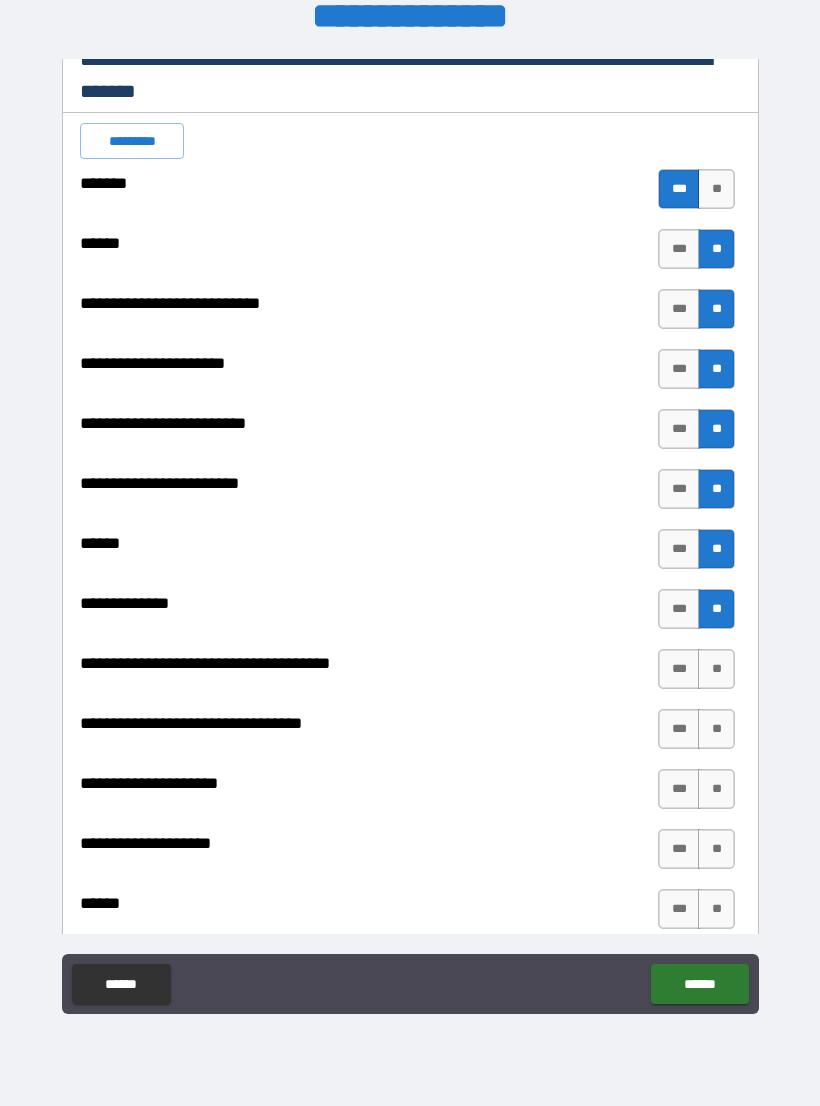 click on "**" at bounding box center (716, 669) 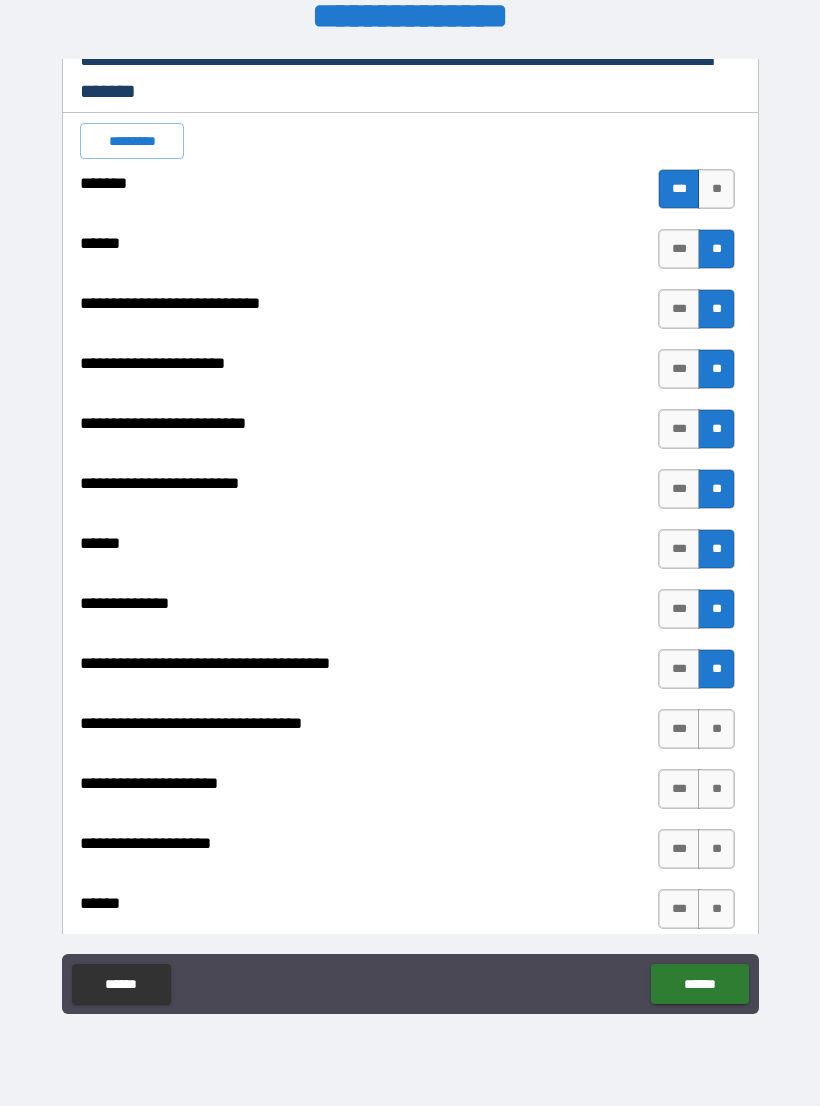 click on "**" at bounding box center [716, 729] 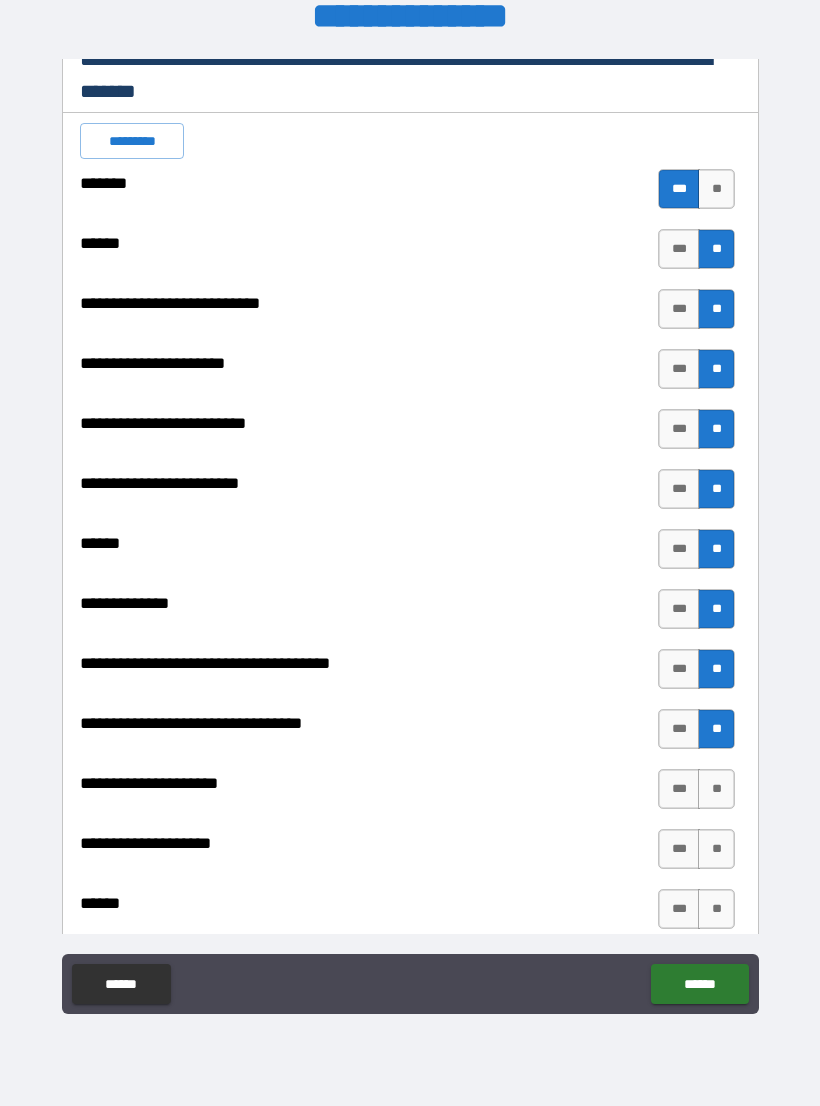 click on "**********" at bounding box center [410, 1496] 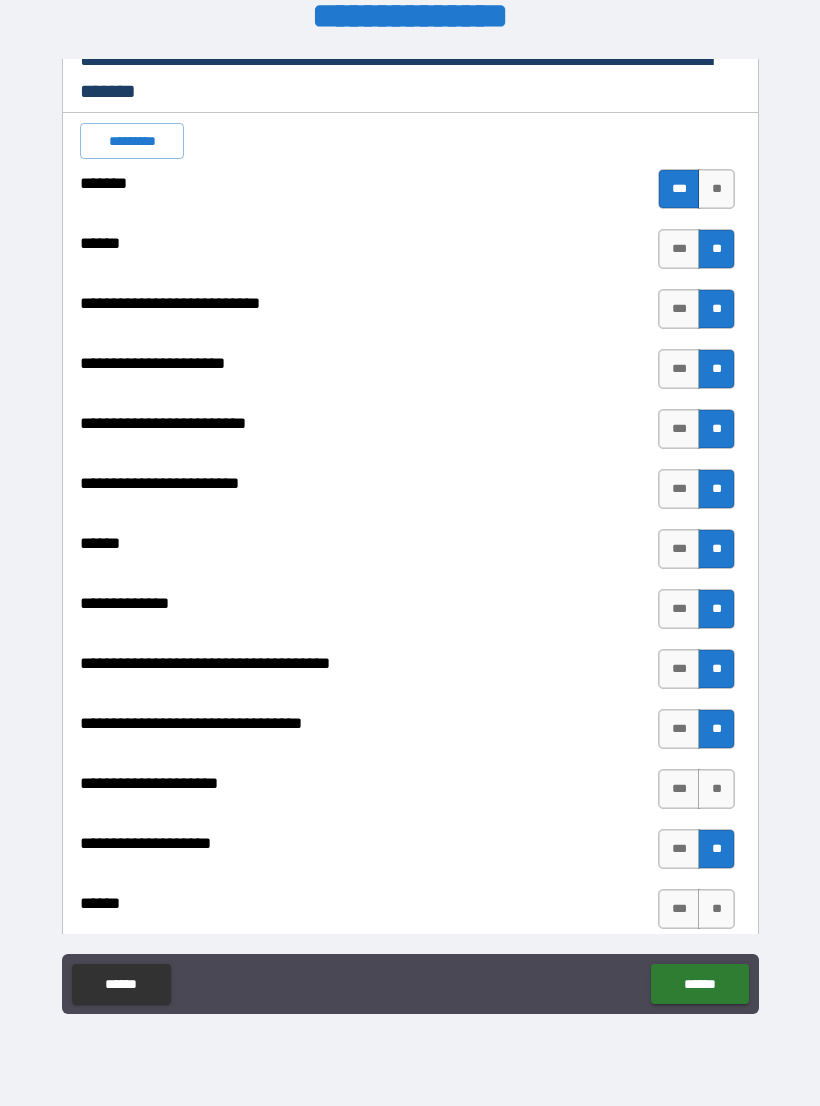 click on "**" at bounding box center (716, 789) 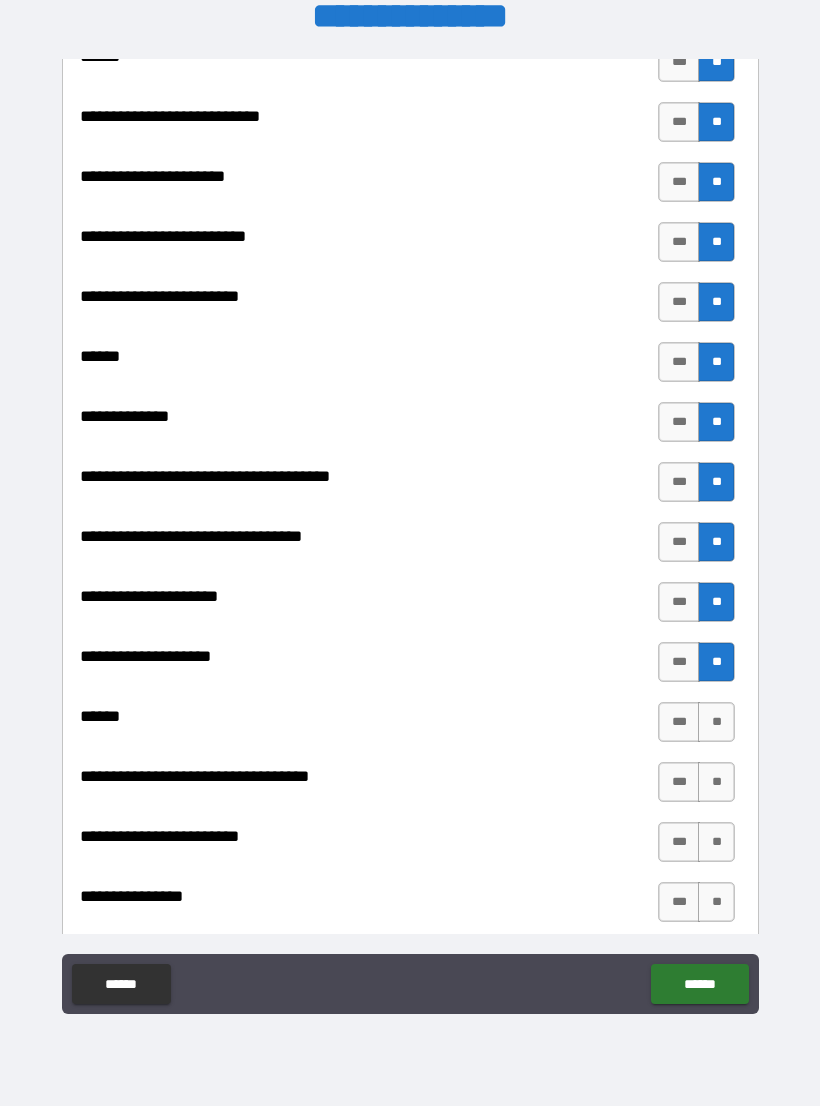 scroll, scrollTop: 700, scrollLeft: 0, axis: vertical 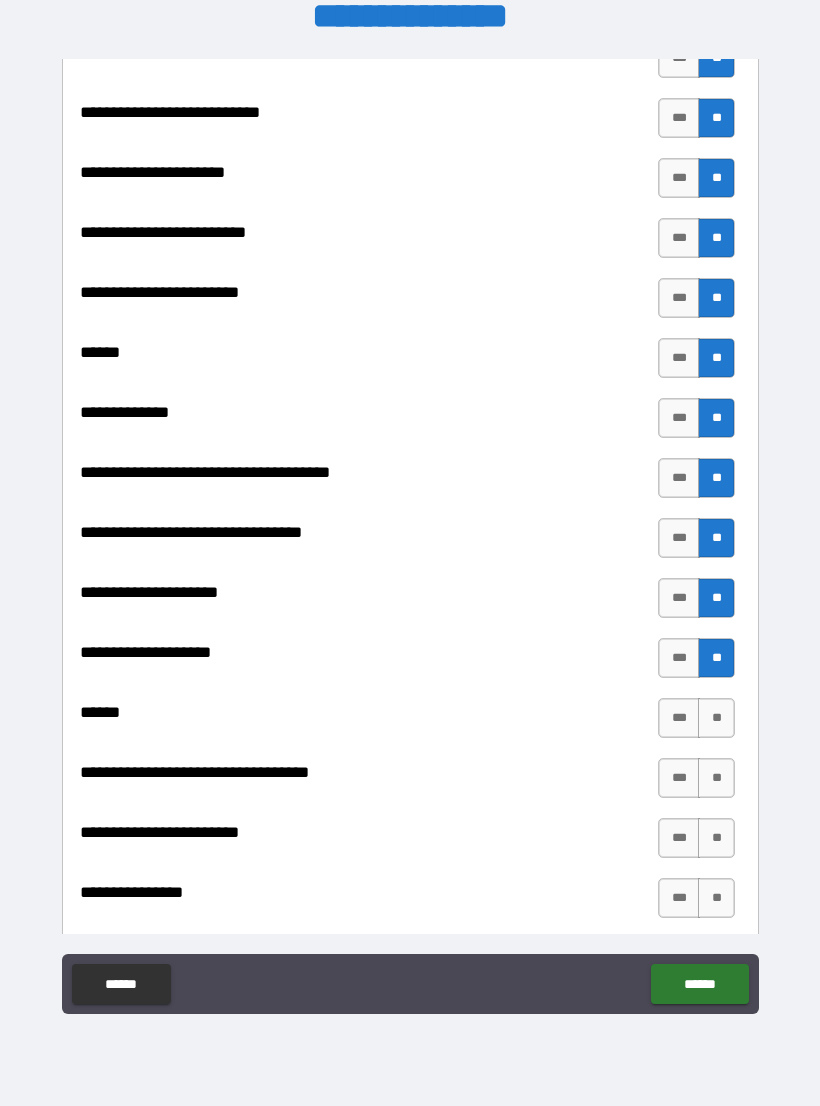 click on "**" at bounding box center [716, 718] 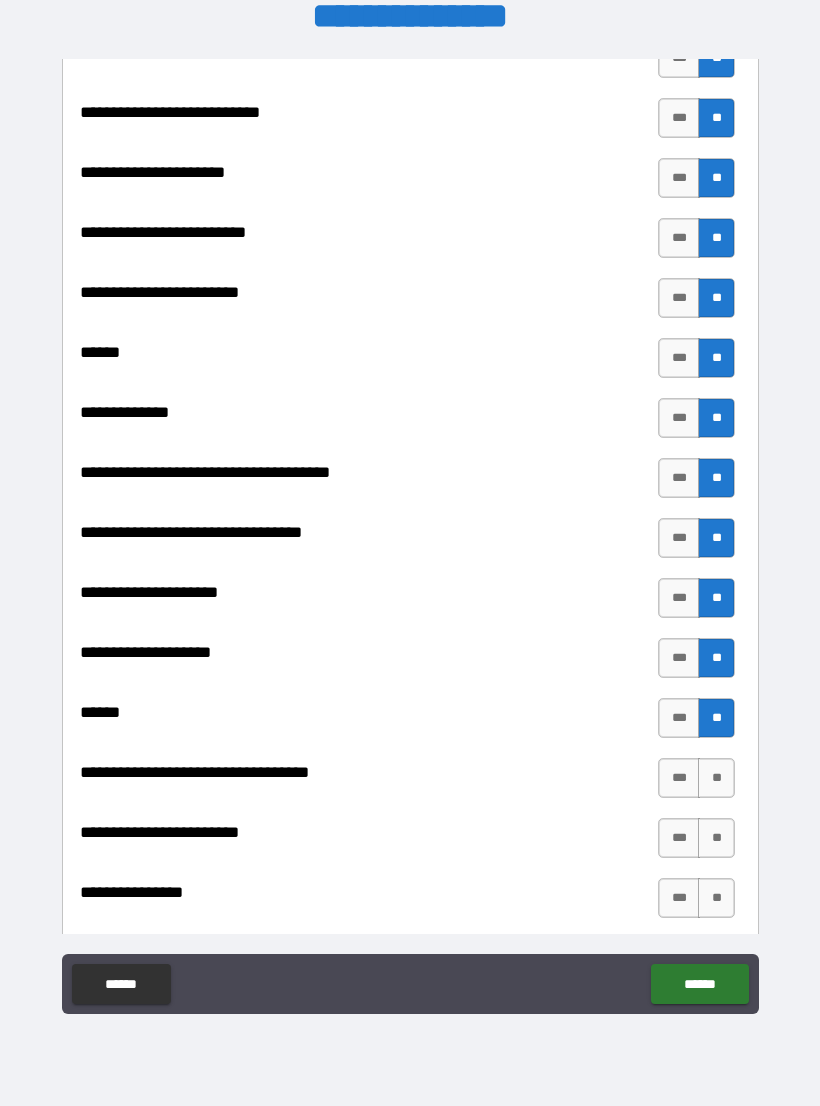 click on "**" at bounding box center [716, 778] 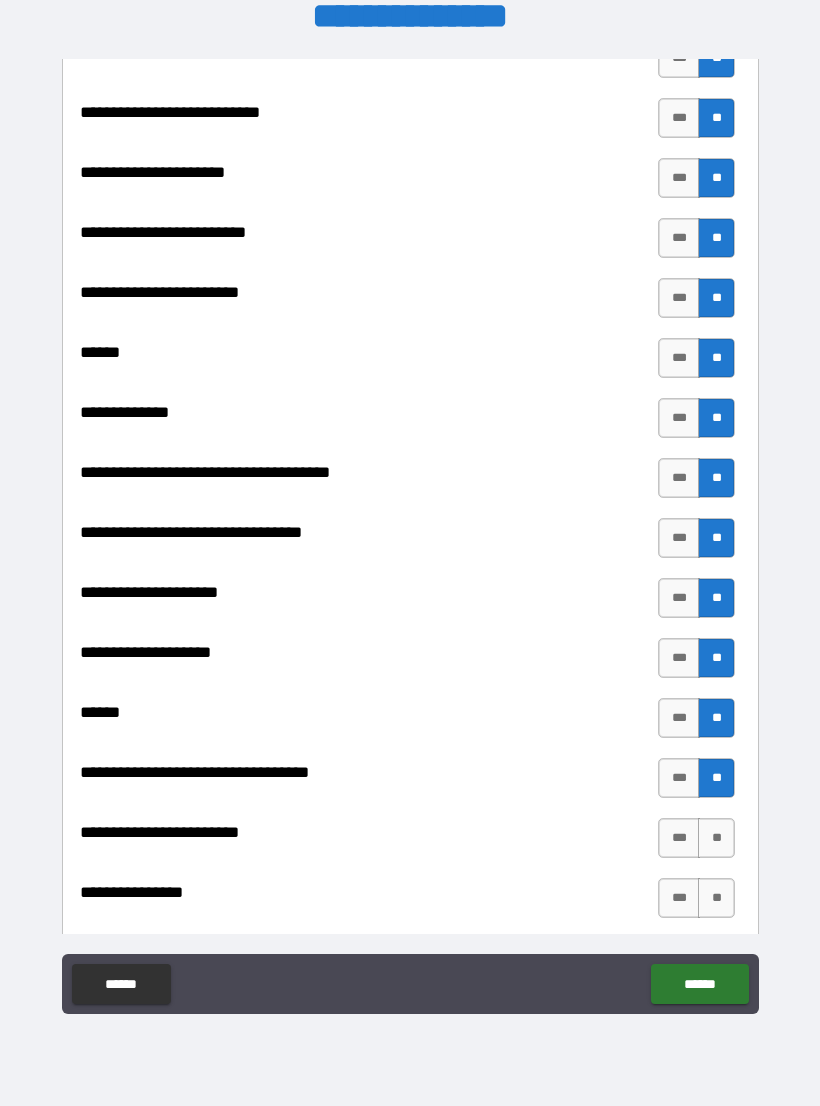 click on "**" at bounding box center [716, 838] 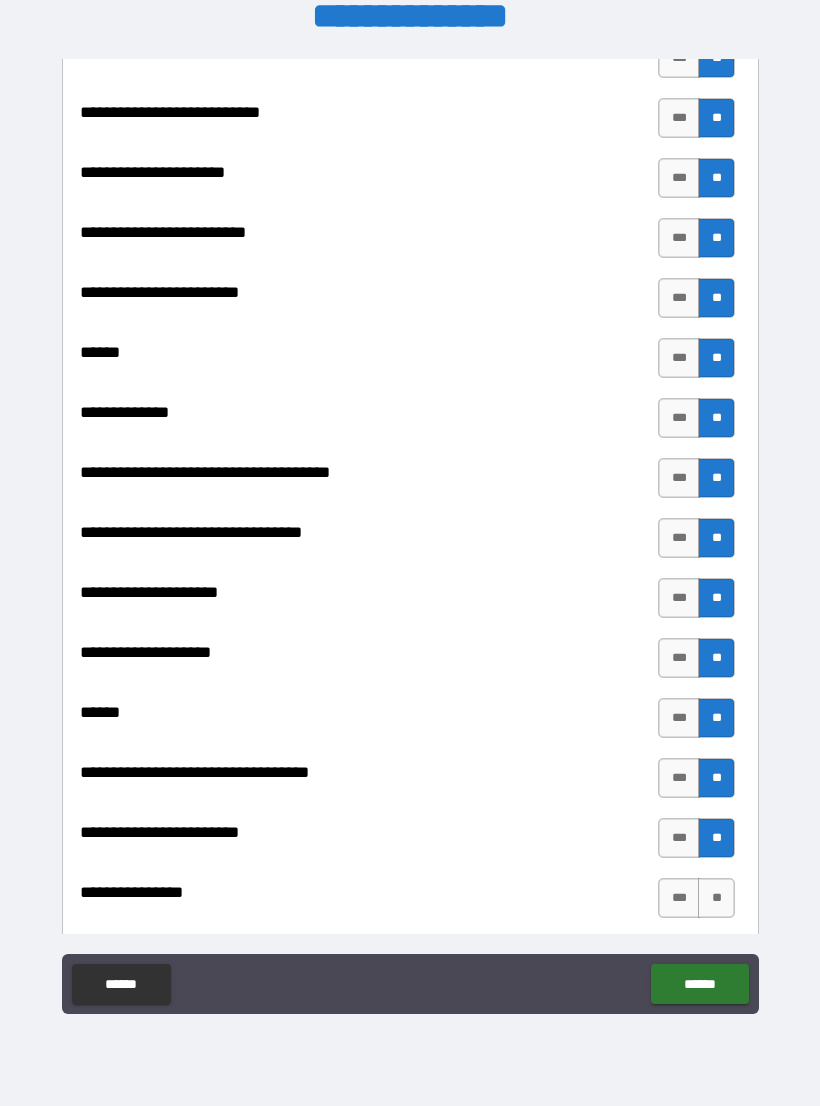 click on "**" at bounding box center (716, 898) 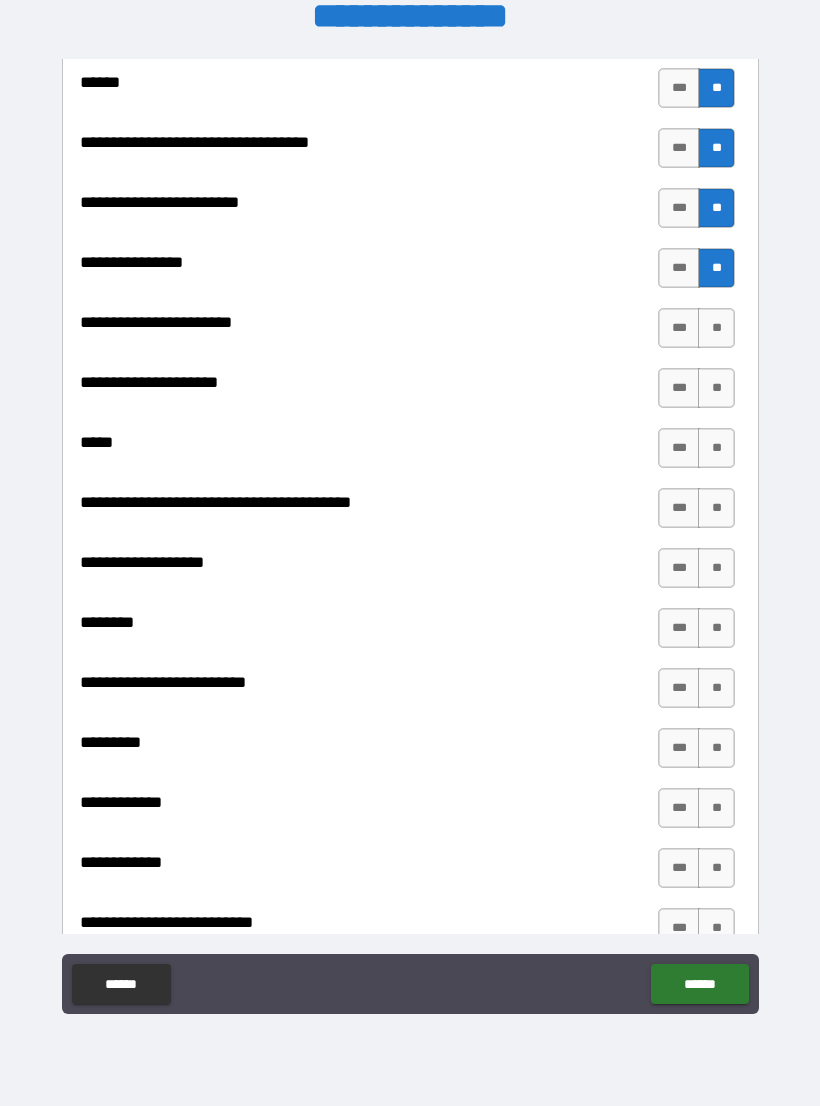 scroll, scrollTop: 1335, scrollLeft: 0, axis: vertical 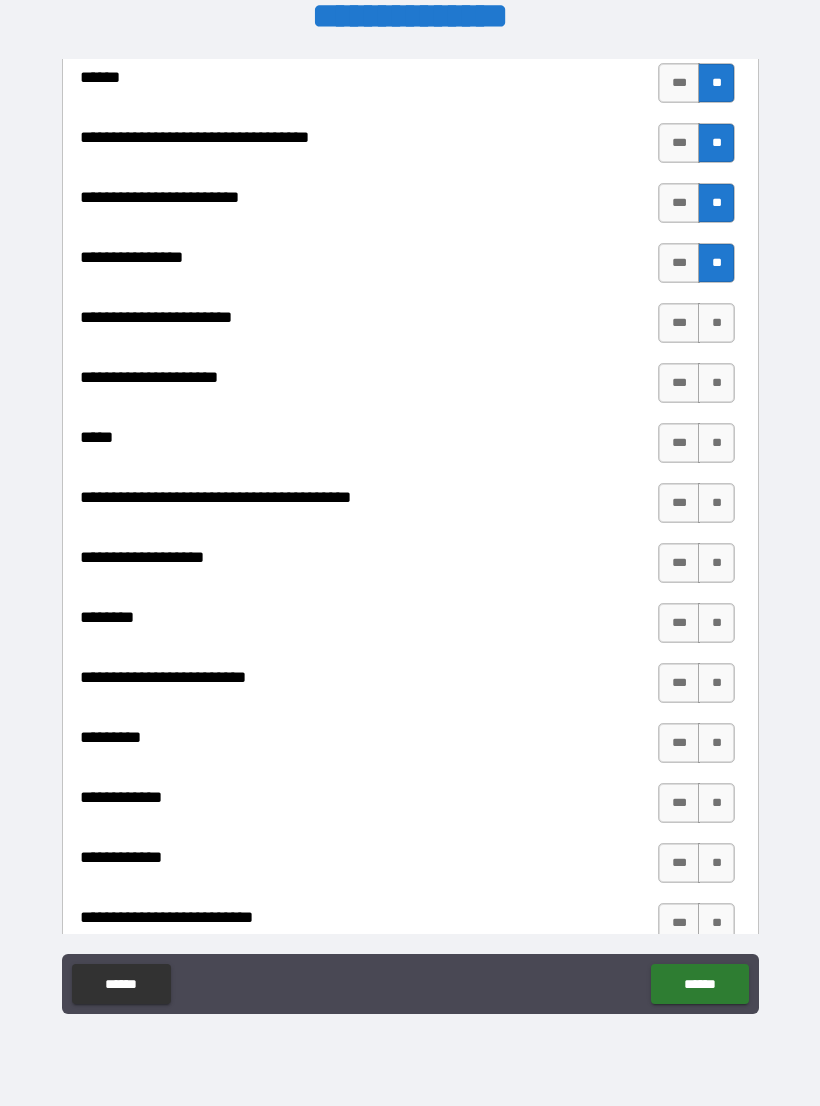 click on "**" at bounding box center [716, 323] 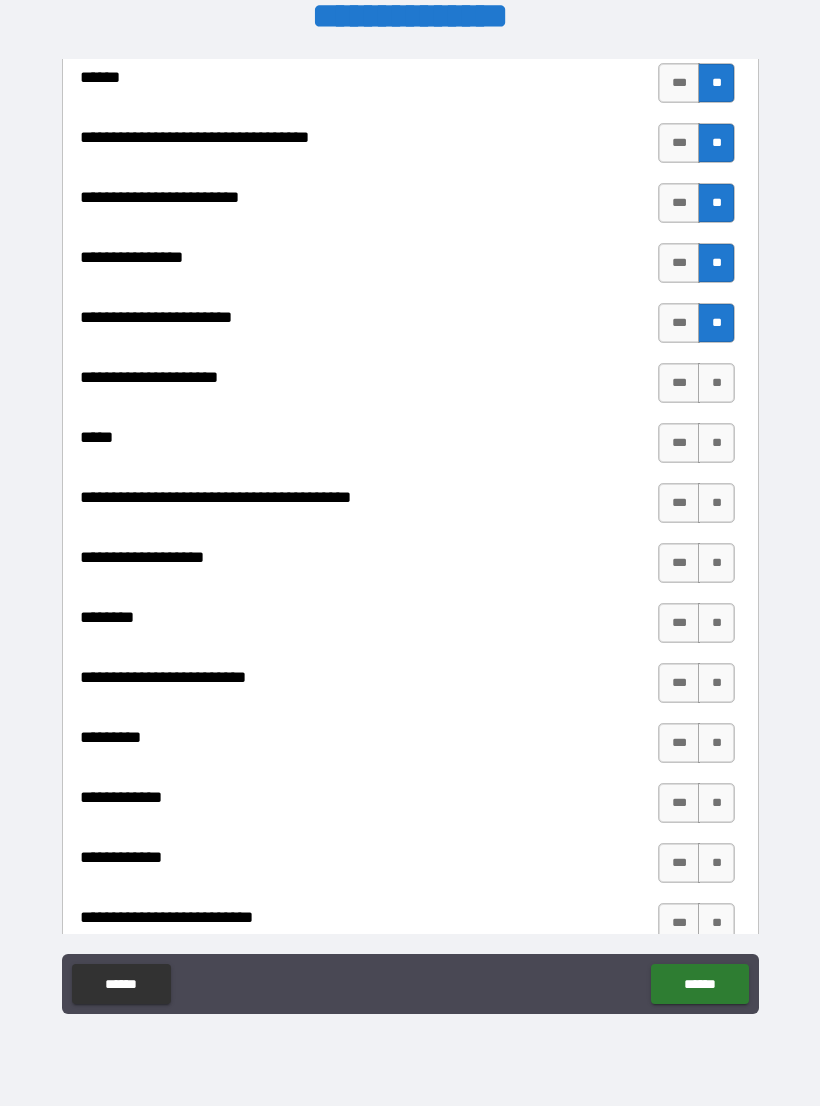 click on "**" at bounding box center (716, 383) 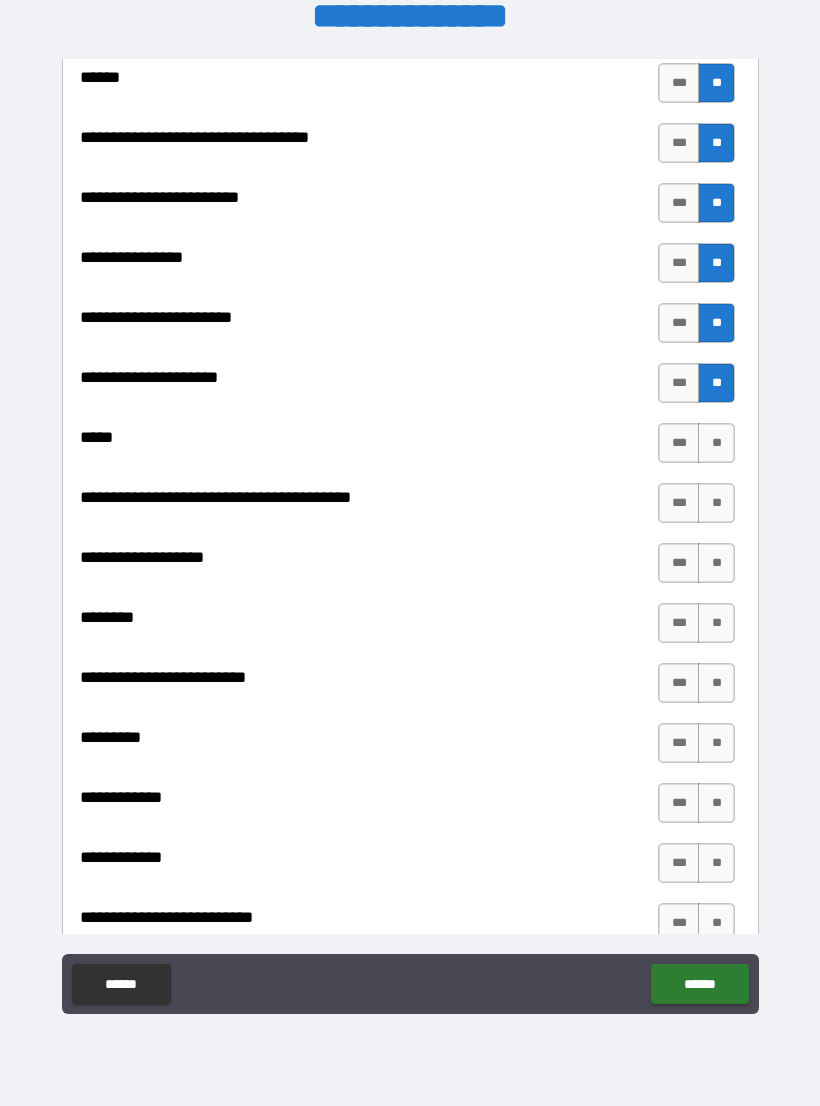 click on "**" at bounding box center [716, 443] 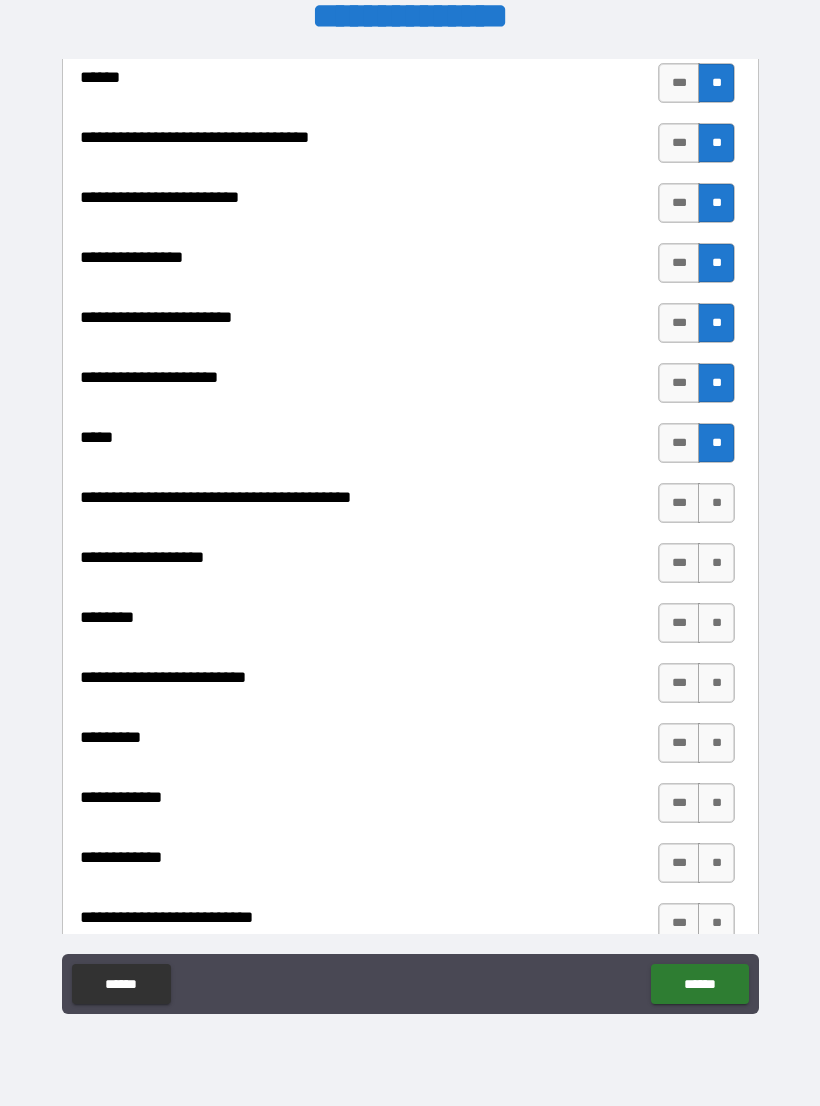 click on "**" at bounding box center (716, 503) 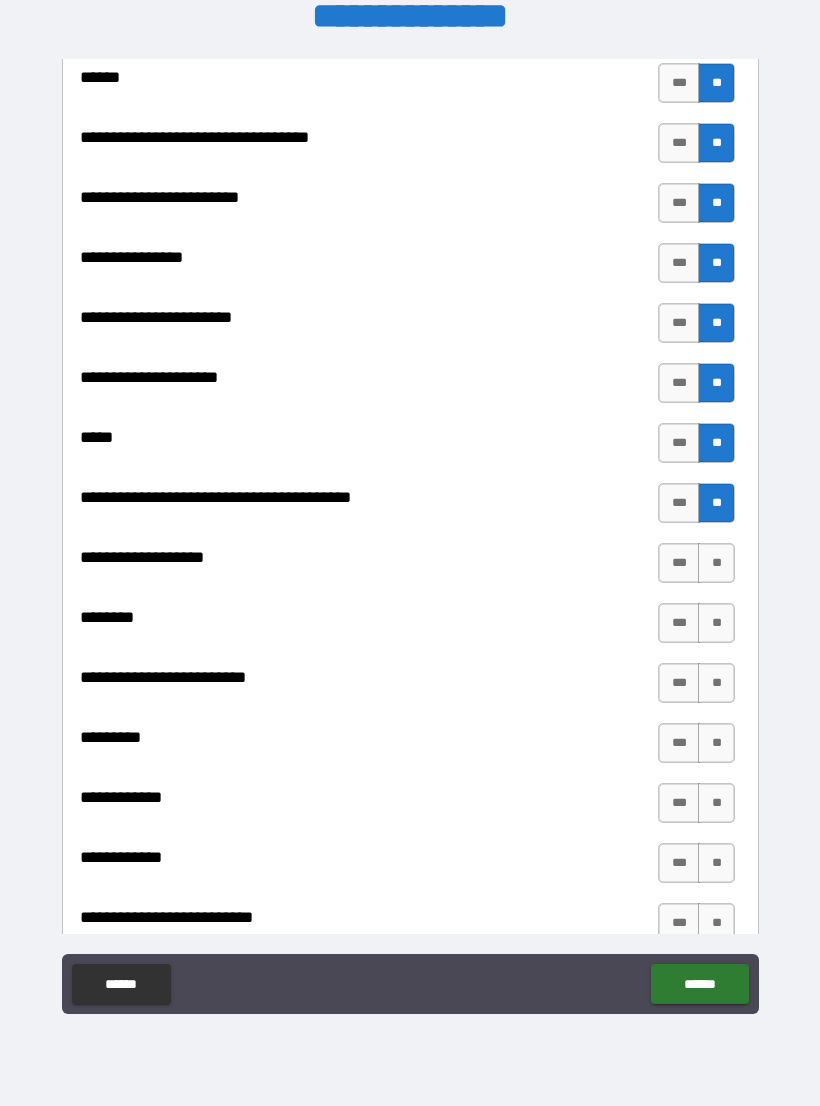 click on "**" at bounding box center [716, 563] 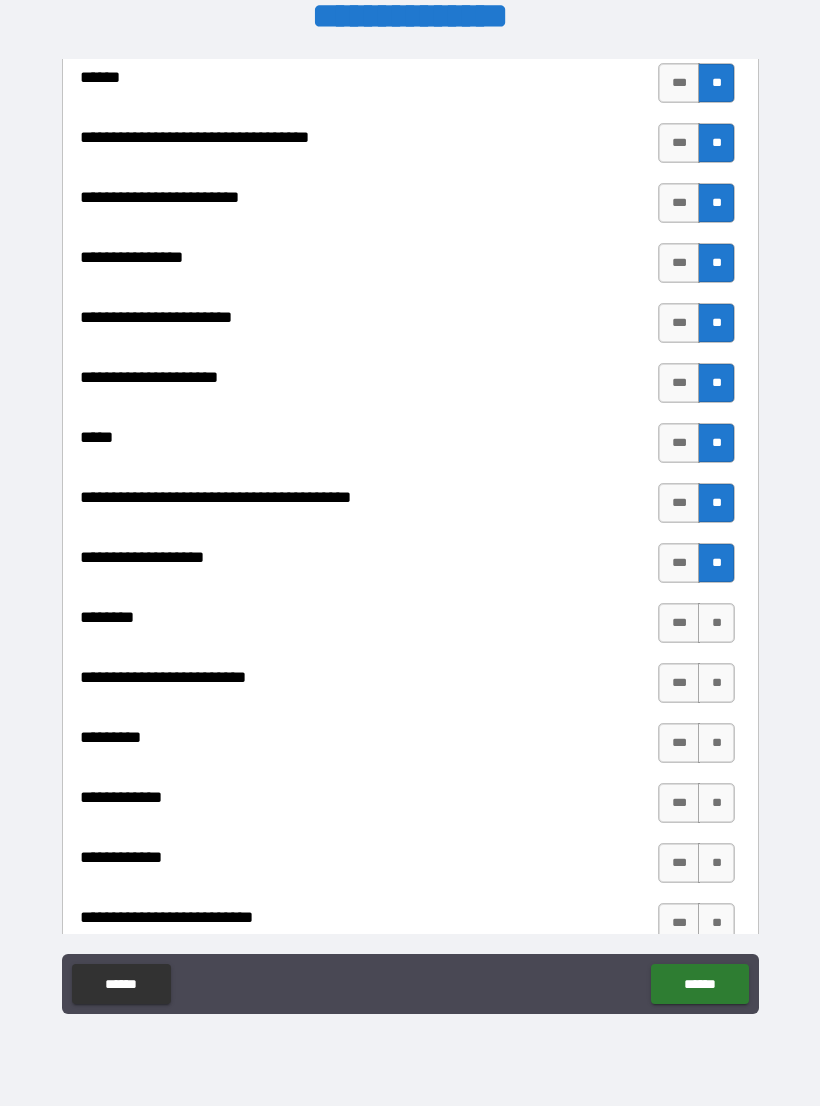 click on "**" at bounding box center [716, 623] 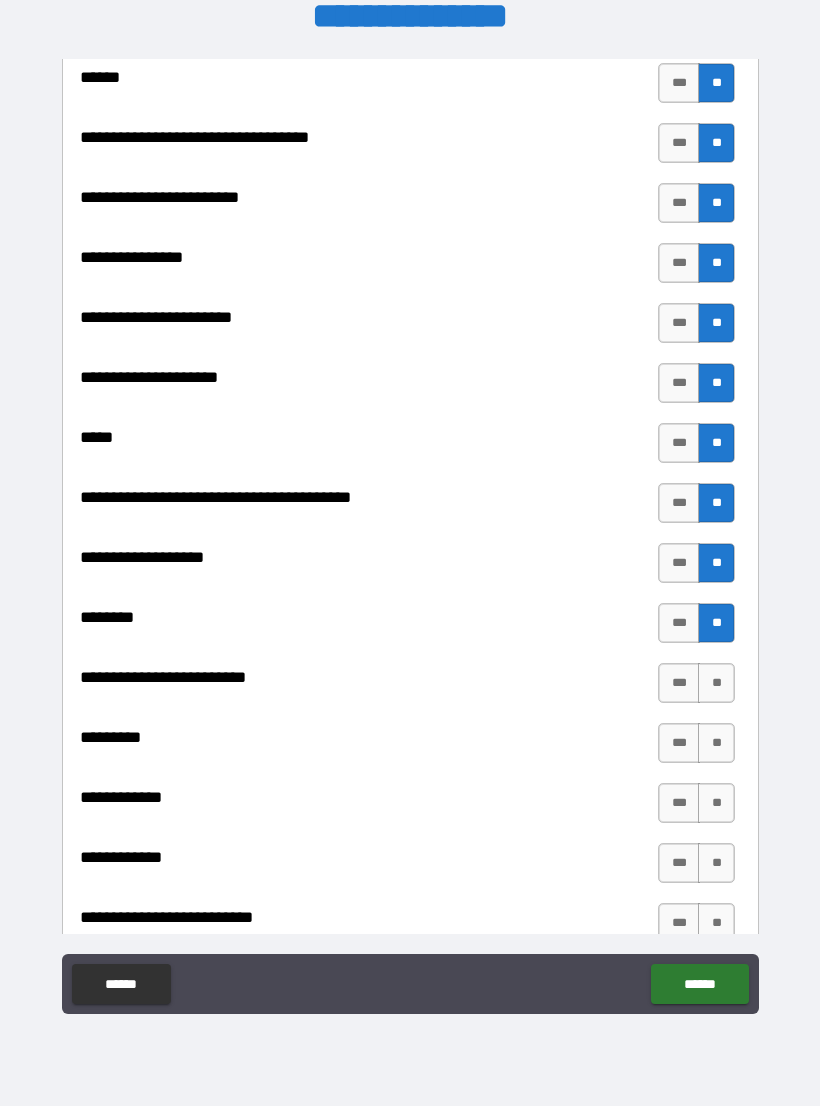 click on "**" at bounding box center (716, 683) 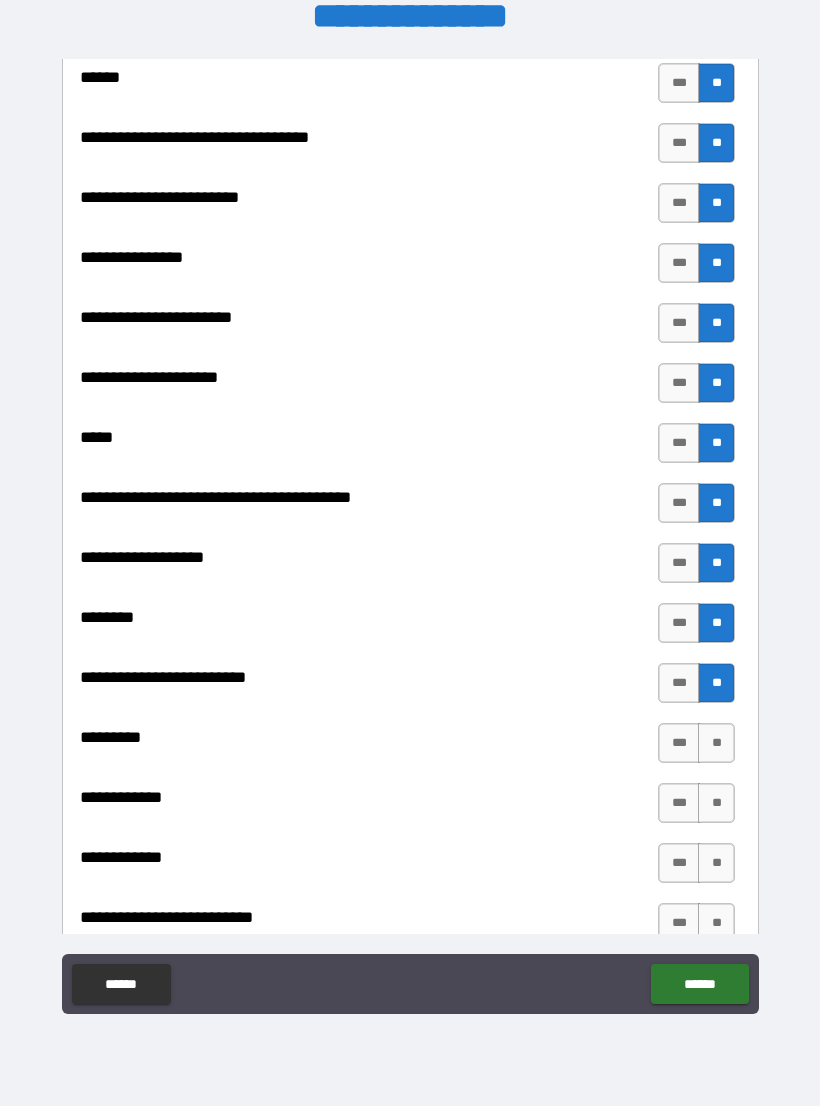 click on "**" at bounding box center [716, 743] 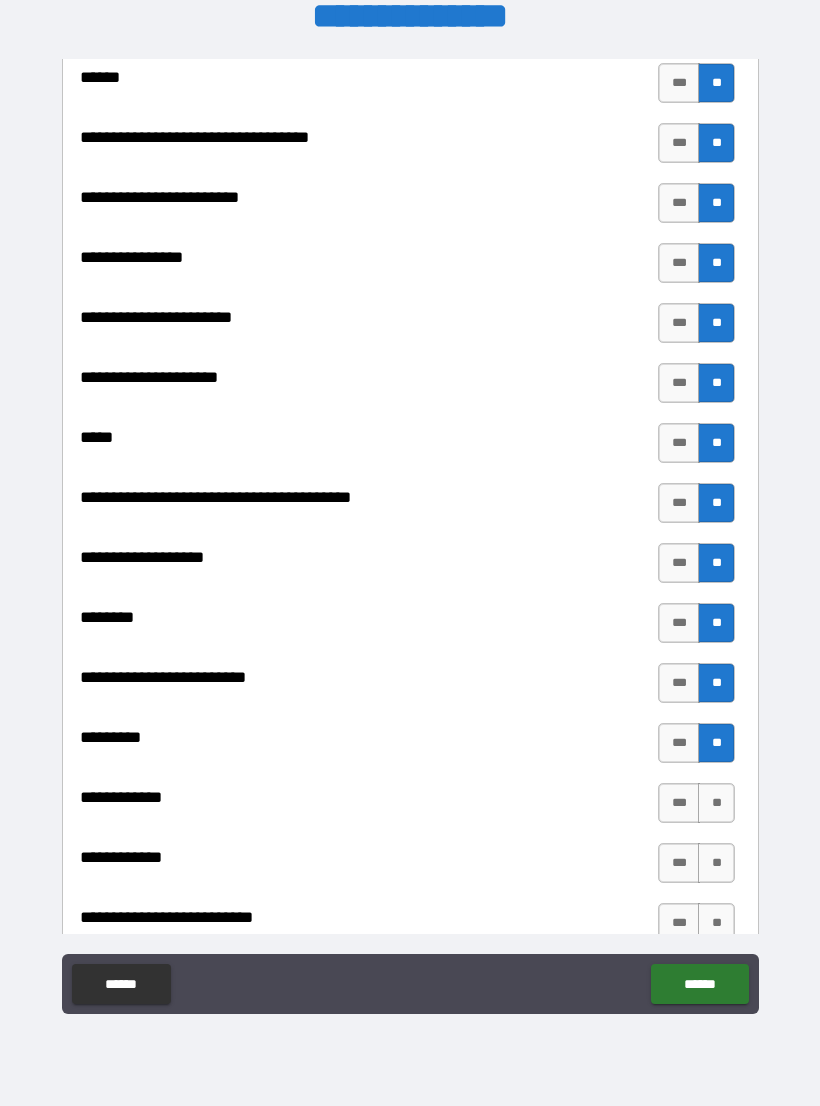 click on "**" at bounding box center (716, 803) 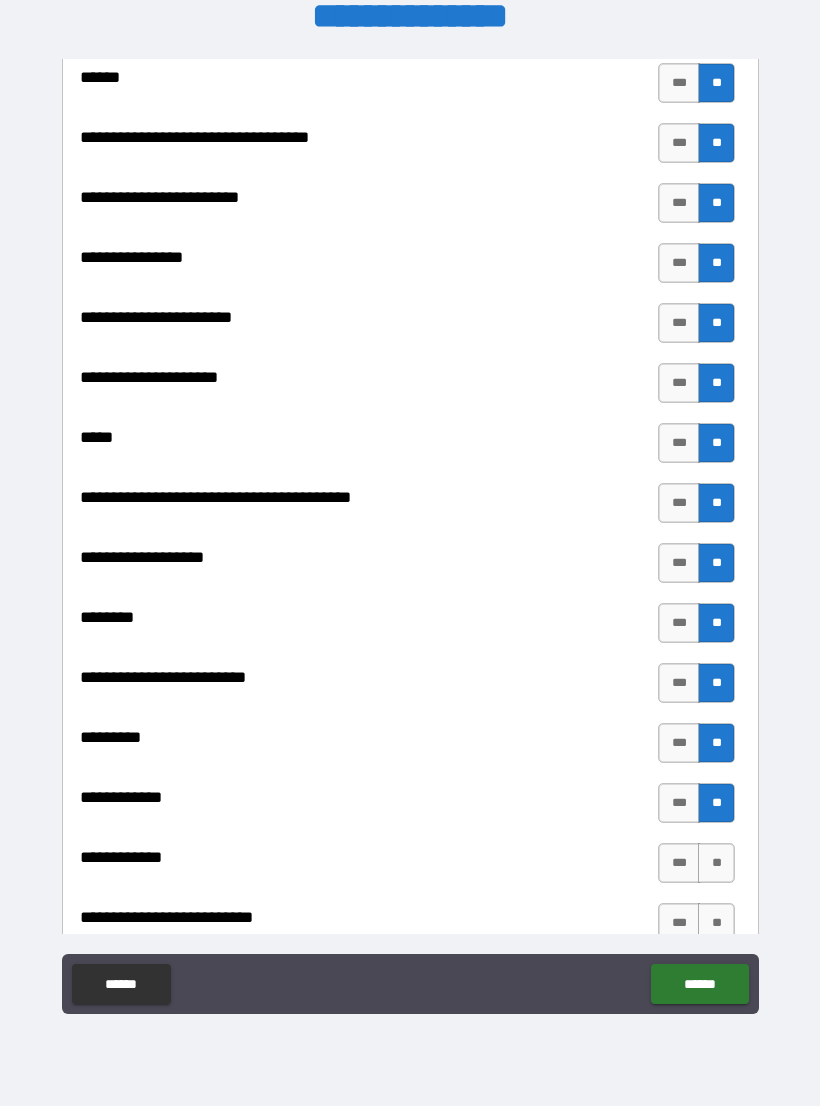 click on "**" at bounding box center (716, 863) 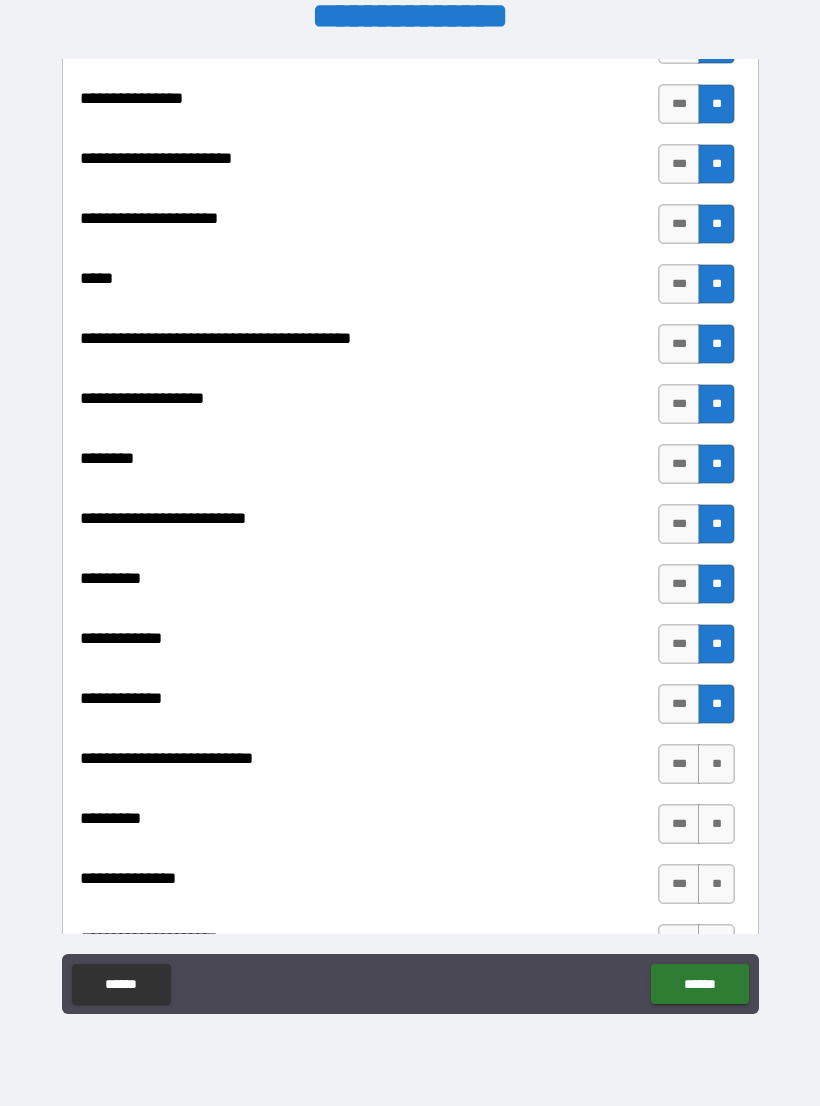 scroll, scrollTop: 1497, scrollLeft: 0, axis: vertical 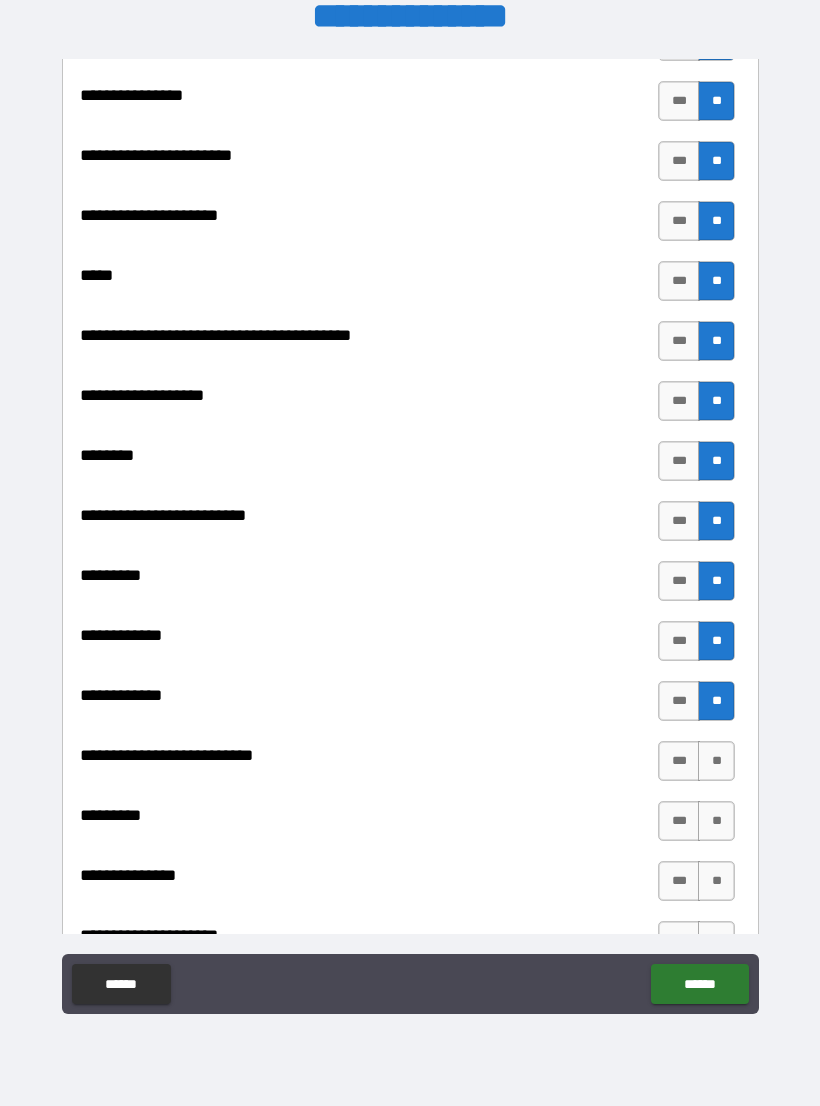 click on "**" at bounding box center [716, 761] 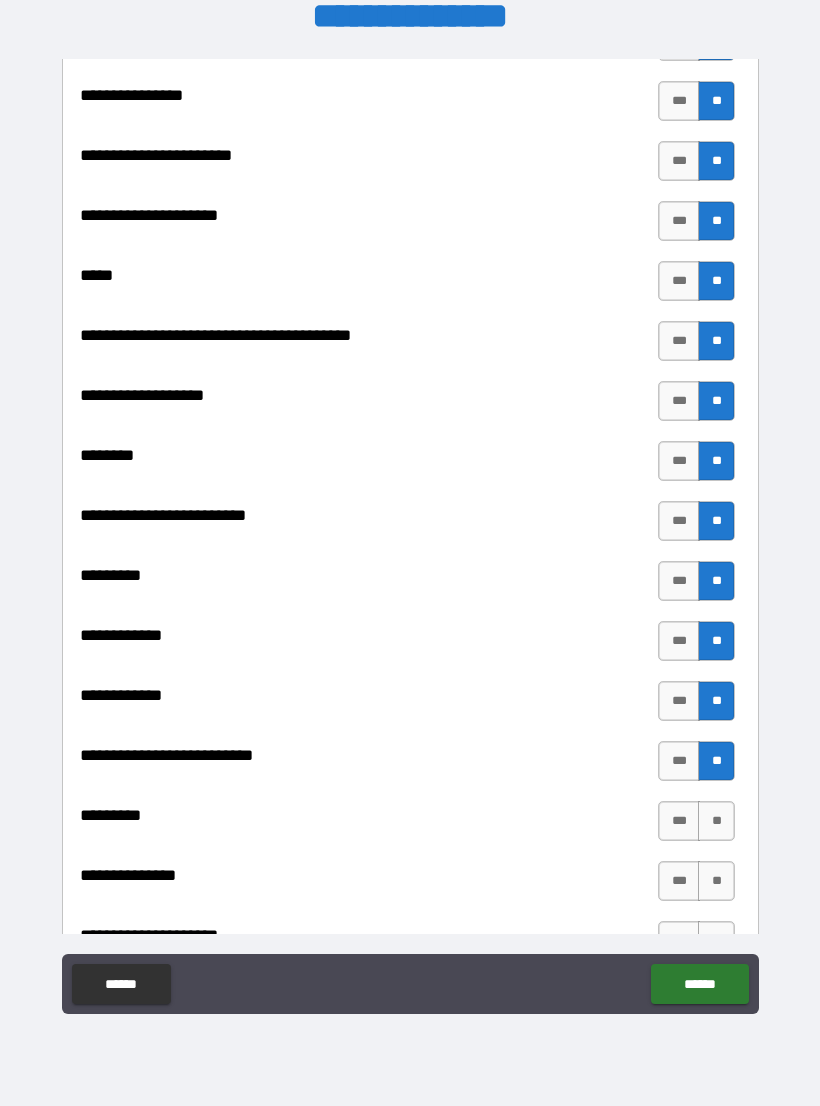 click on "**" at bounding box center (716, 821) 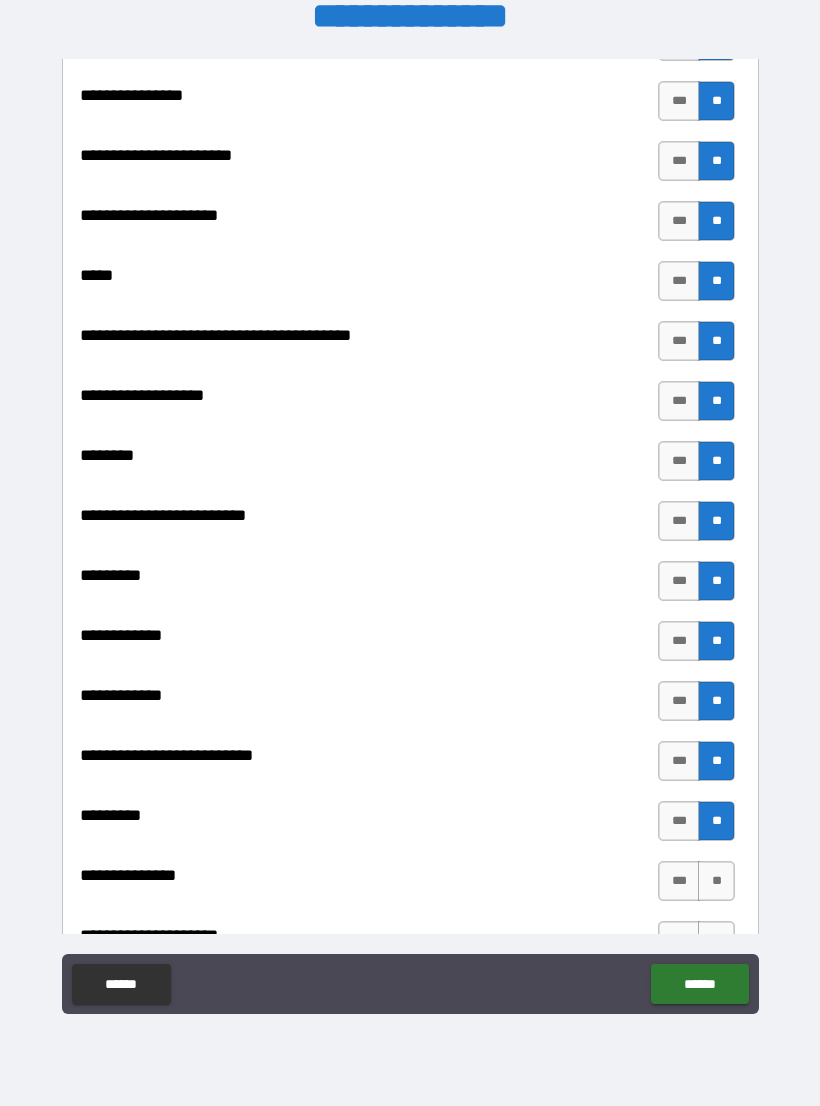 click on "**" at bounding box center [716, 881] 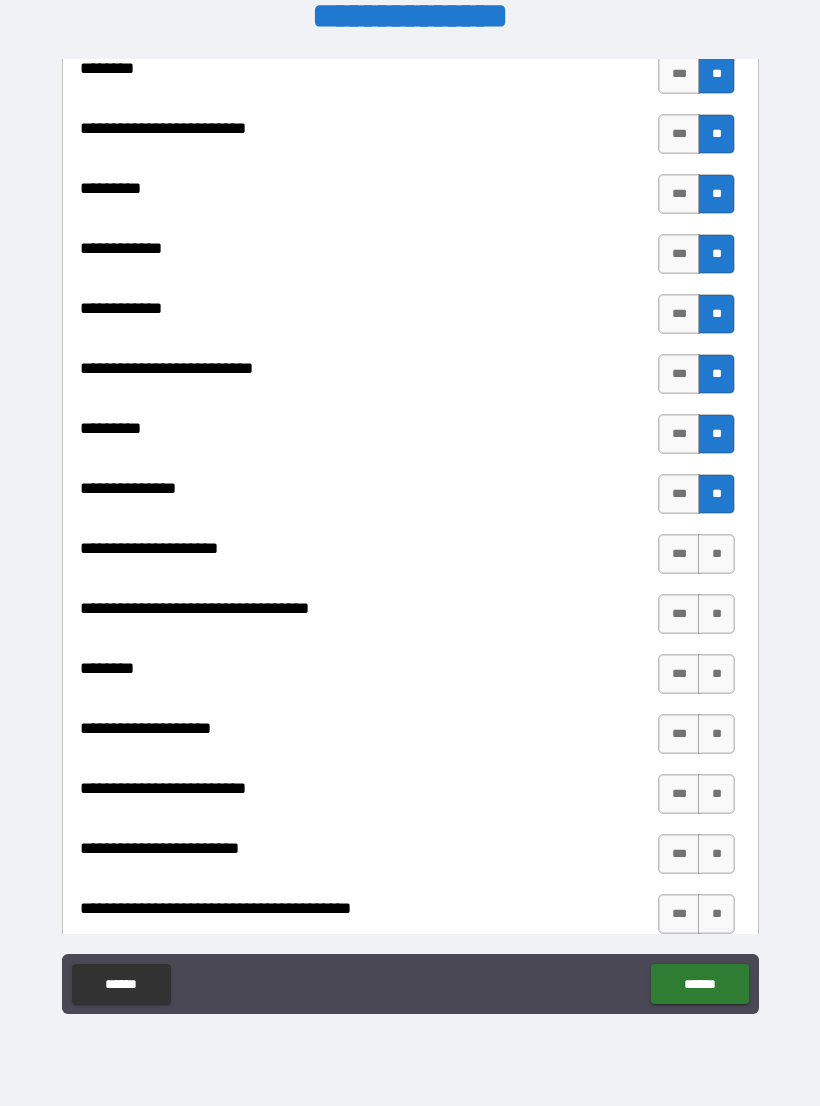 scroll, scrollTop: 1895, scrollLeft: 0, axis: vertical 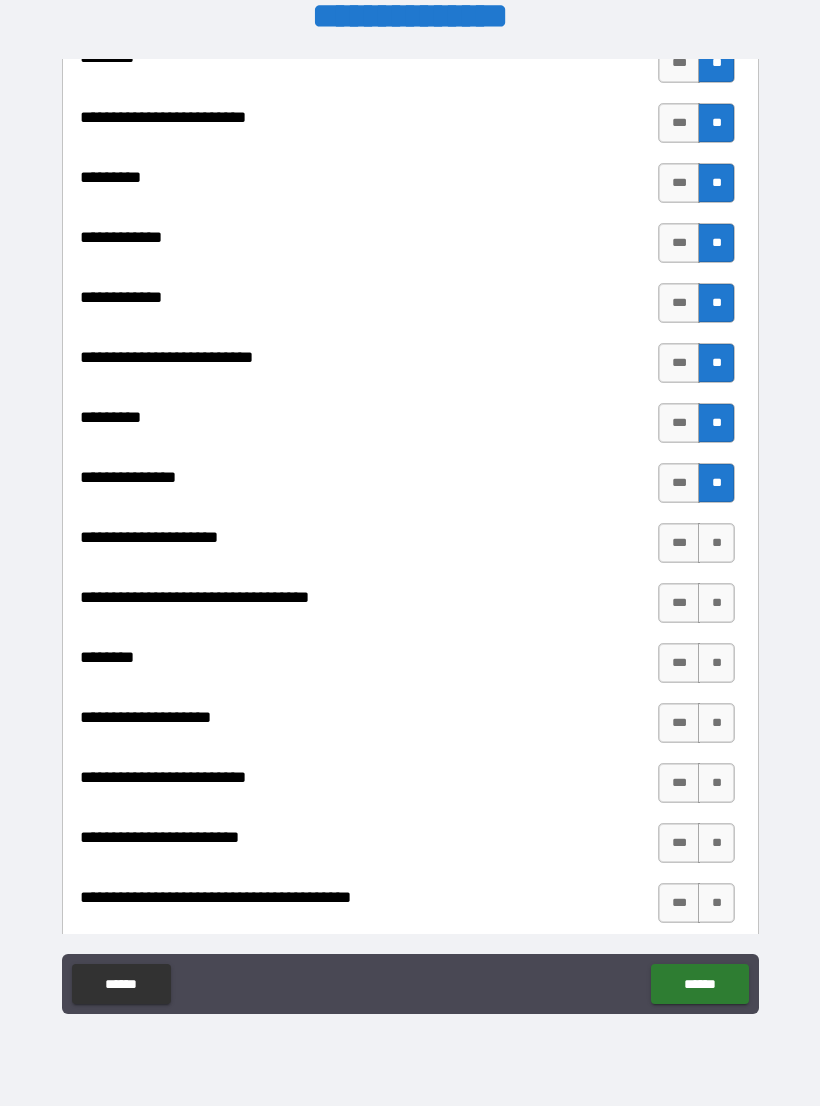 click on "**" at bounding box center [716, 543] 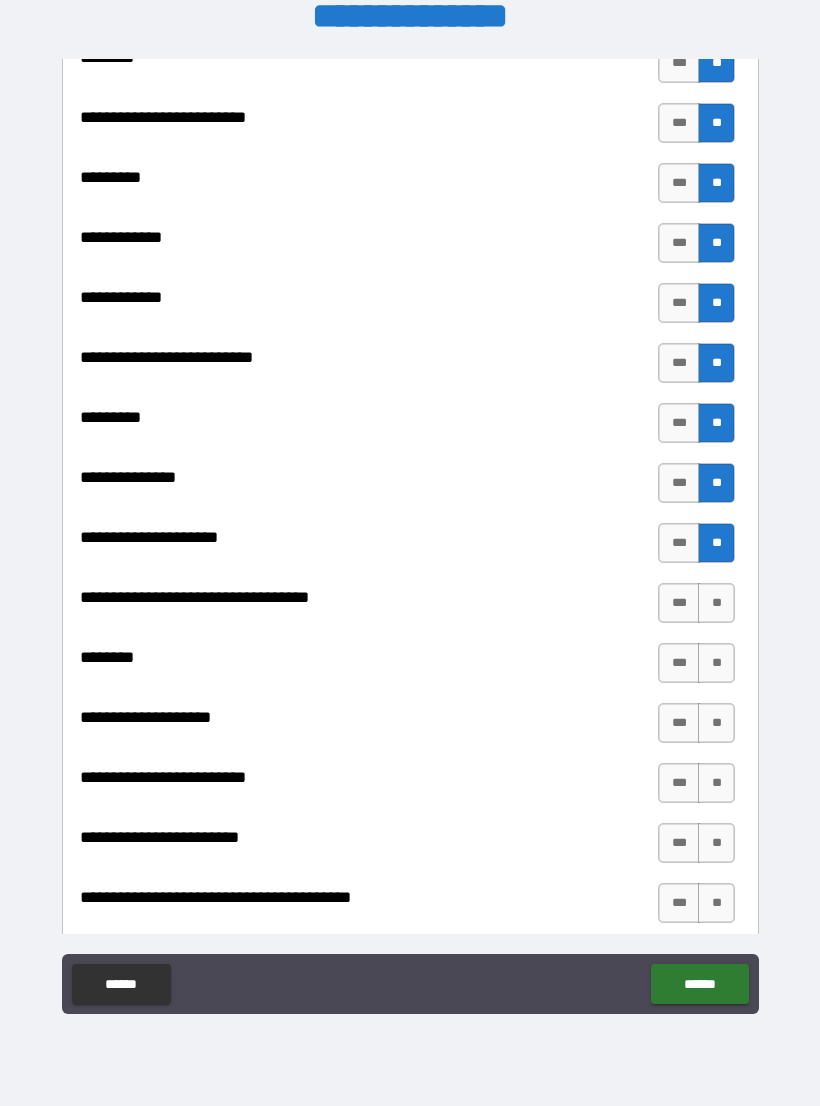click on "**" at bounding box center [716, 603] 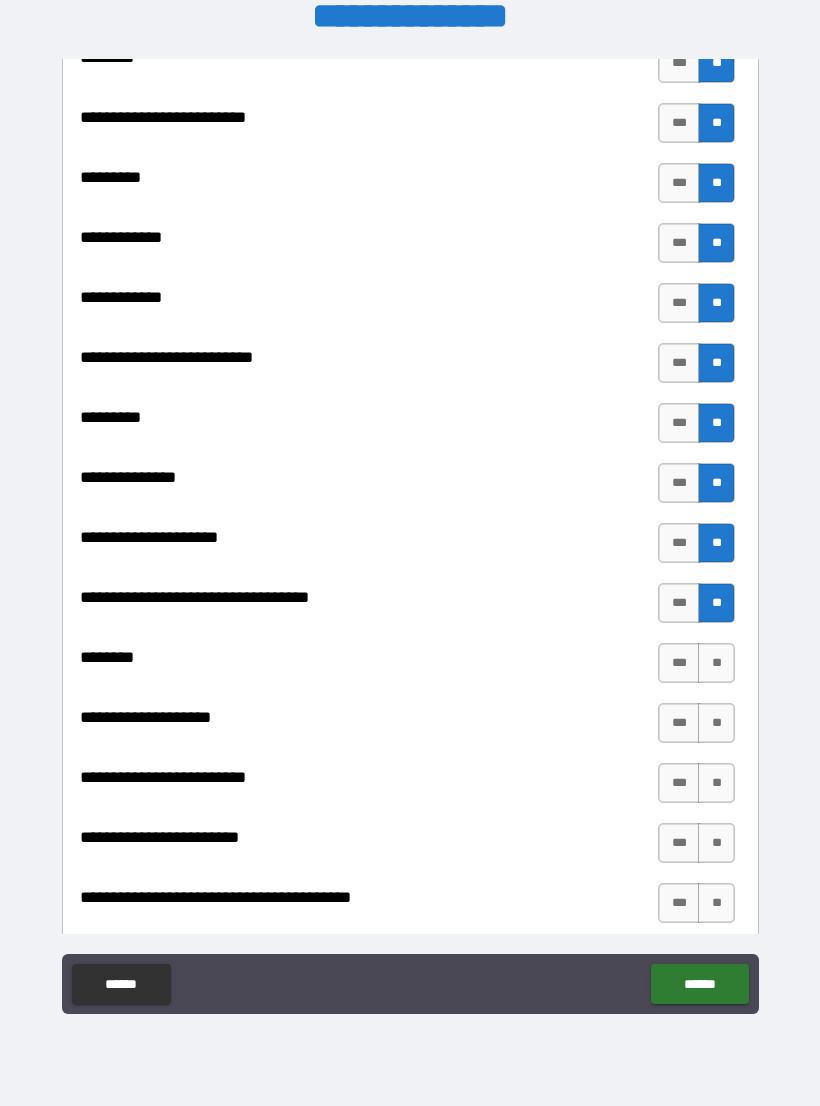 click on "**" at bounding box center (716, 663) 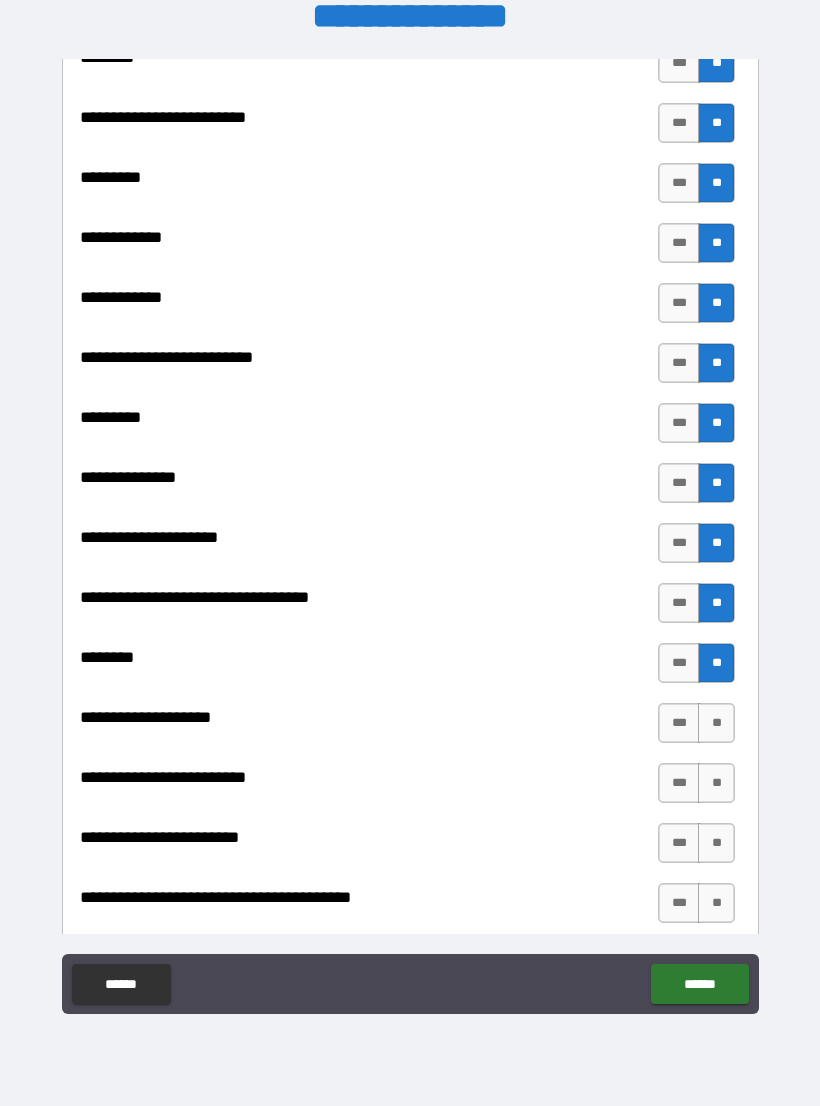 click on "**" at bounding box center (716, 723) 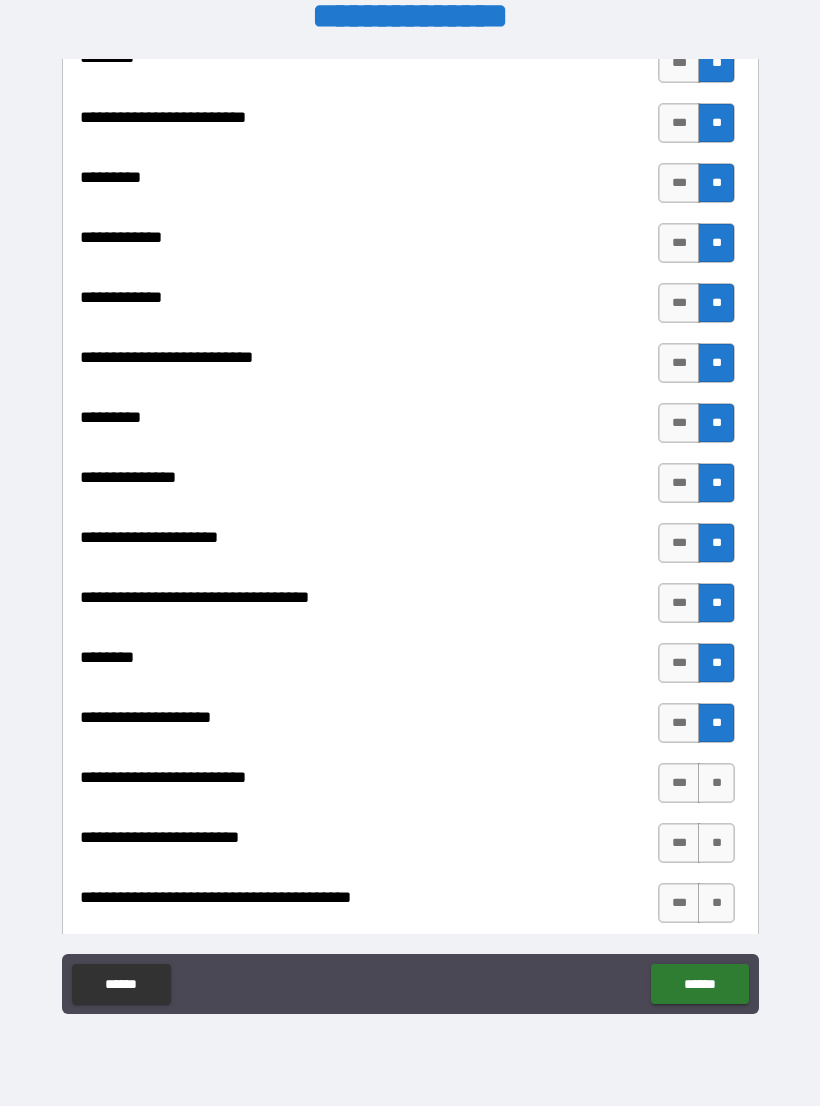 click on "**" at bounding box center [716, 783] 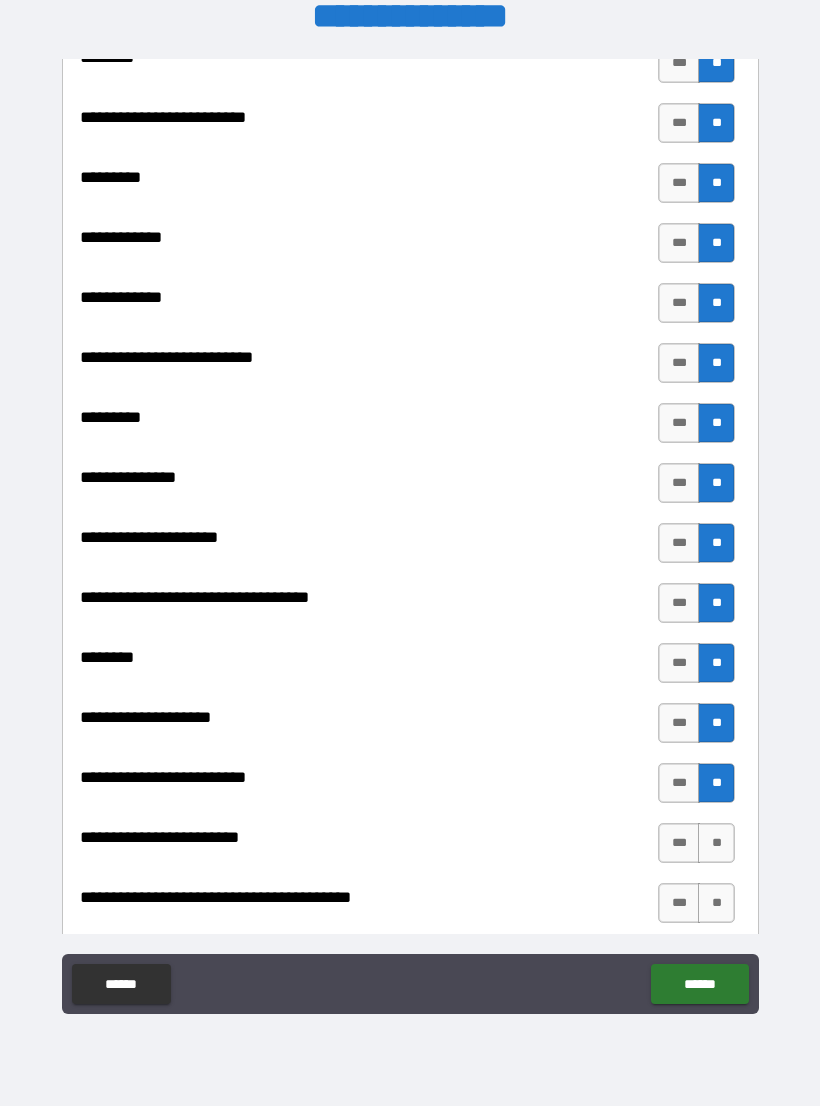click on "**" at bounding box center (716, 843) 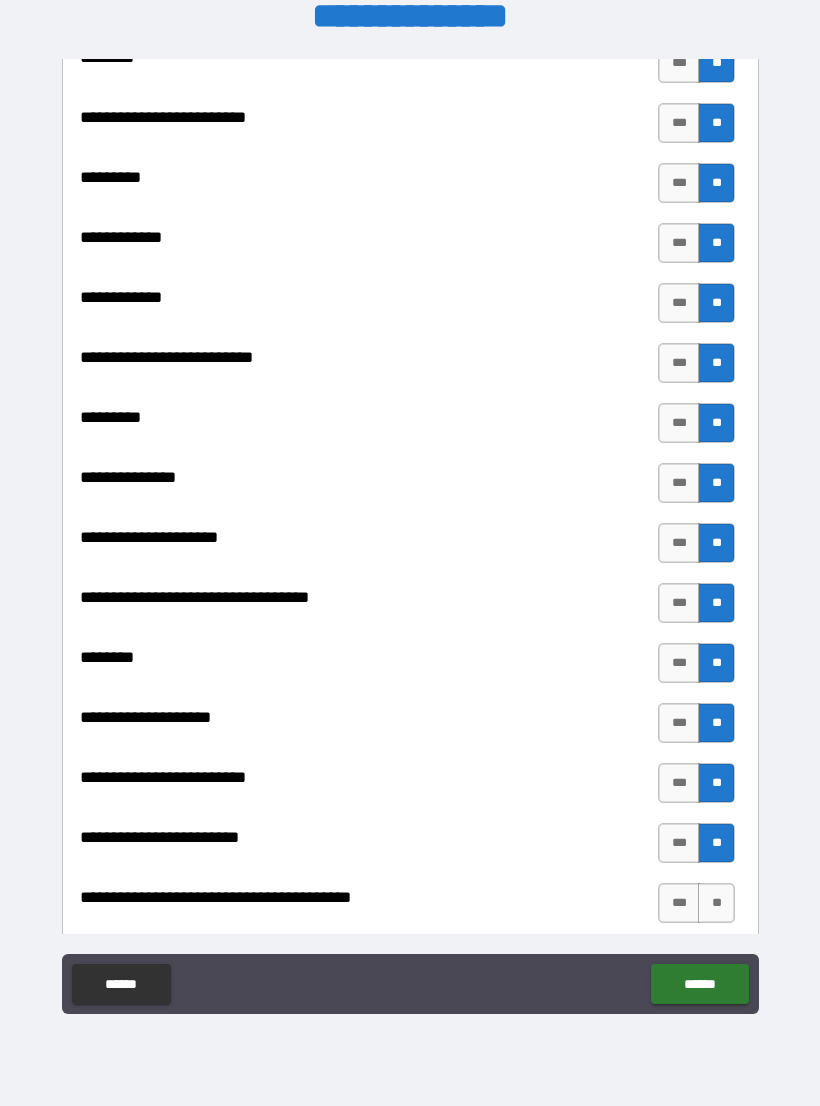click on "**" at bounding box center (716, 903) 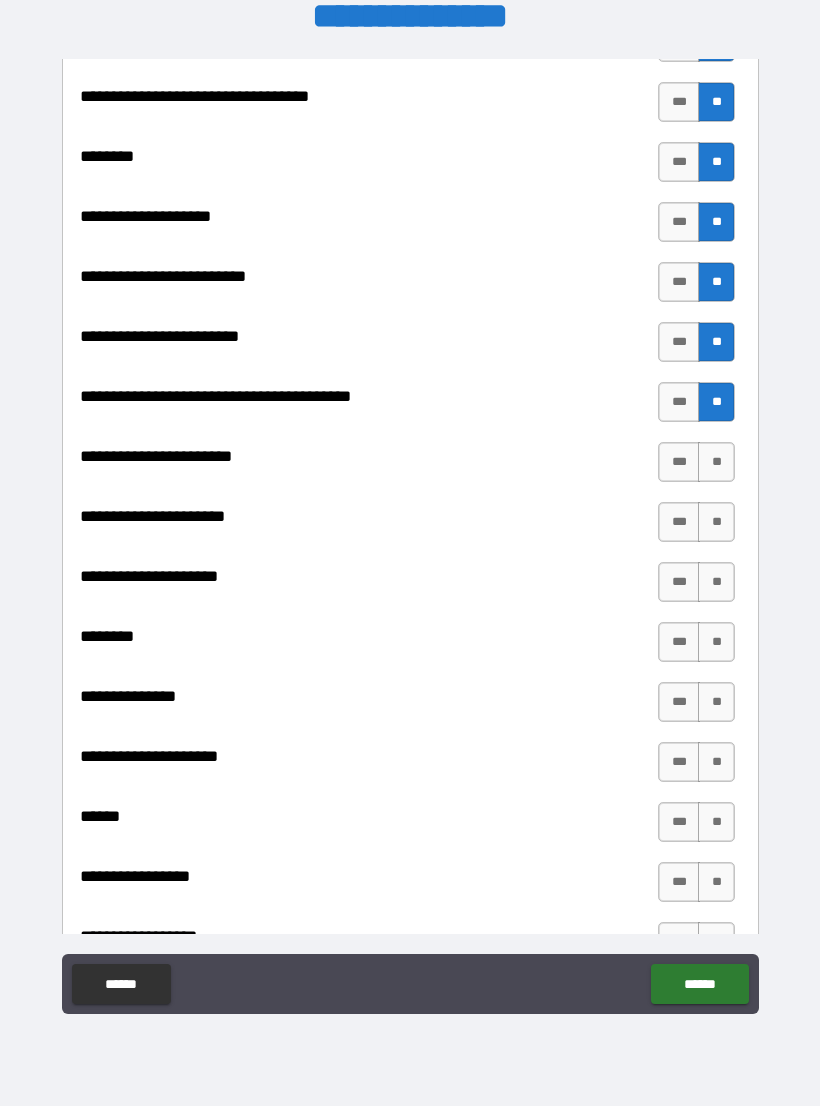 scroll, scrollTop: 2394, scrollLeft: 0, axis: vertical 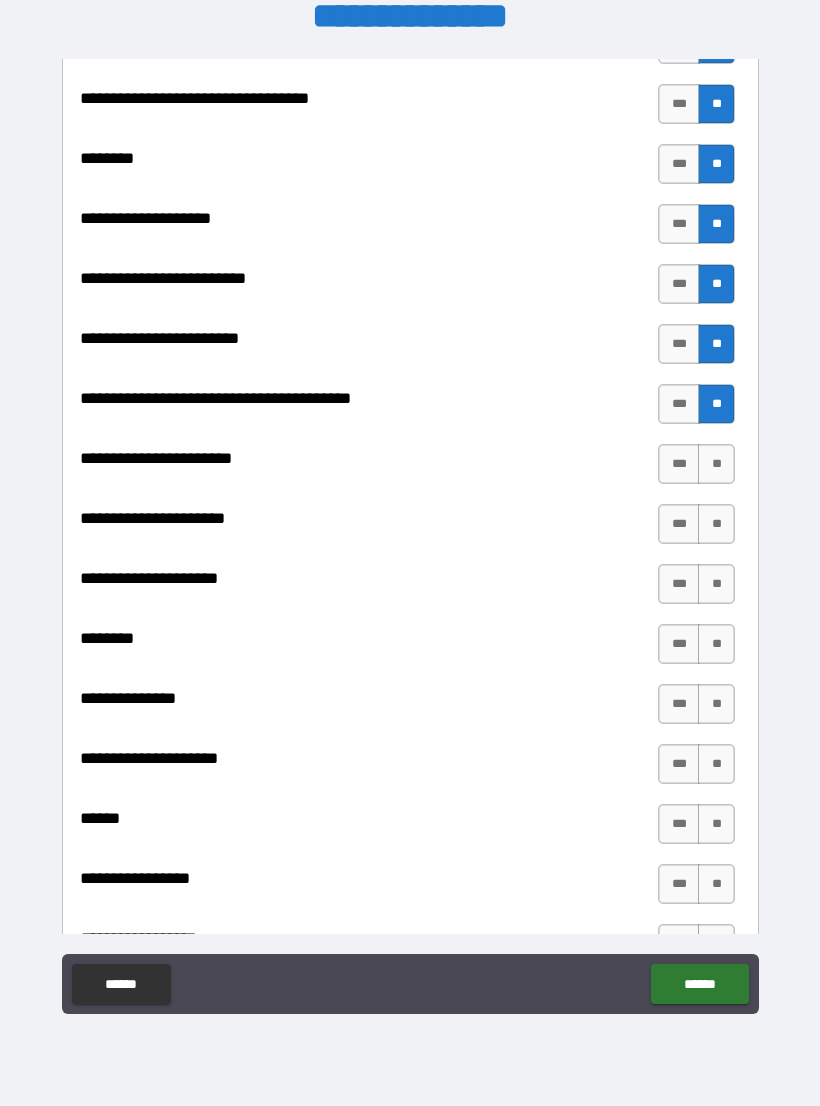 click on "**" at bounding box center (716, 464) 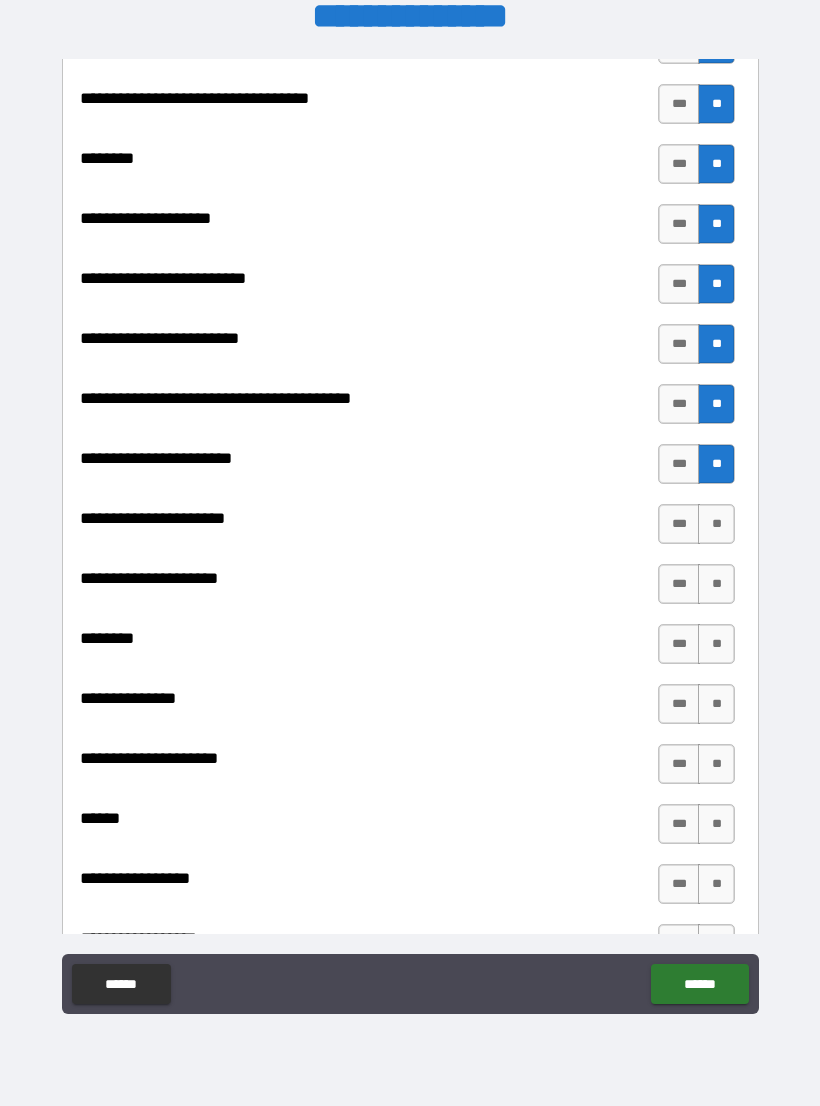 click on "**" at bounding box center (716, 524) 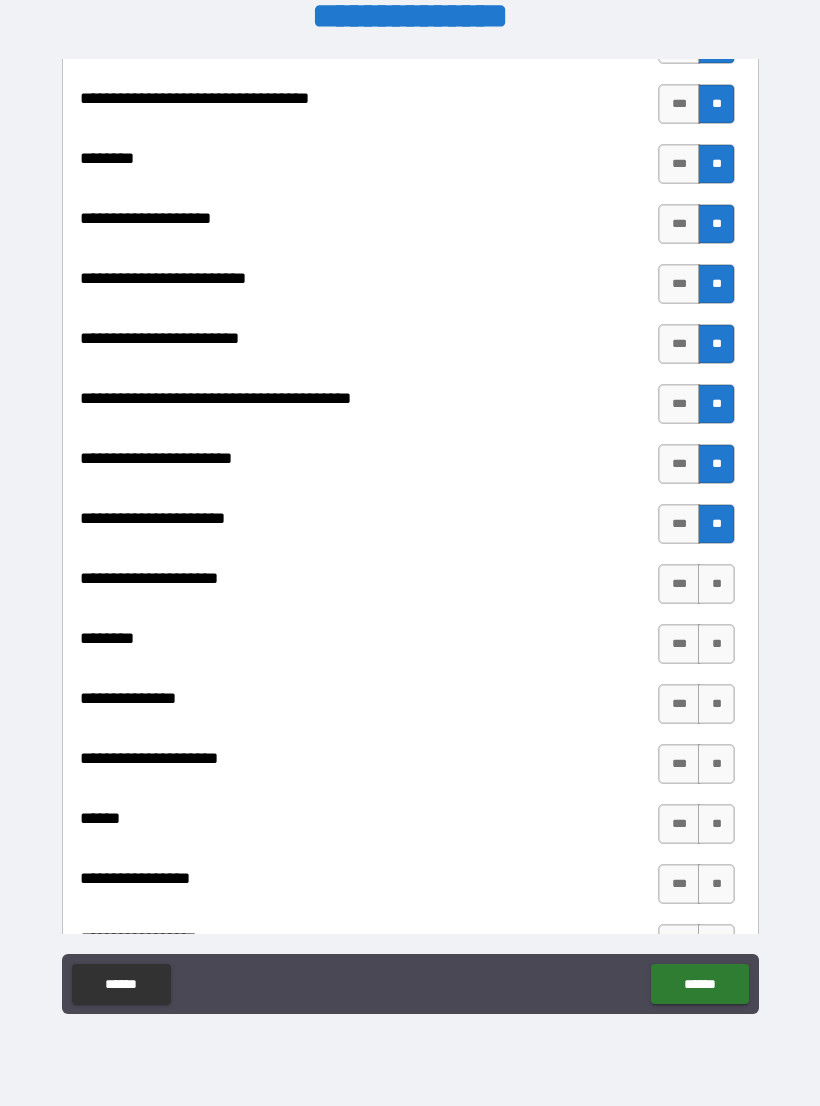click on "**" at bounding box center [716, 584] 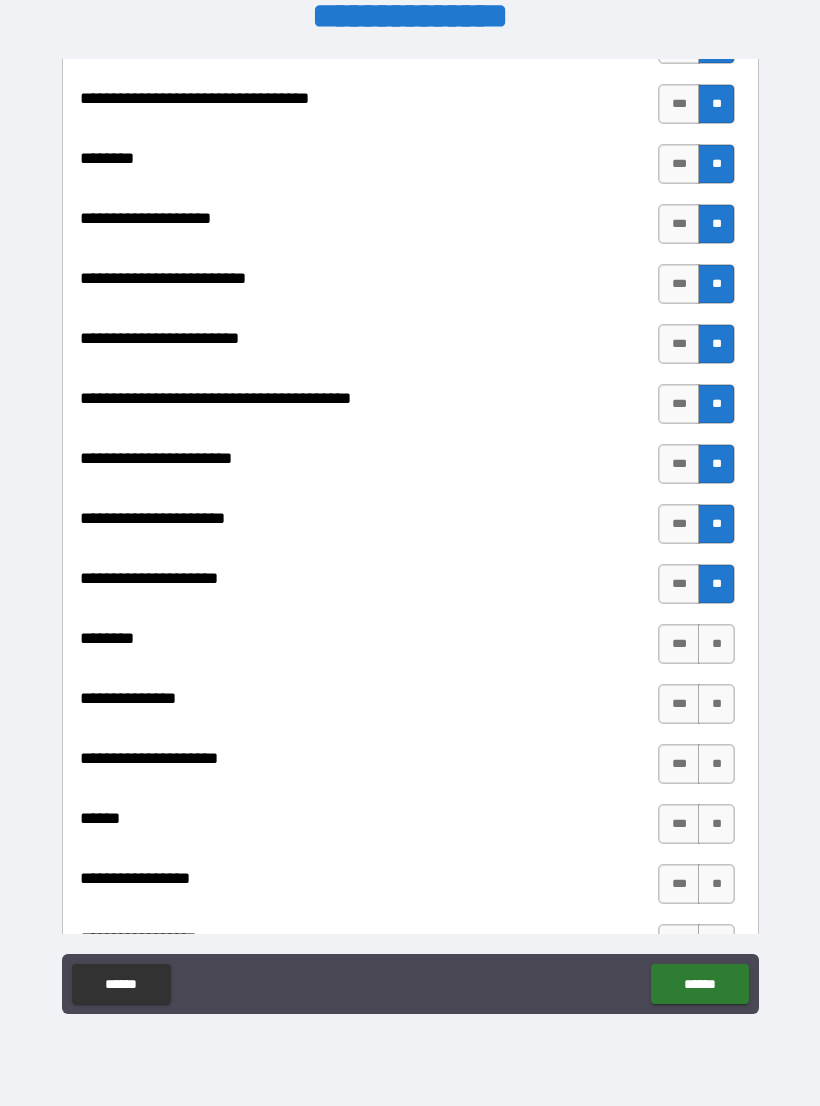 click on "**" at bounding box center [716, 644] 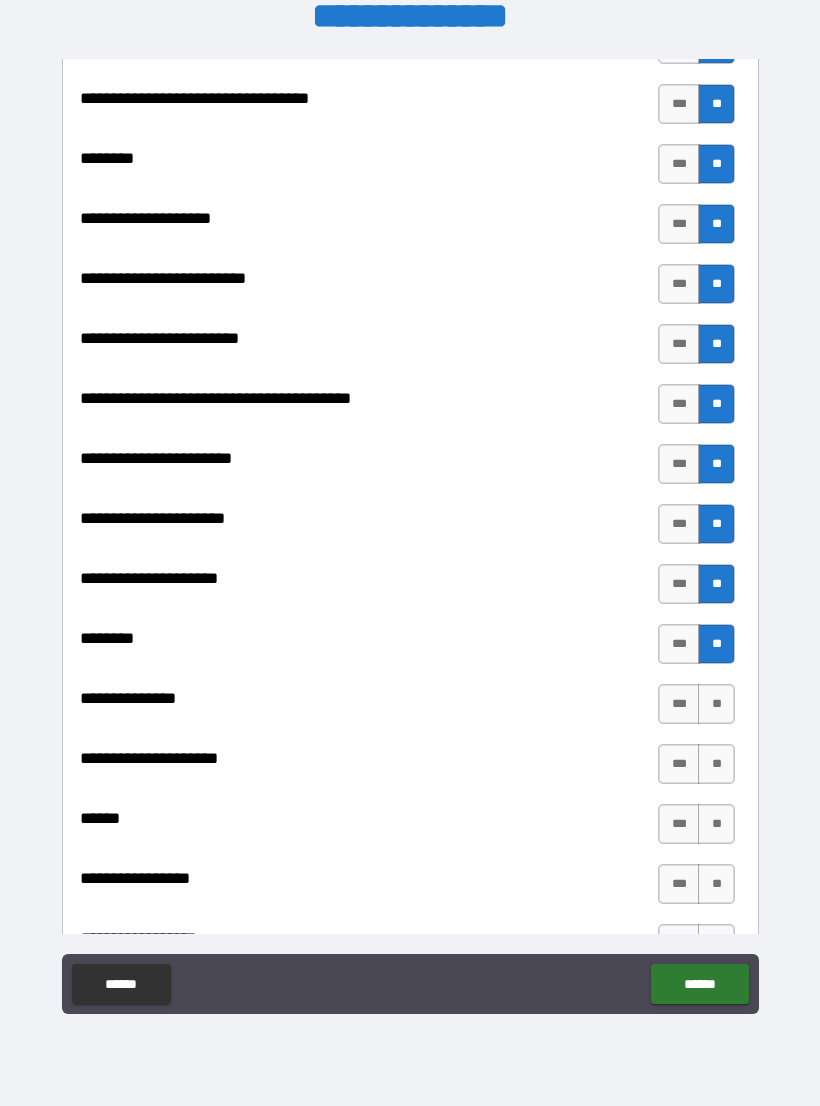 click on "**" at bounding box center (716, 704) 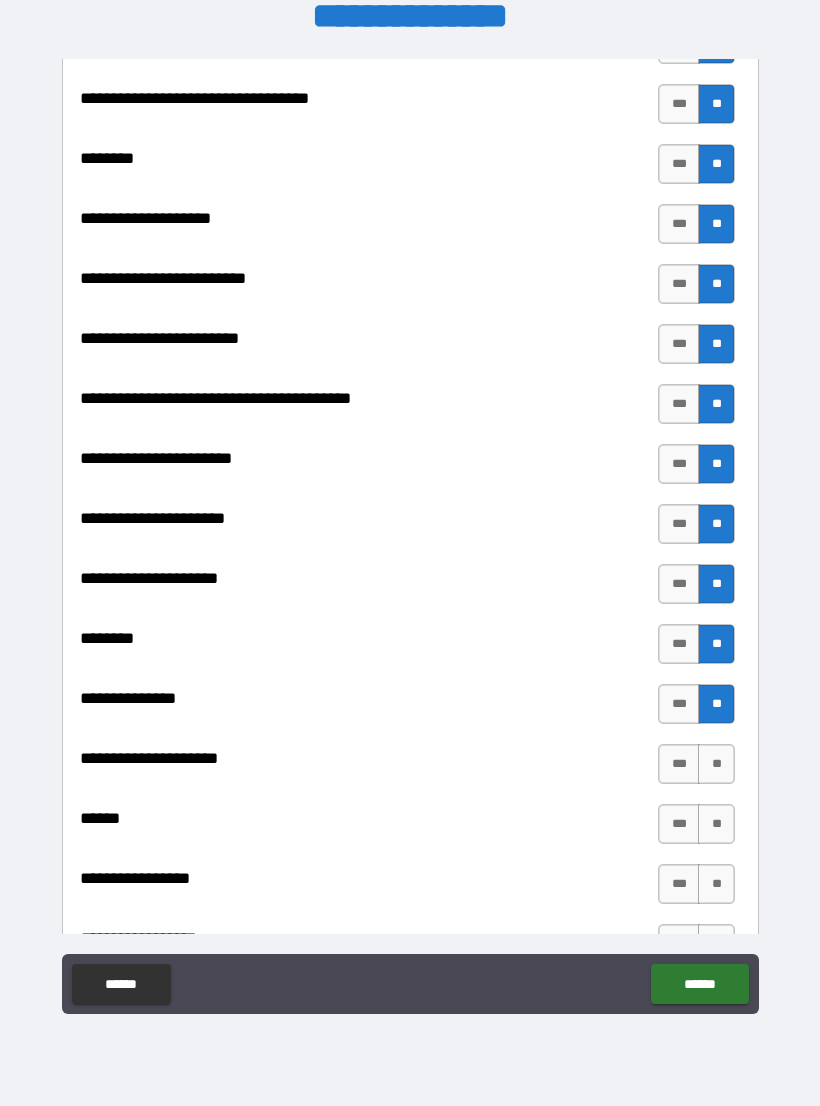 click on "**********" at bounding box center (410, -394) 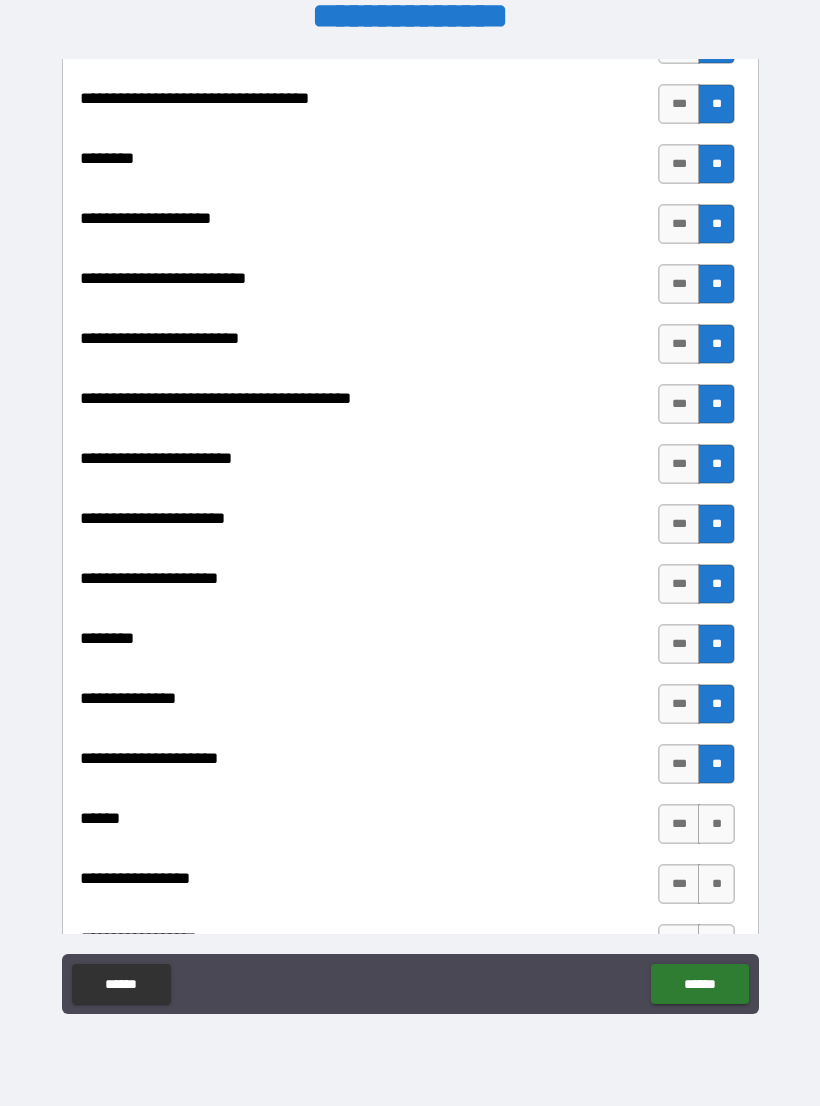 click on "**" at bounding box center [716, 824] 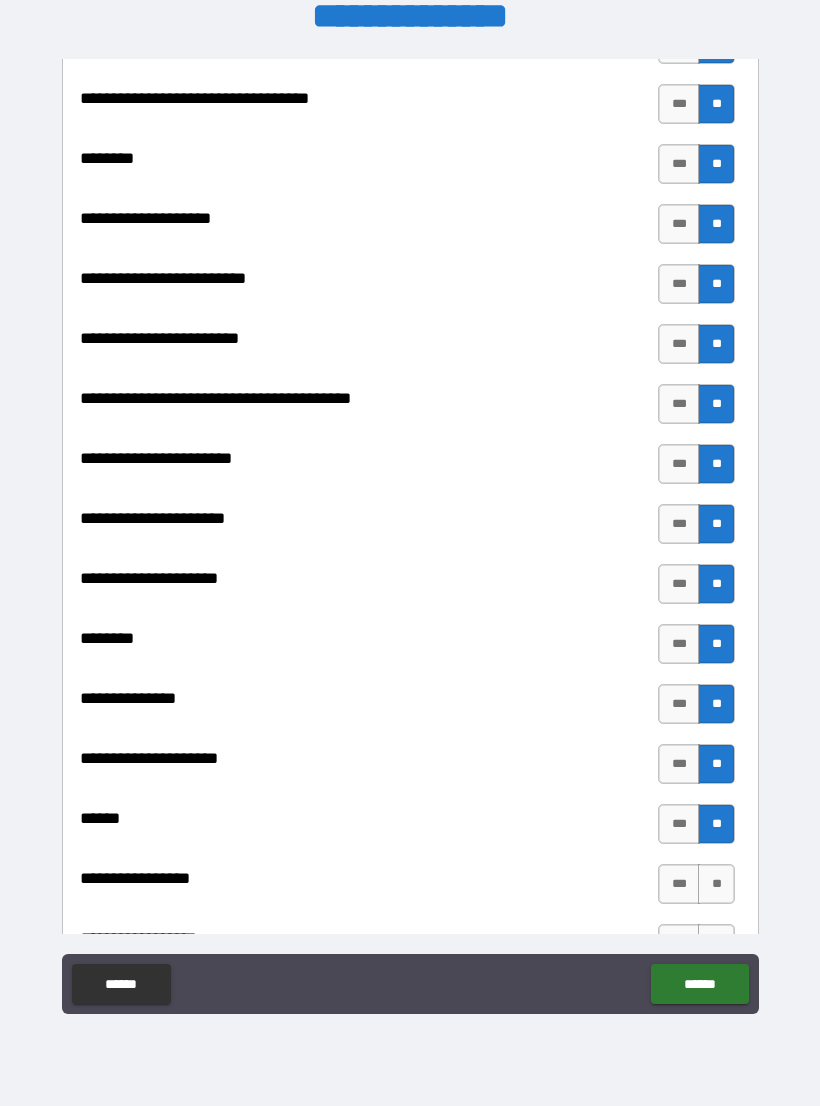 click on "**" at bounding box center (716, 884) 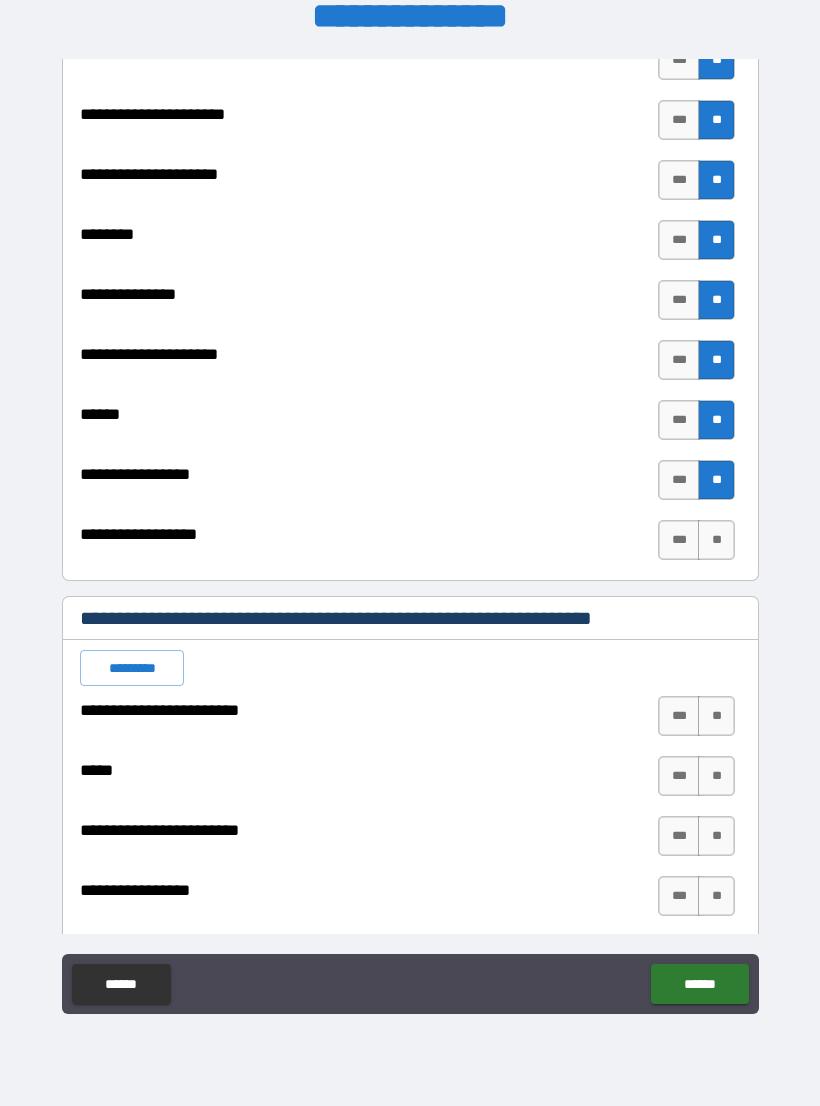 scroll, scrollTop: 2800, scrollLeft: 0, axis: vertical 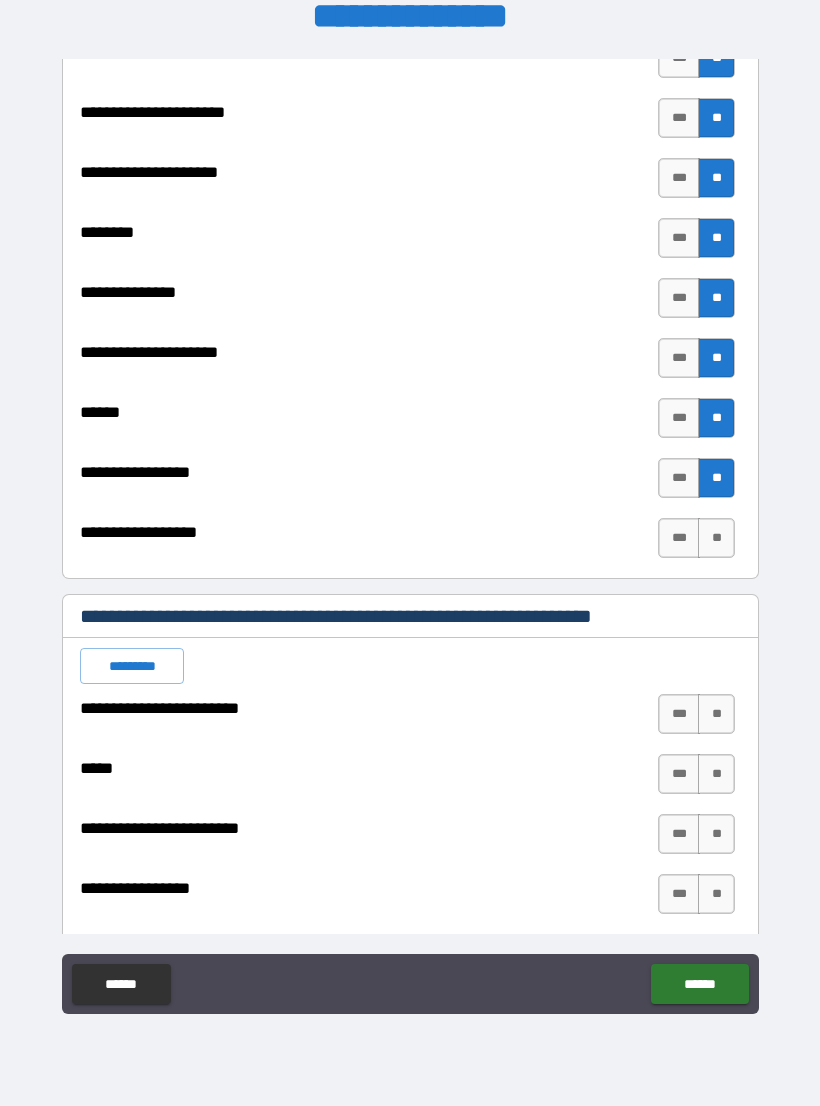 click on "**" at bounding box center (716, 538) 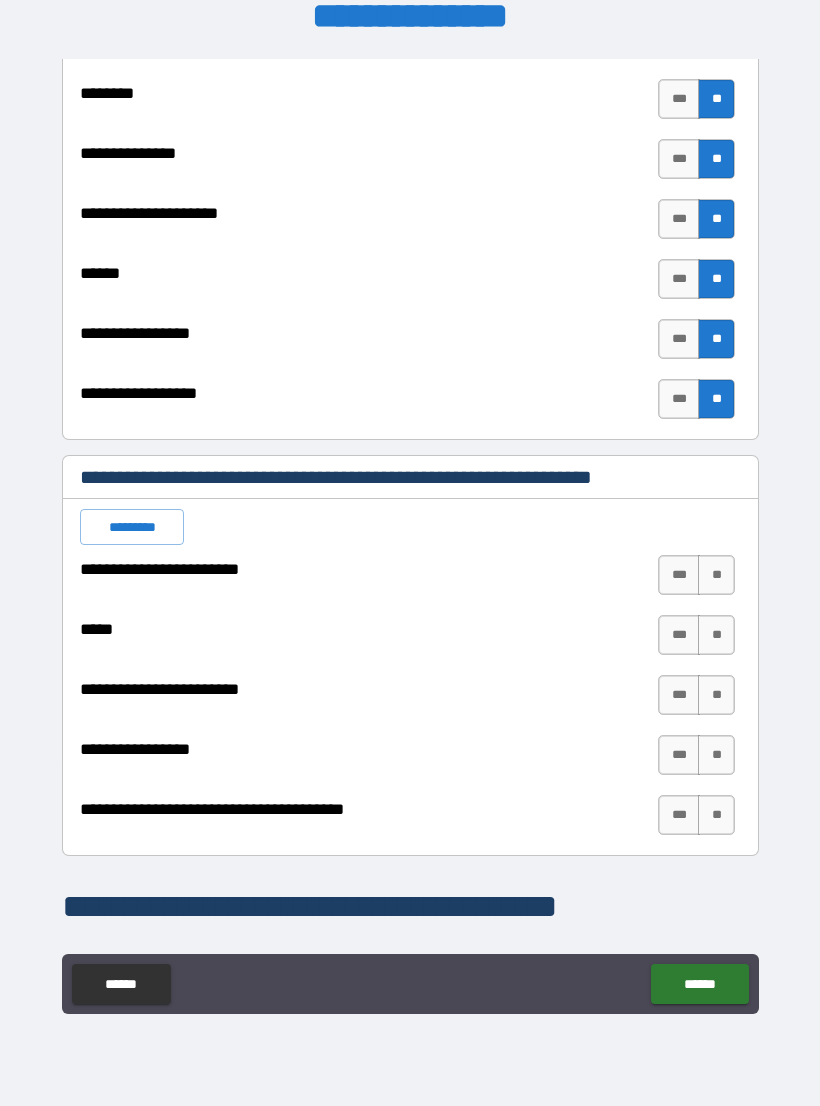 scroll, scrollTop: 2936, scrollLeft: 0, axis: vertical 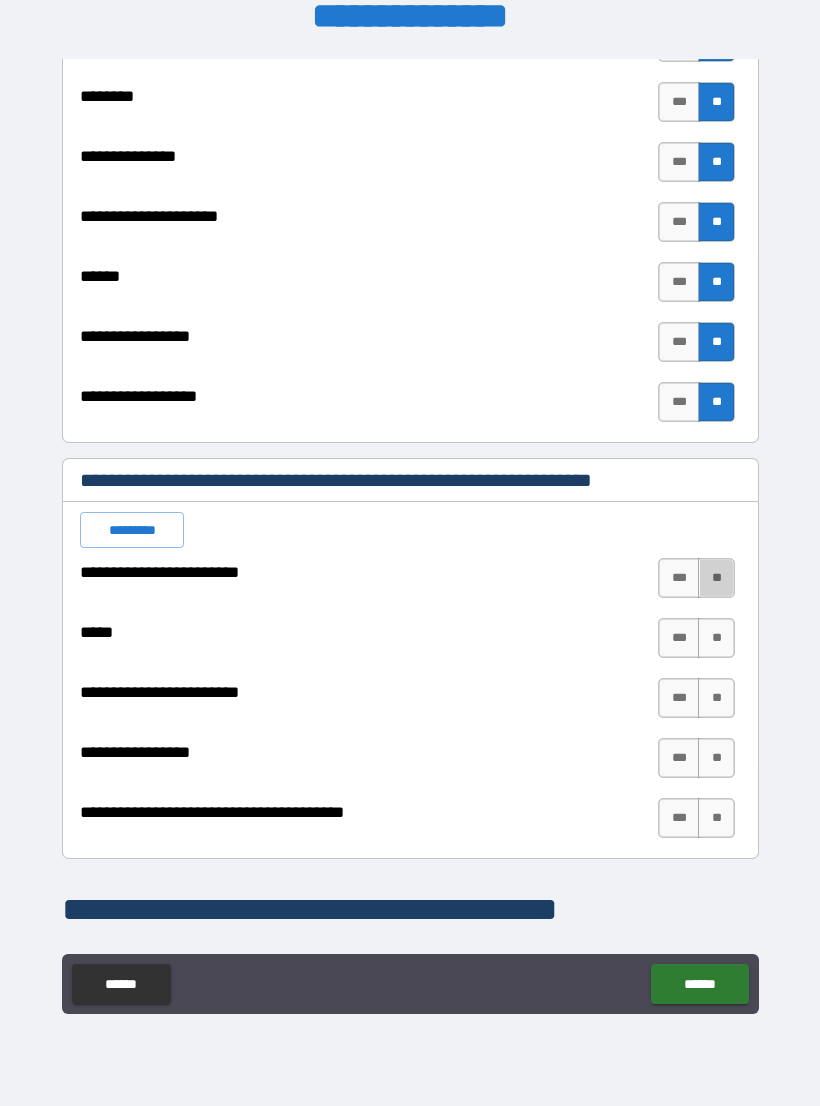 click on "**" at bounding box center (716, 578) 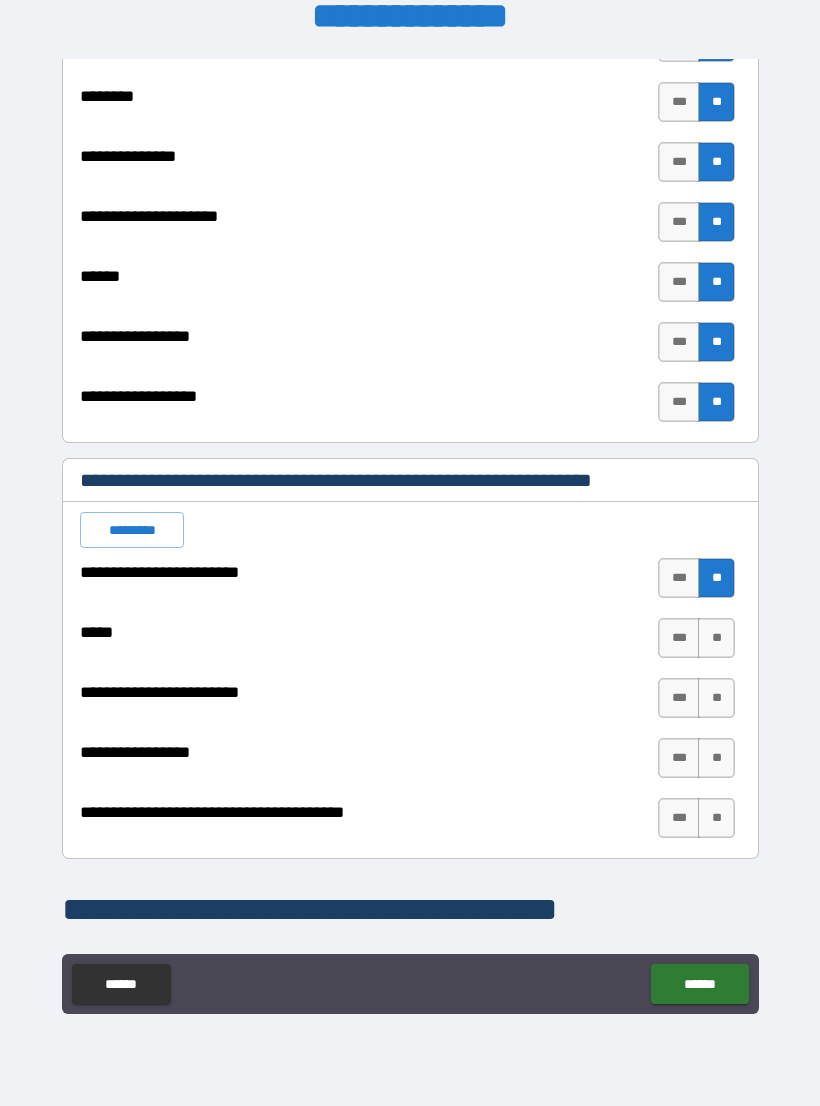 click on "**" at bounding box center (716, 638) 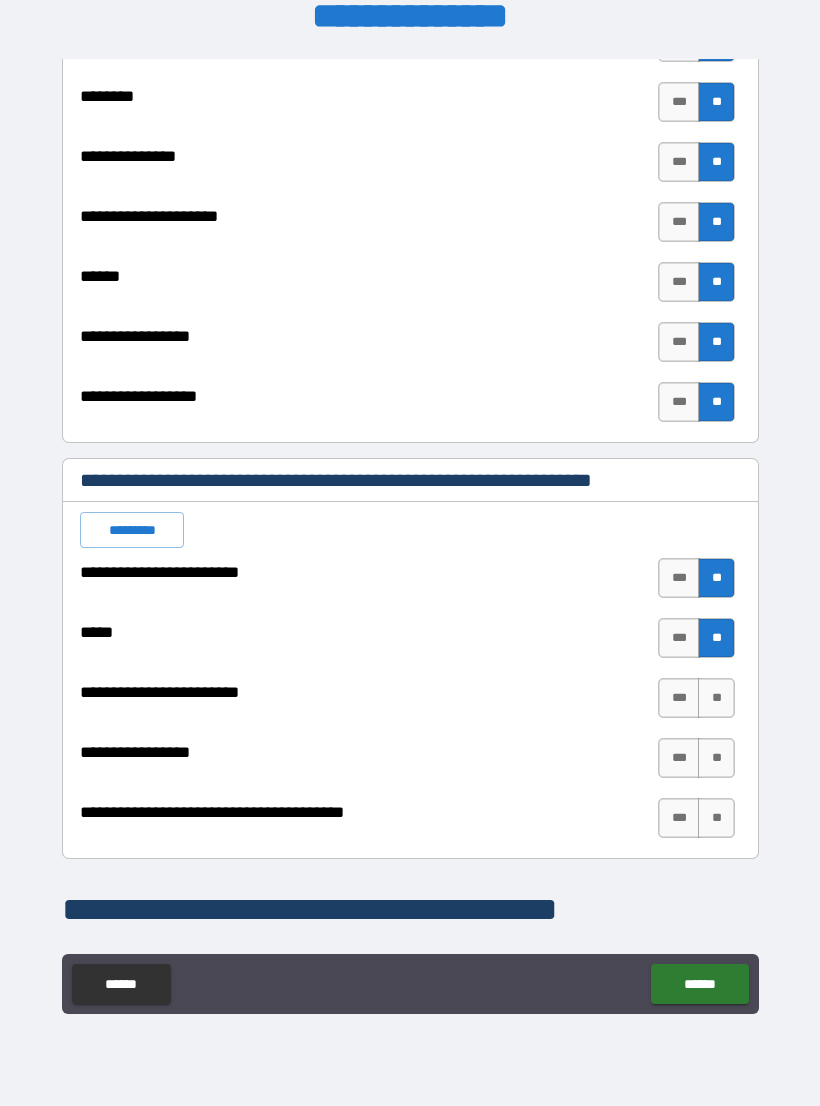 click on "**" at bounding box center (716, 698) 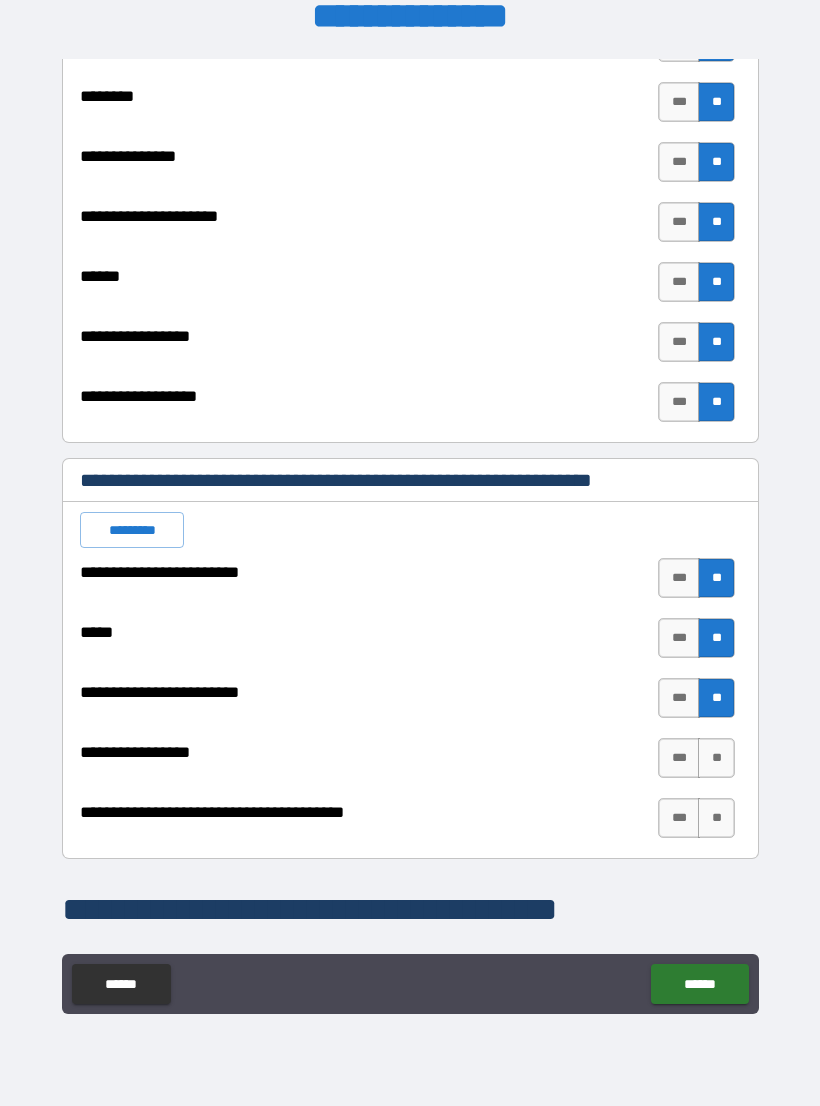 click on "***" at bounding box center (679, 758) 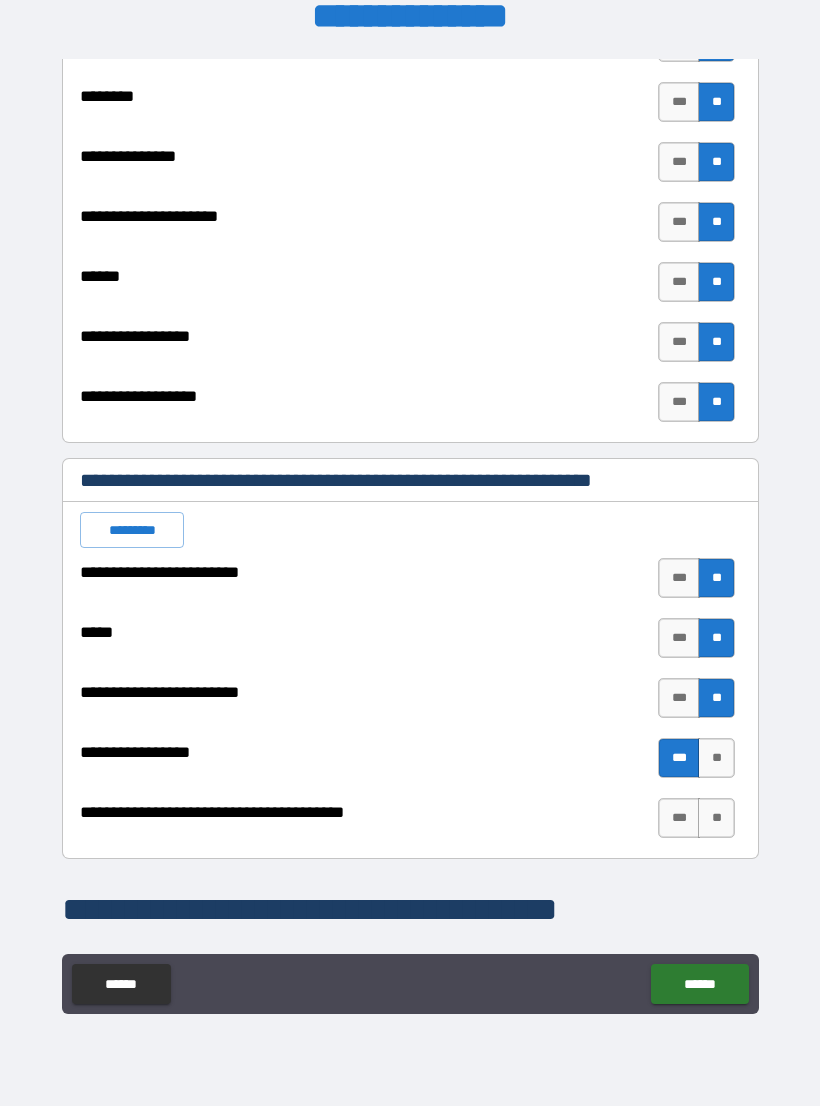 click on "**" at bounding box center [716, 818] 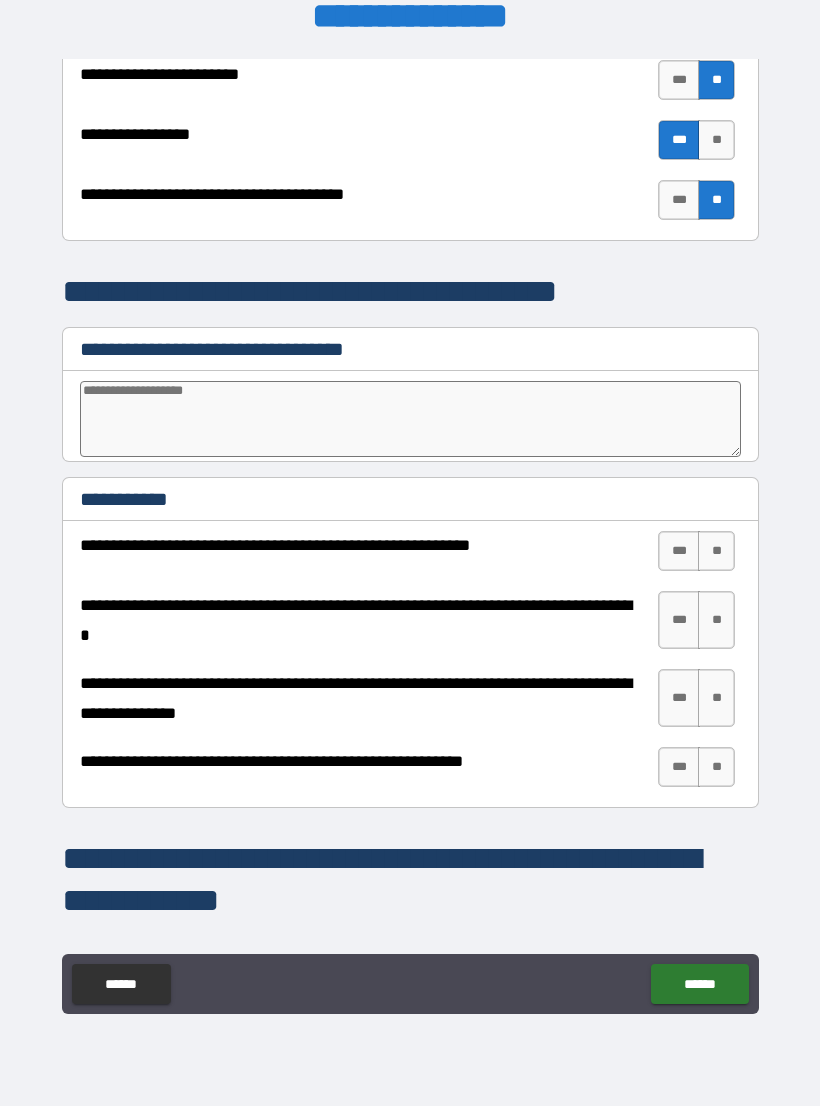scroll, scrollTop: 3553, scrollLeft: 0, axis: vertical 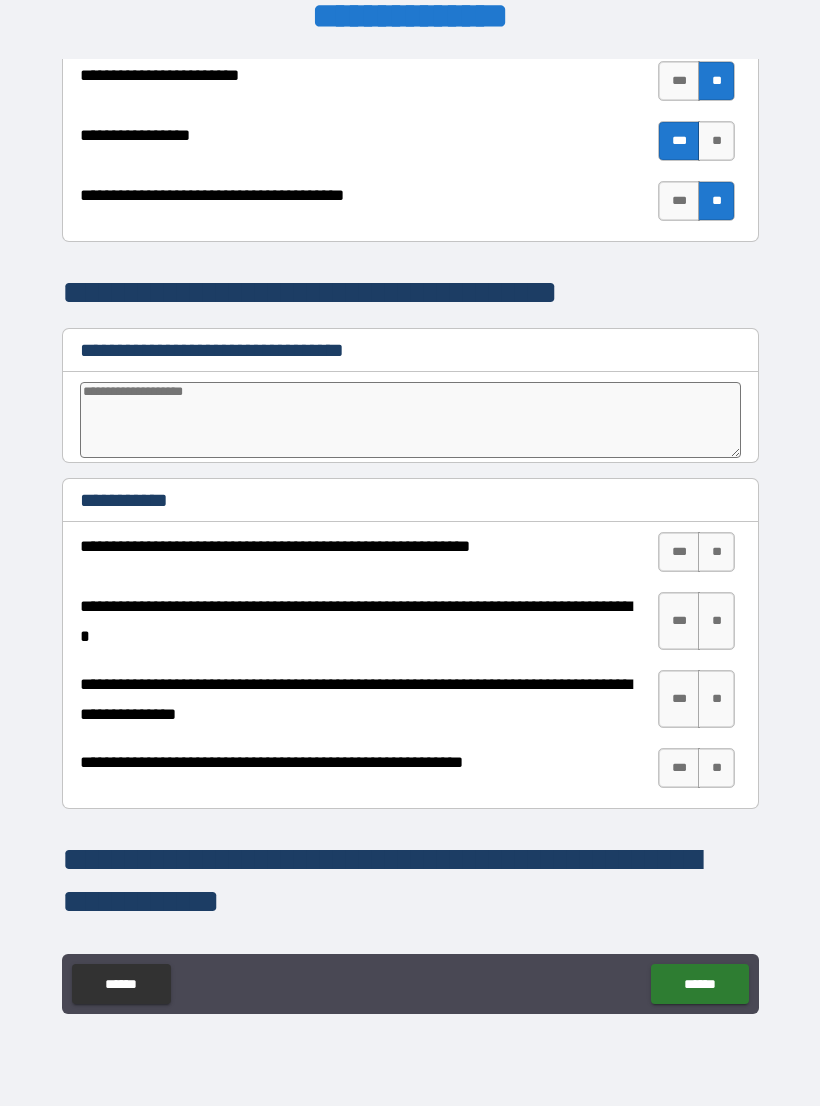 click on "**" at bounding box center [716, 552] 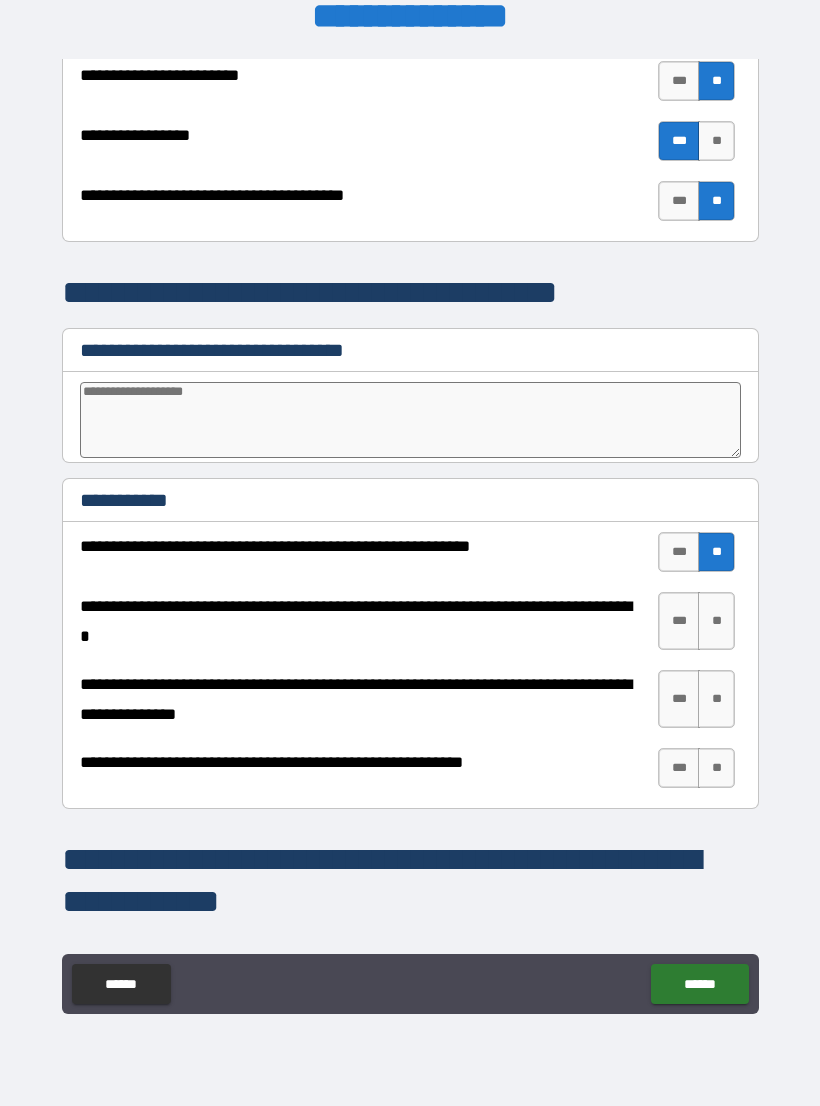 click on "**" at bounding box center (716, 621) 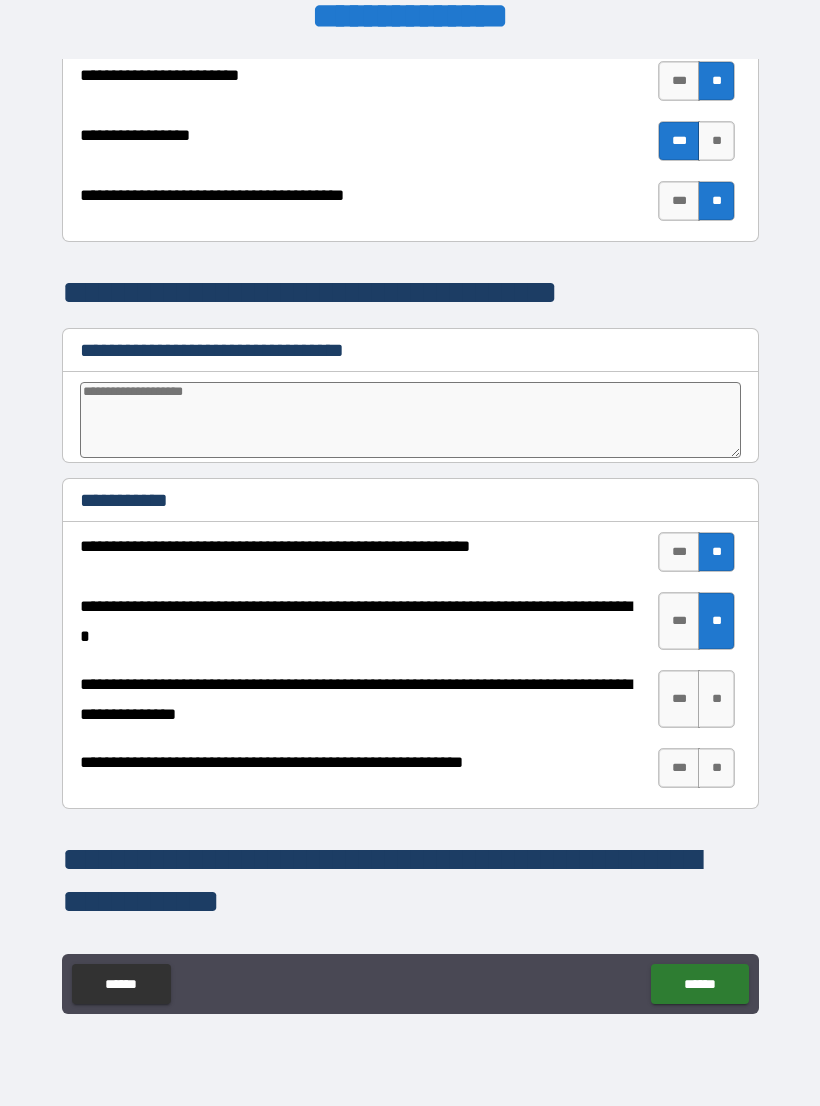 click on "**" at bounding box center [716, 699] 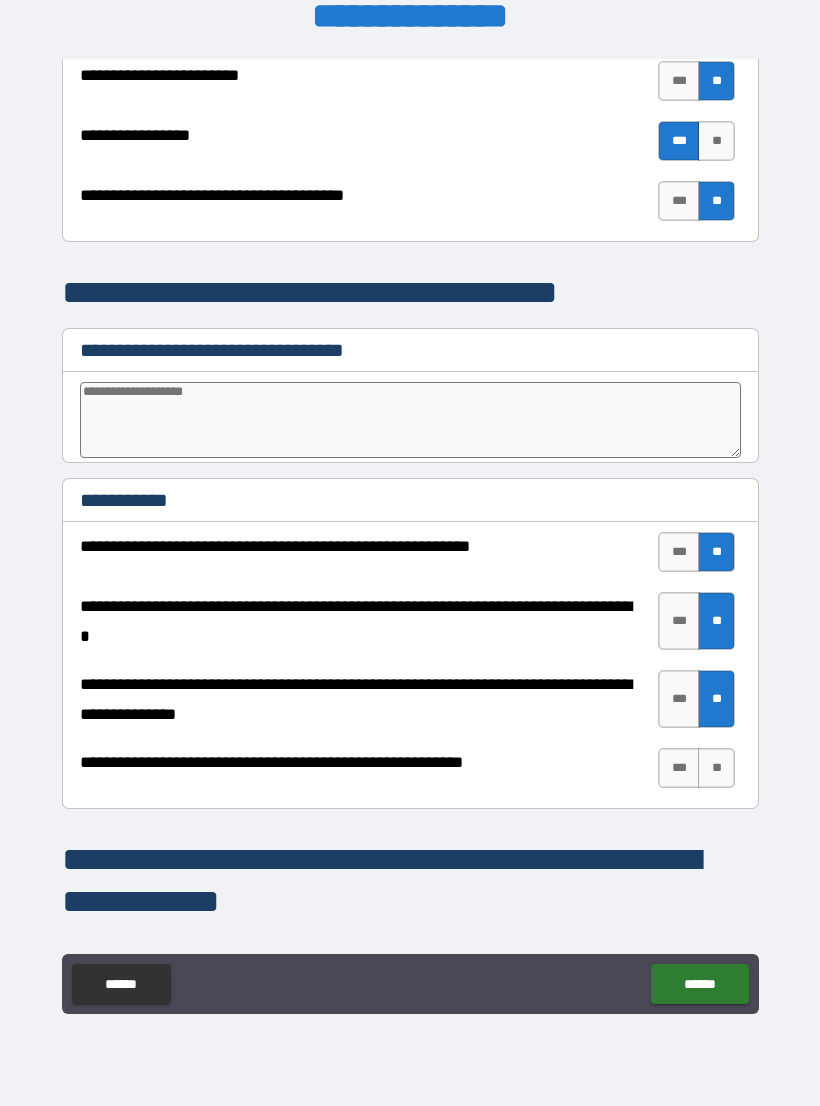 click on "**" at bounding box center (716, 768) 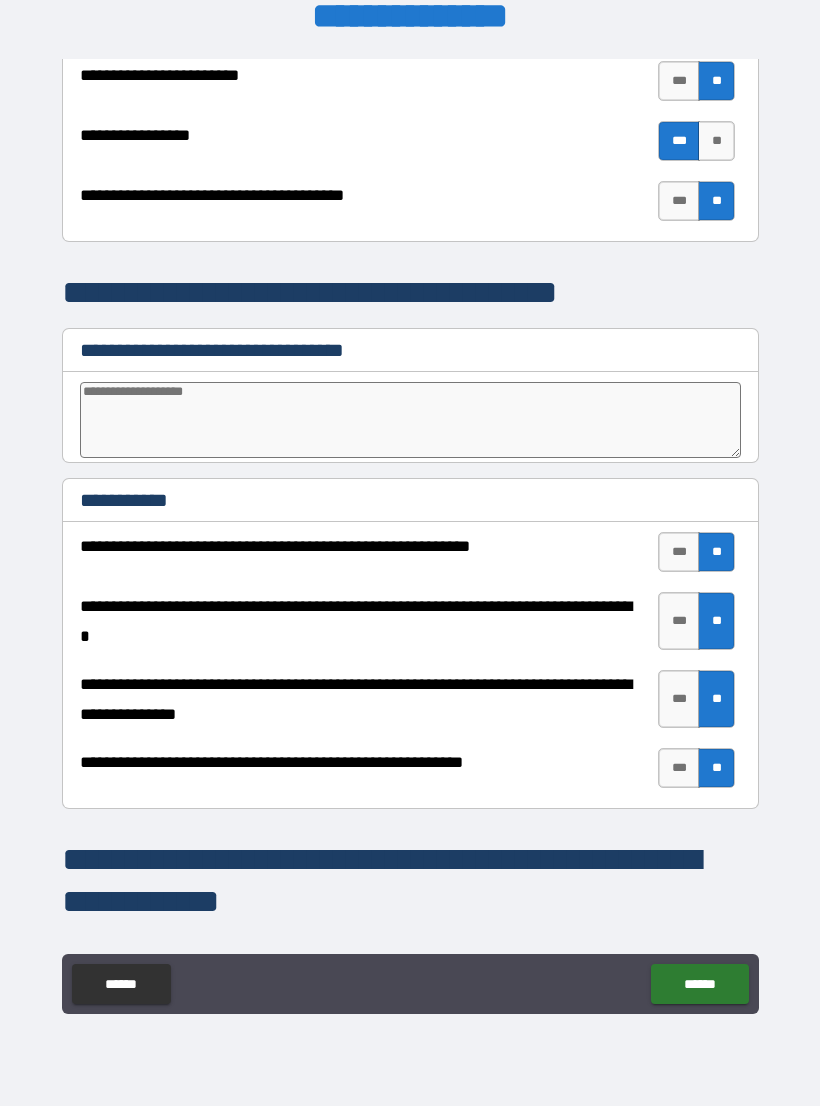 type on "*" 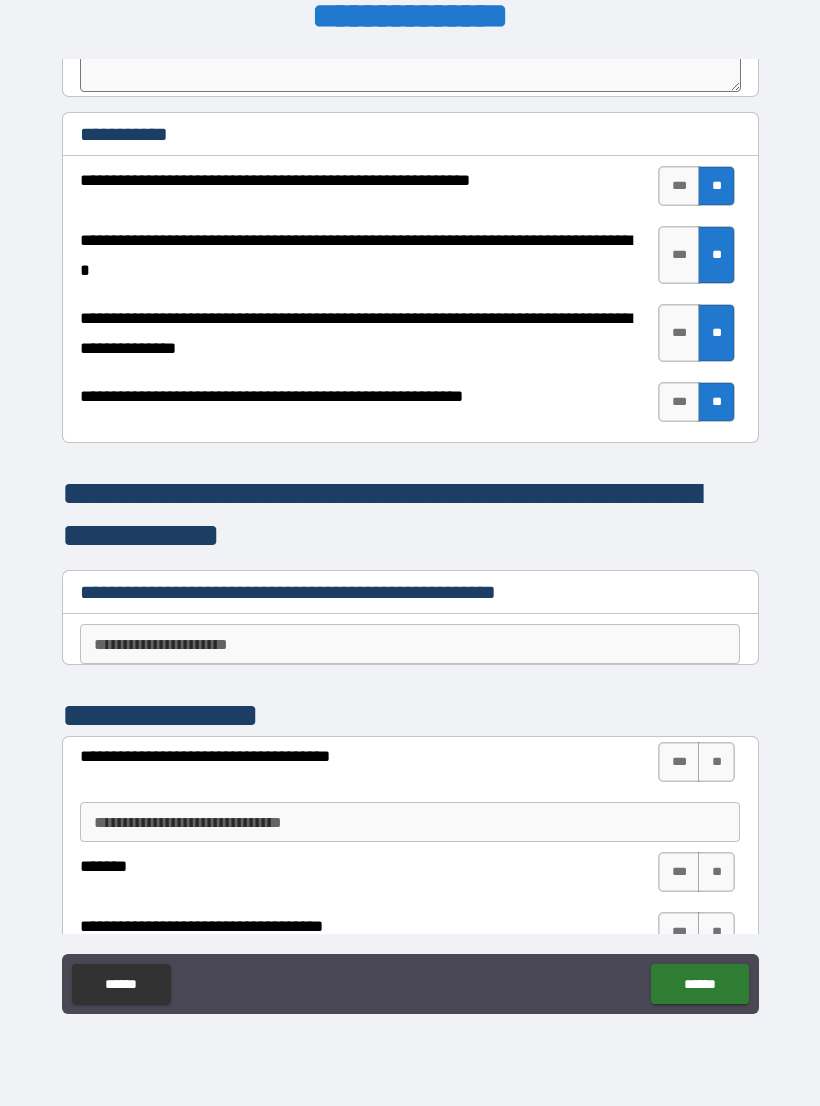 scroll, scrollTop: 3921, scrollLeft: 0, axis: vertical 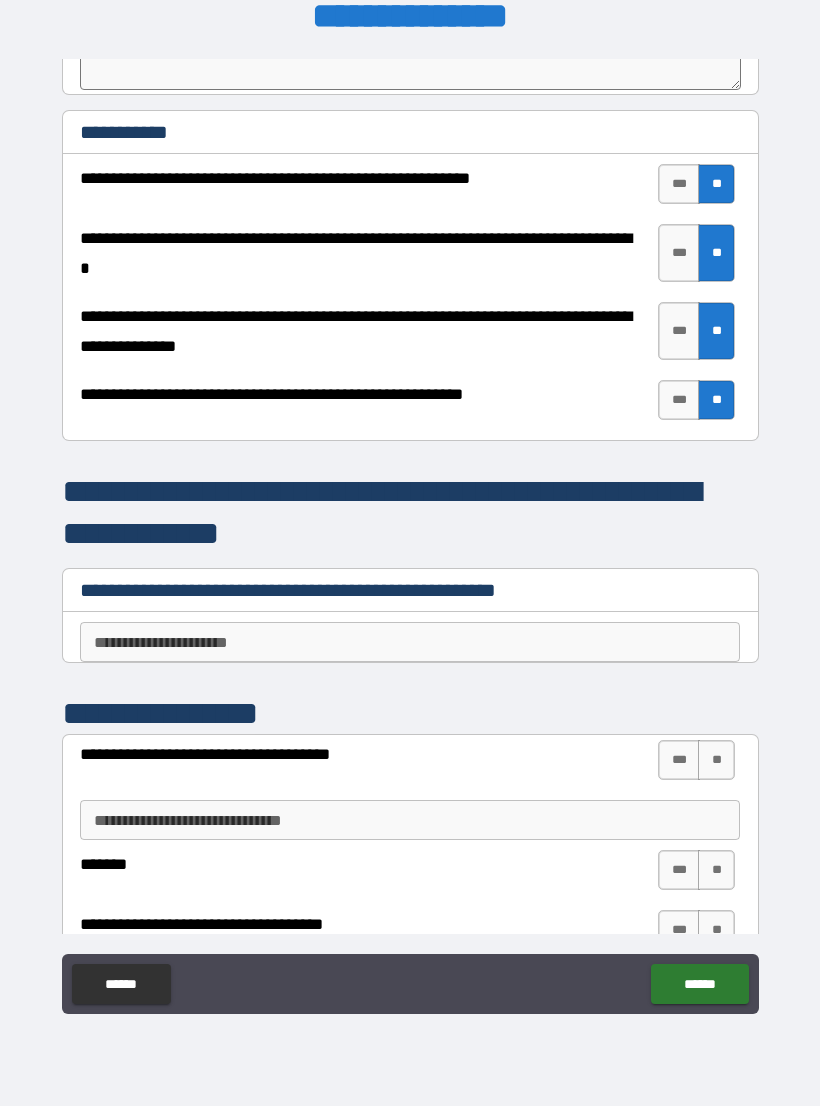 click on "**********" at bounding box center (410, 642) 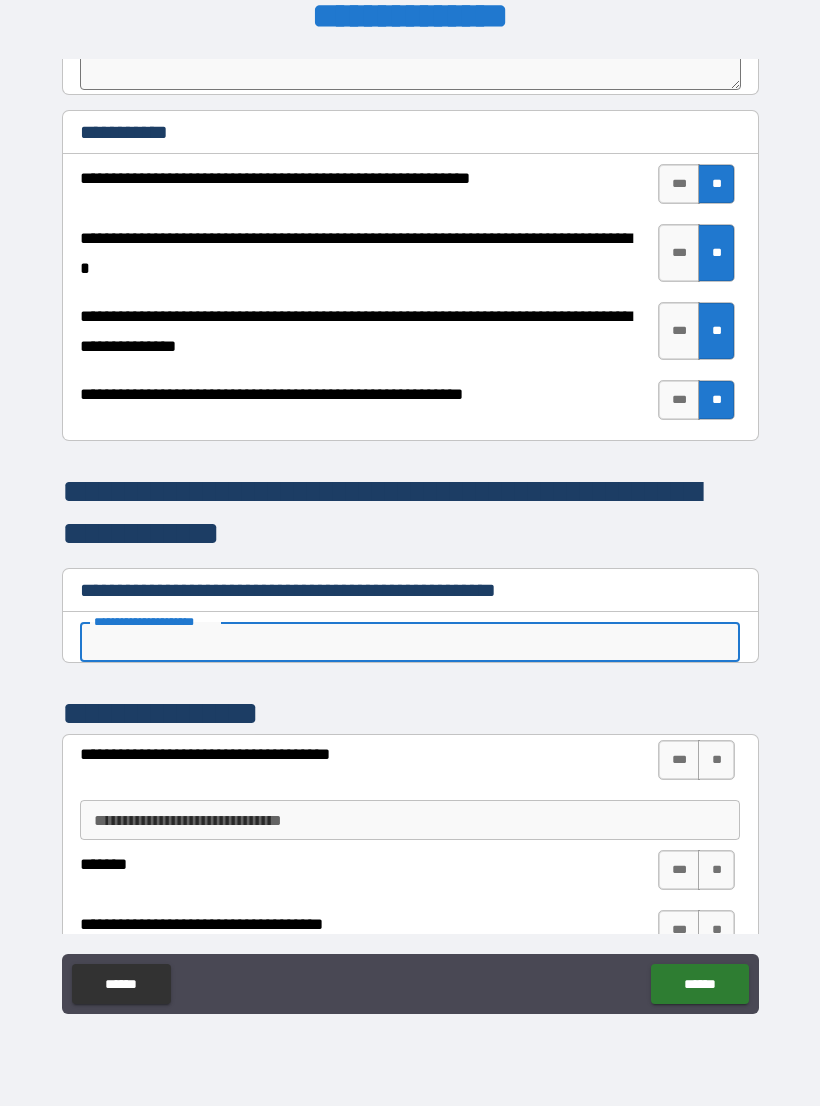 type on "*" 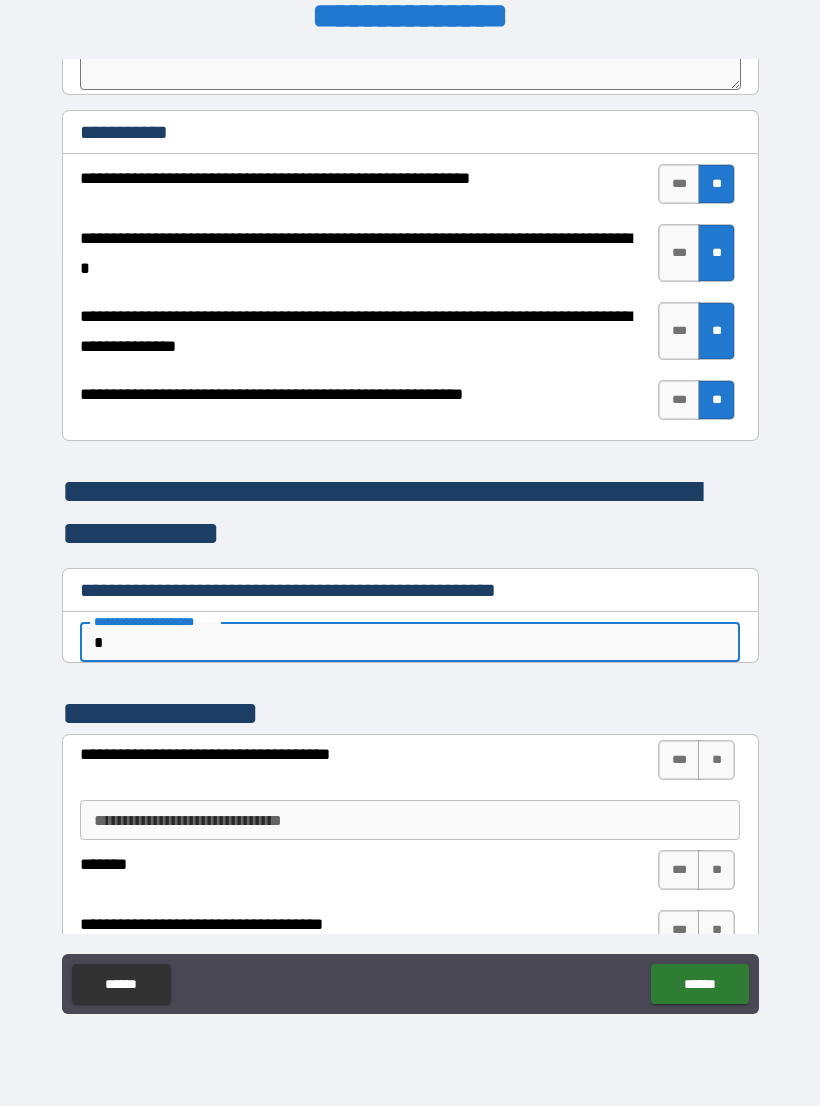 type on "*" 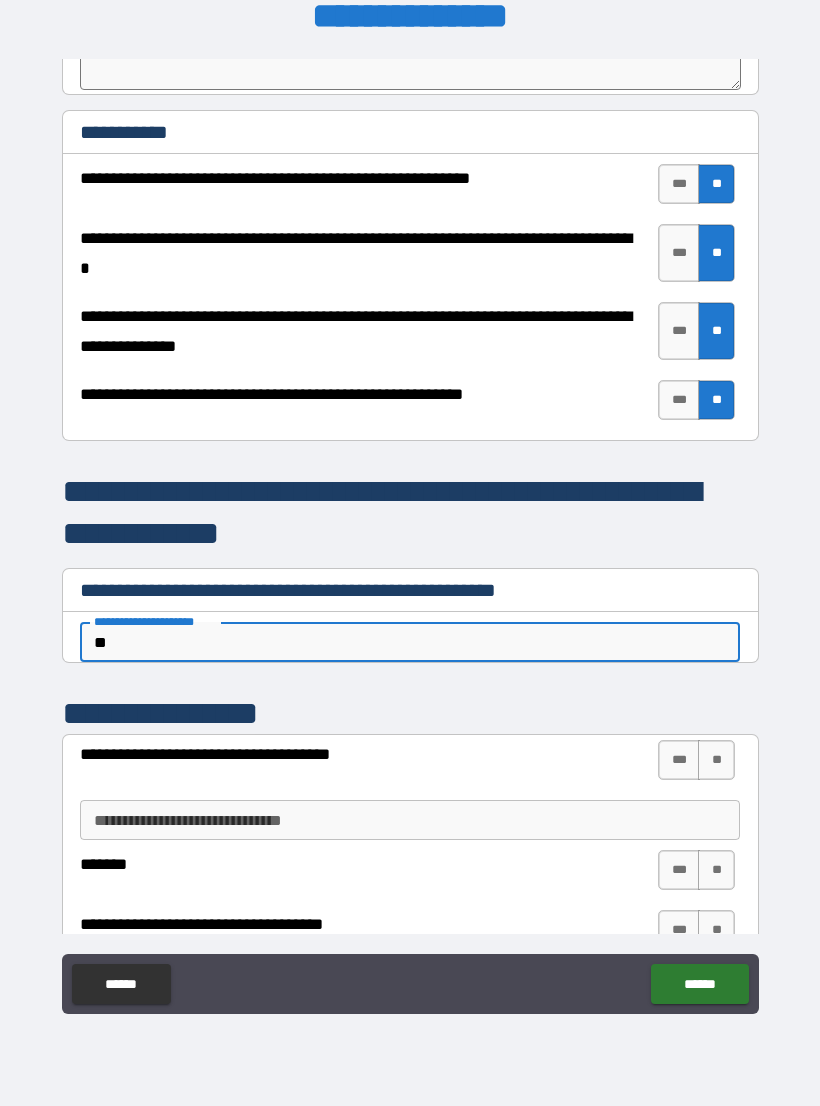 type on "*" 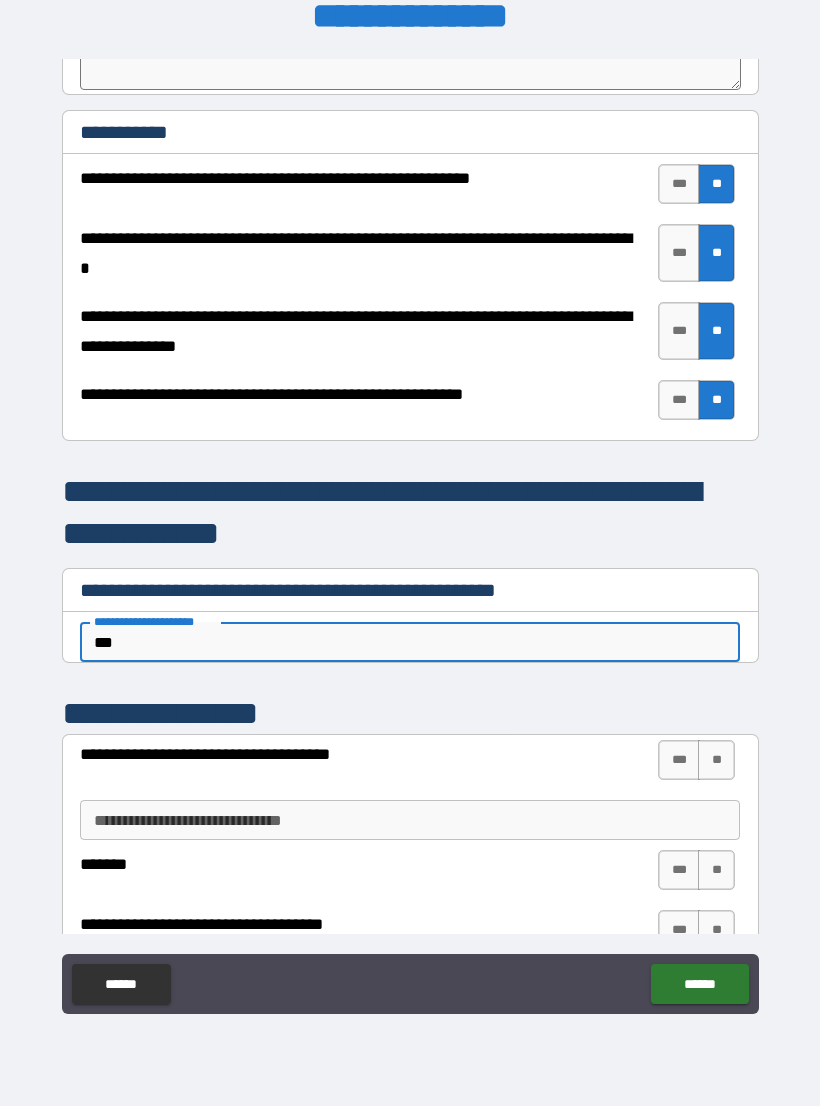 type on "*" 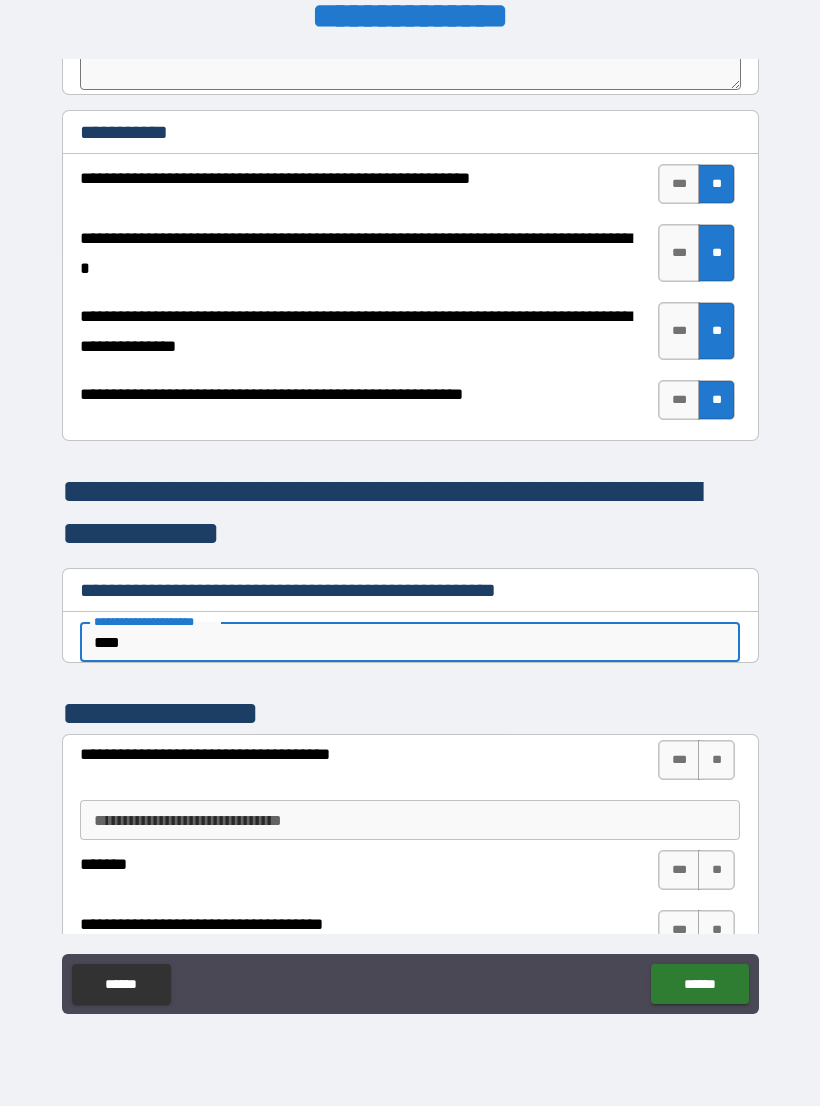 type on "*" 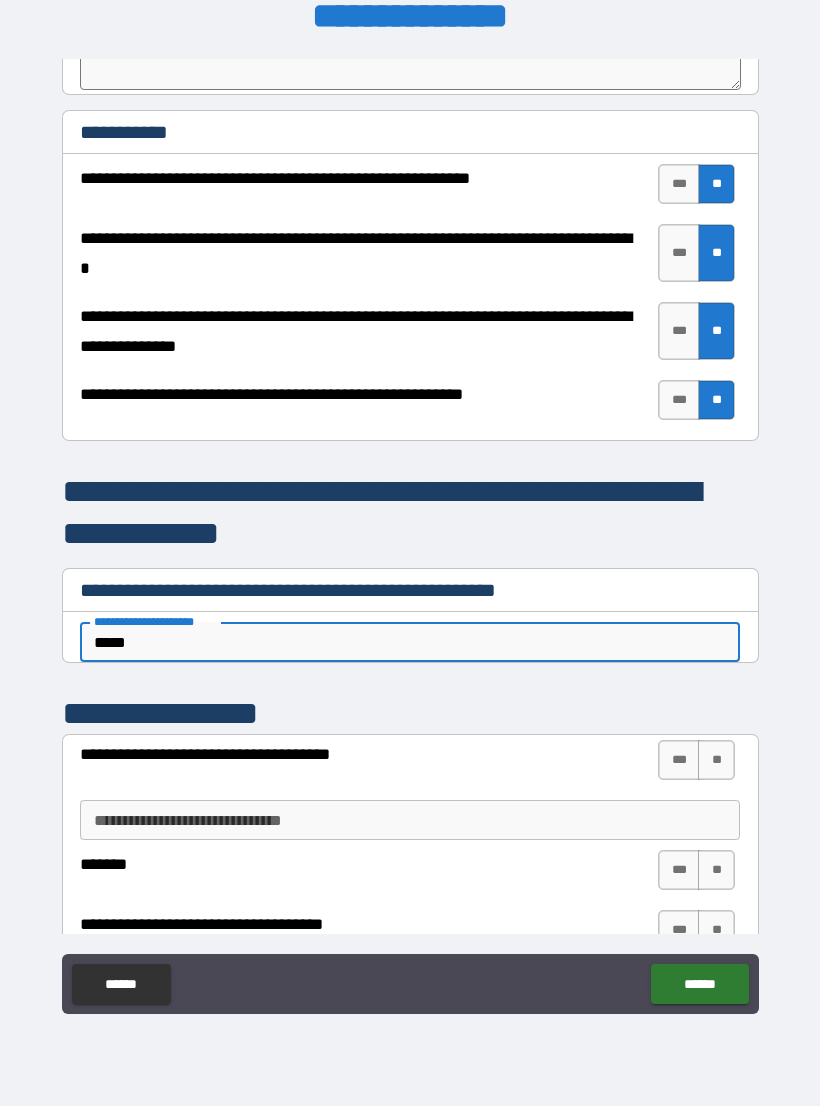 type on "*" 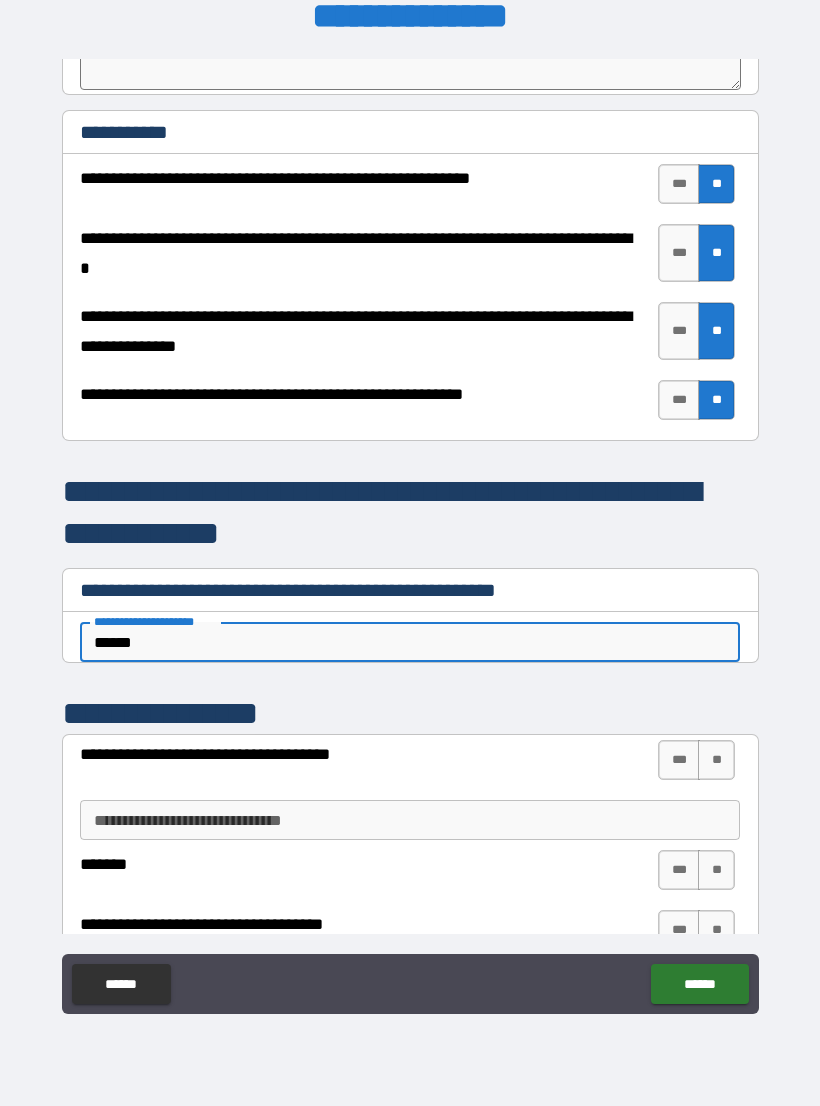type on "*" 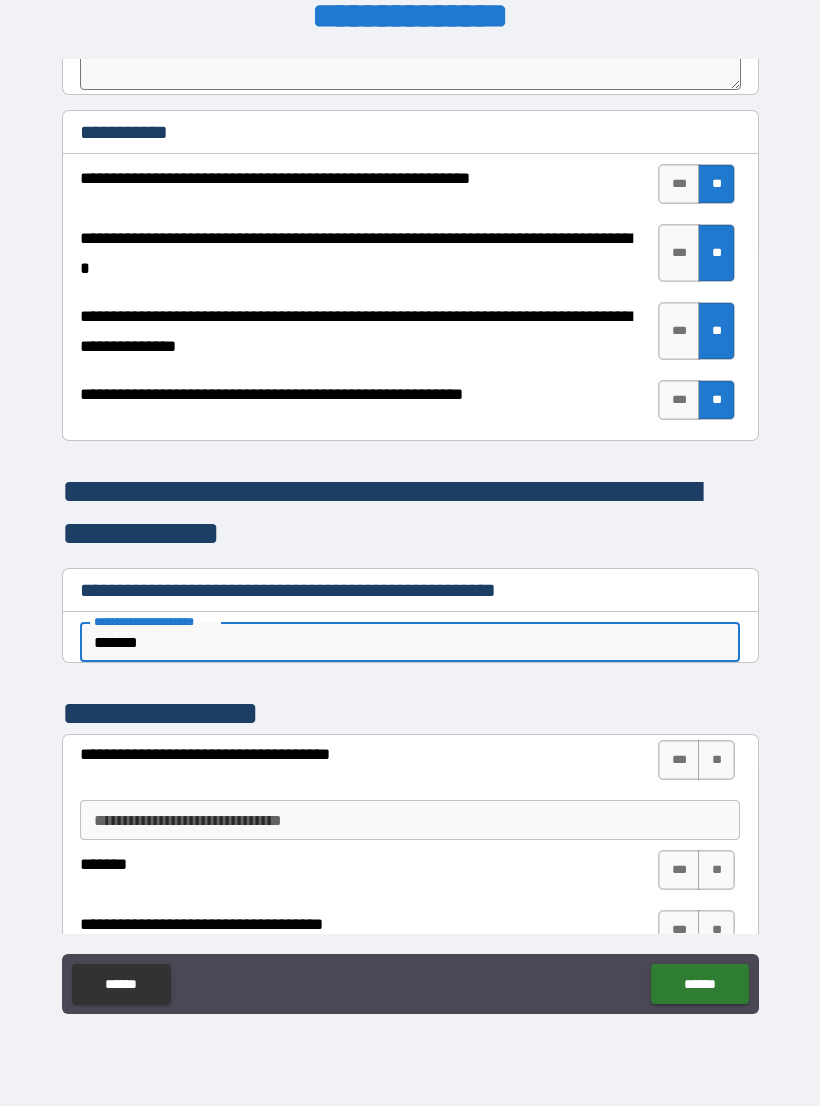 type on "*" 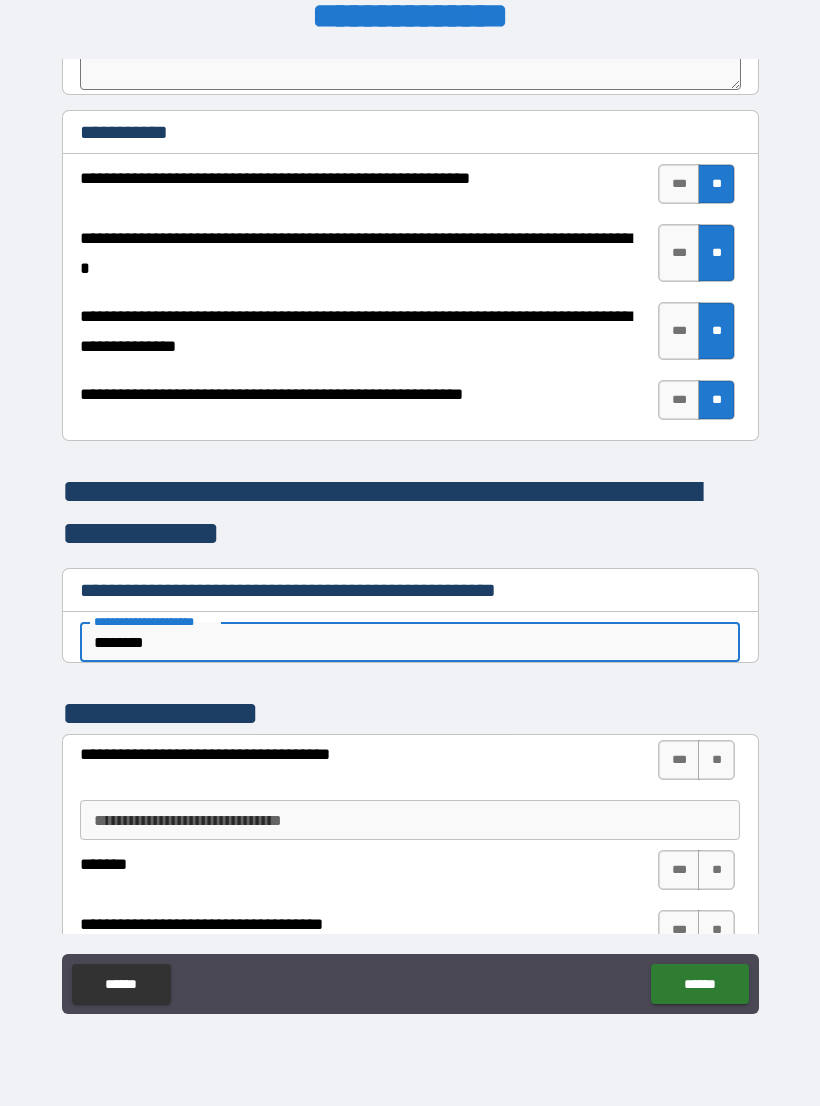 type on "*" 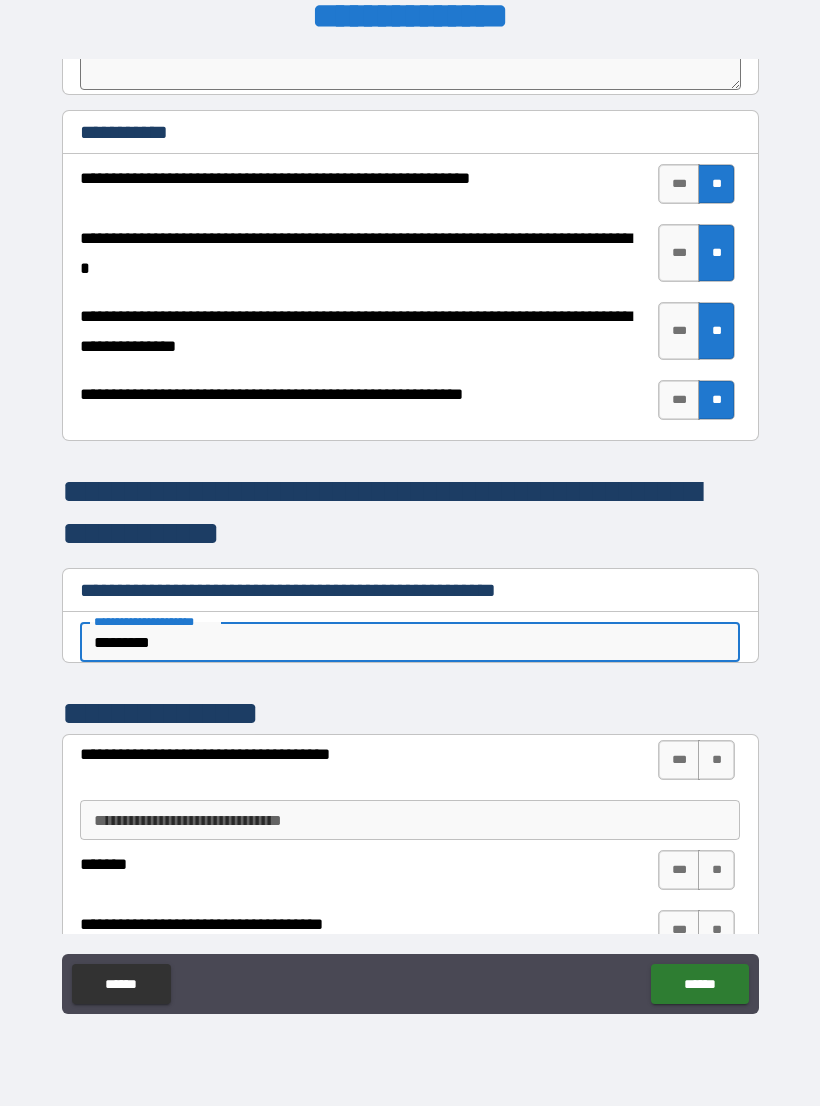 type on "*" 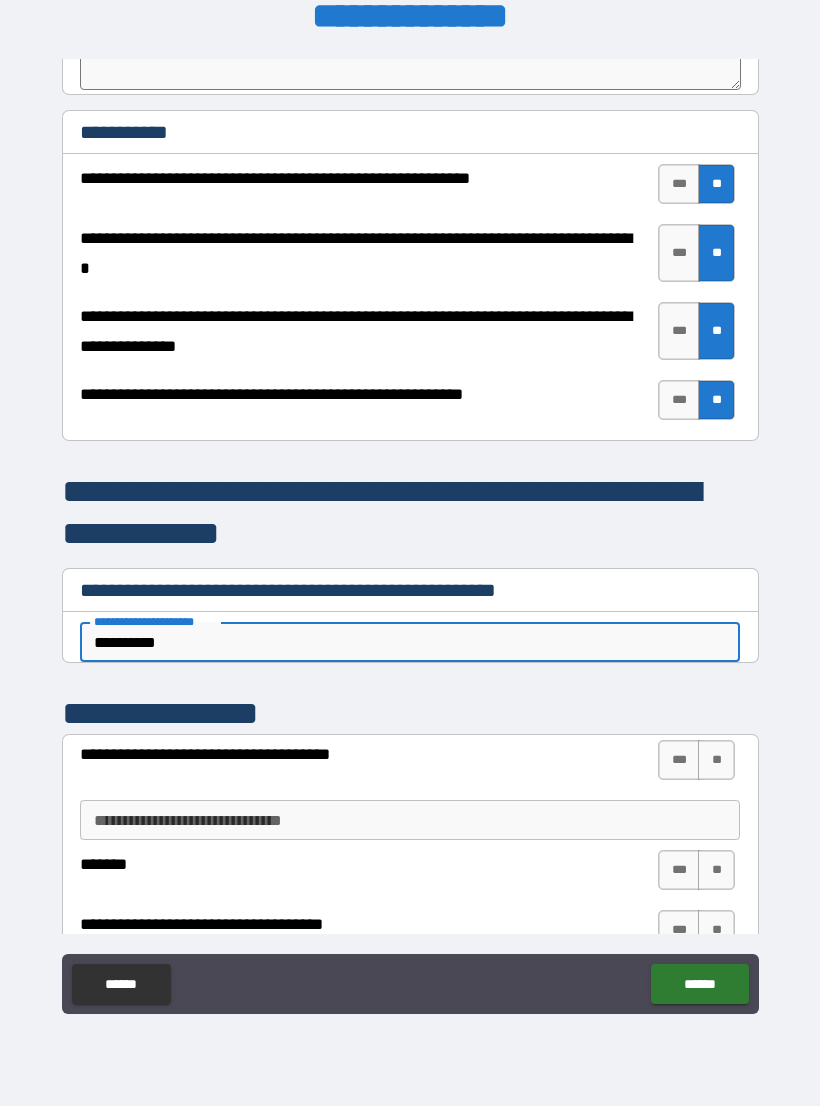 type on "*" 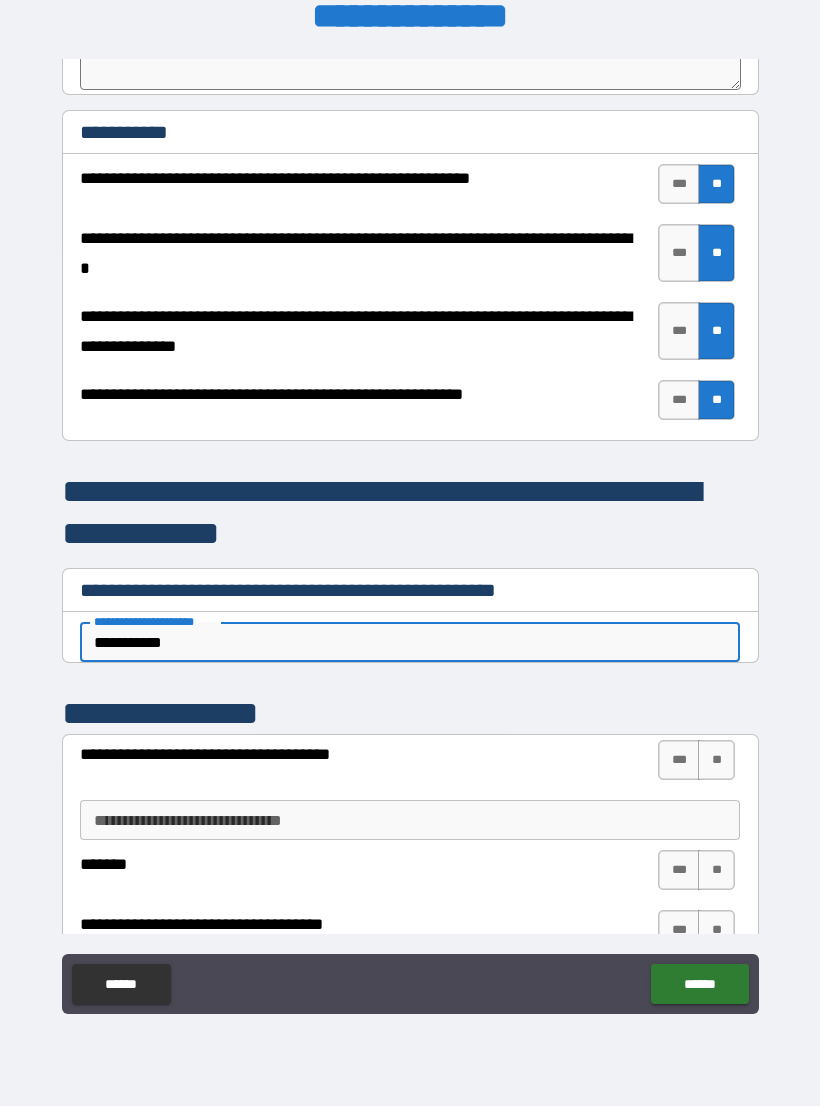 type on "*" 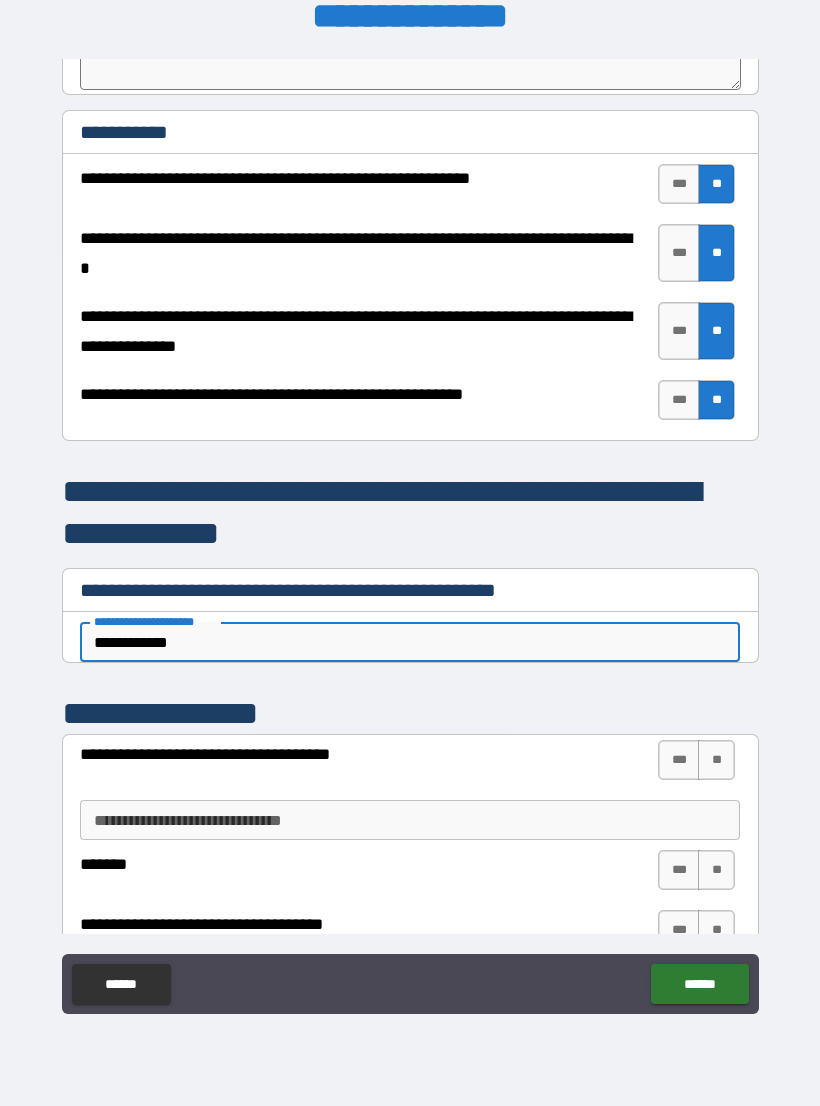 type on "*" 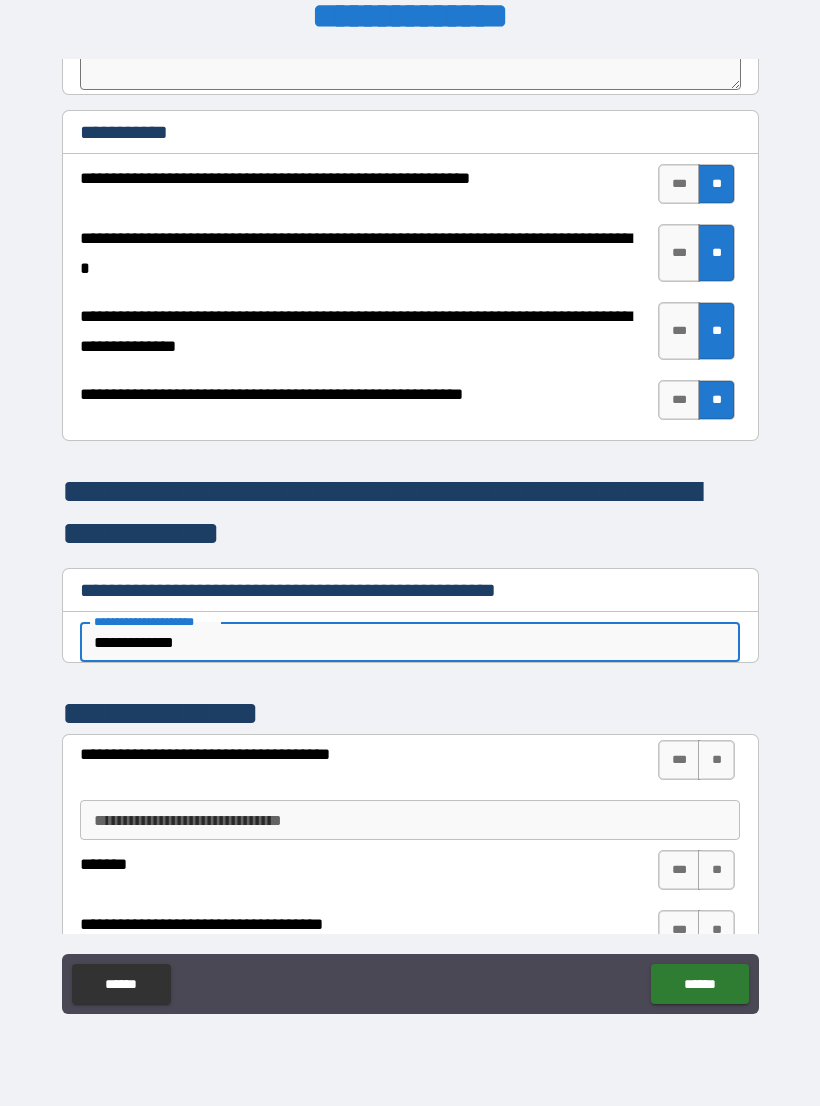 type on "*" 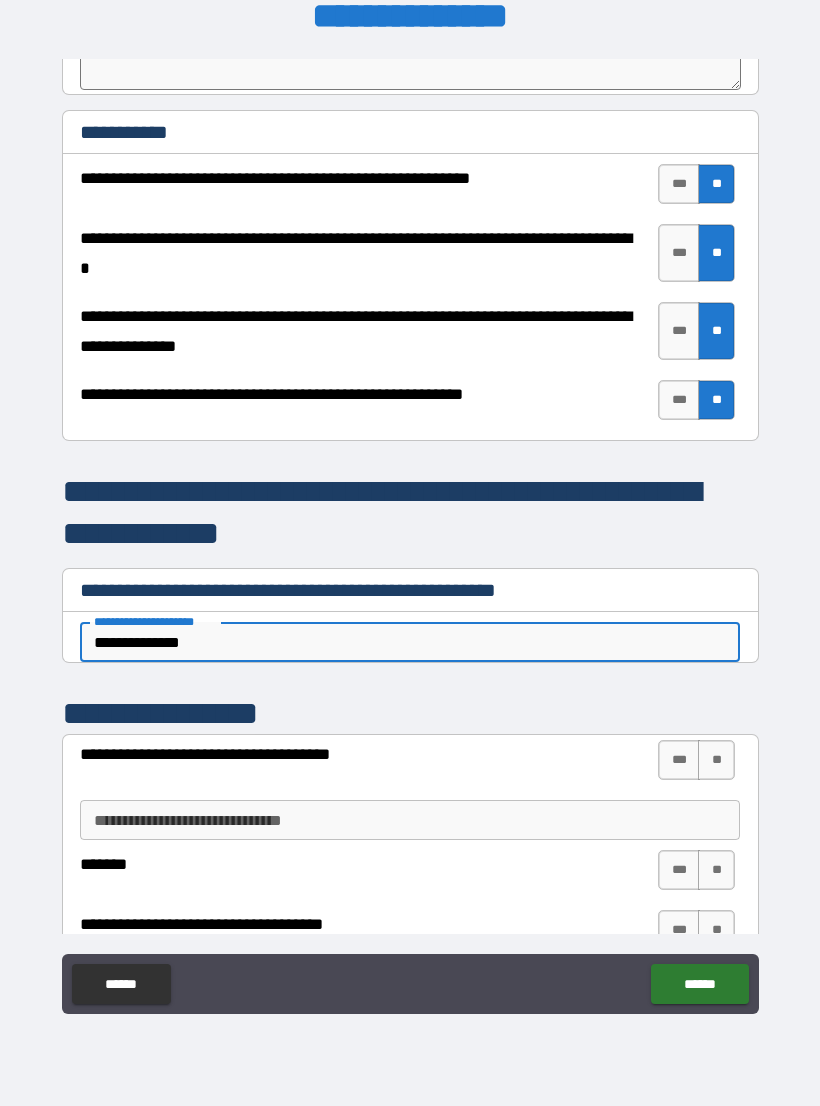 type on "*" 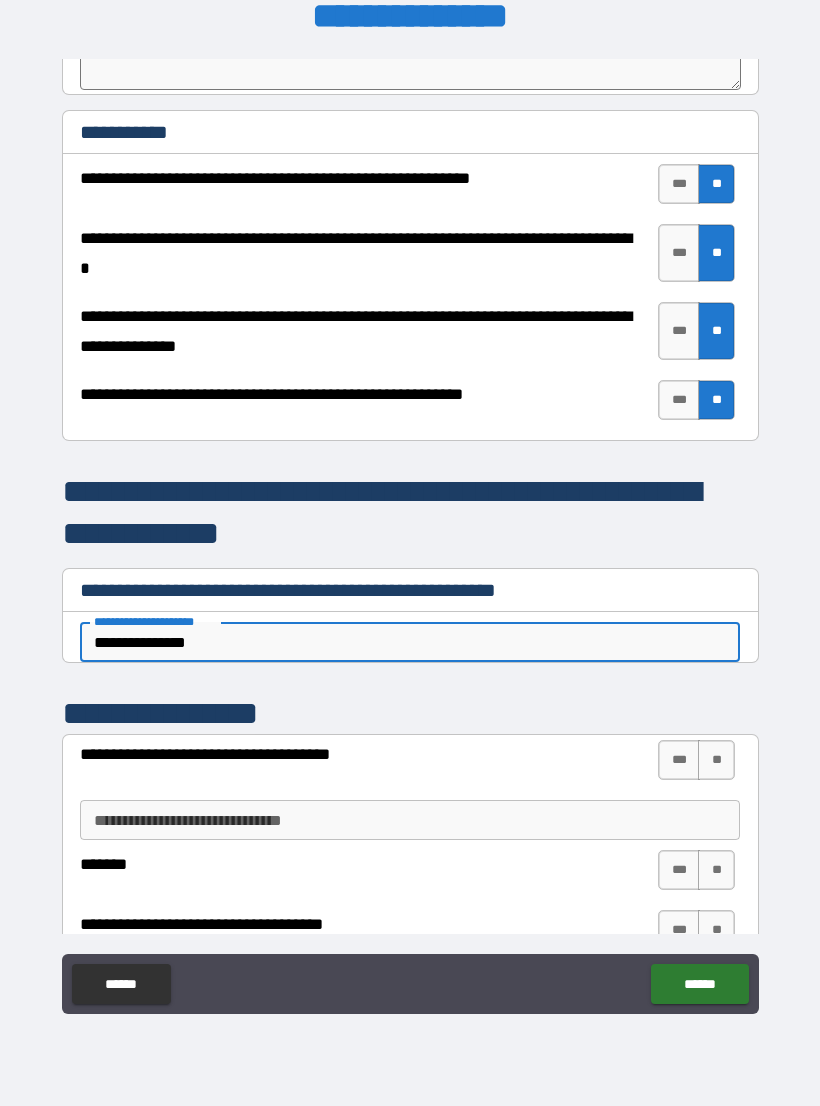type on "*" 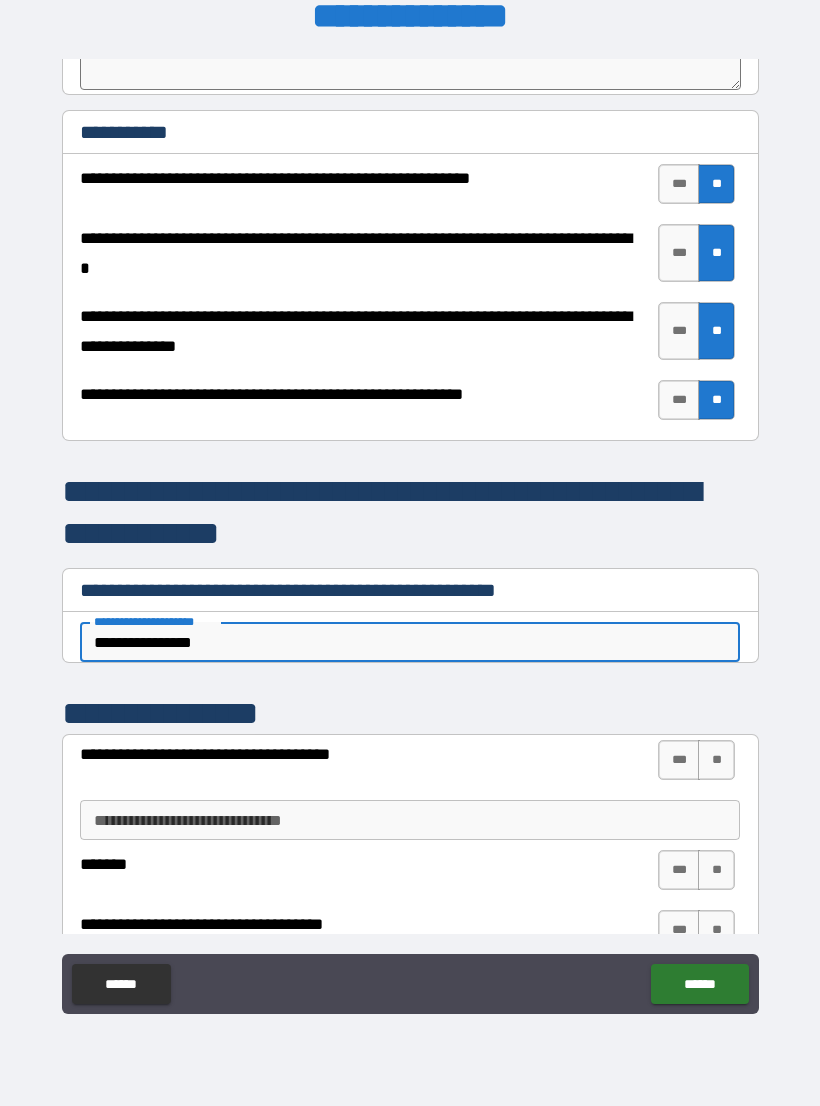 type on "*" 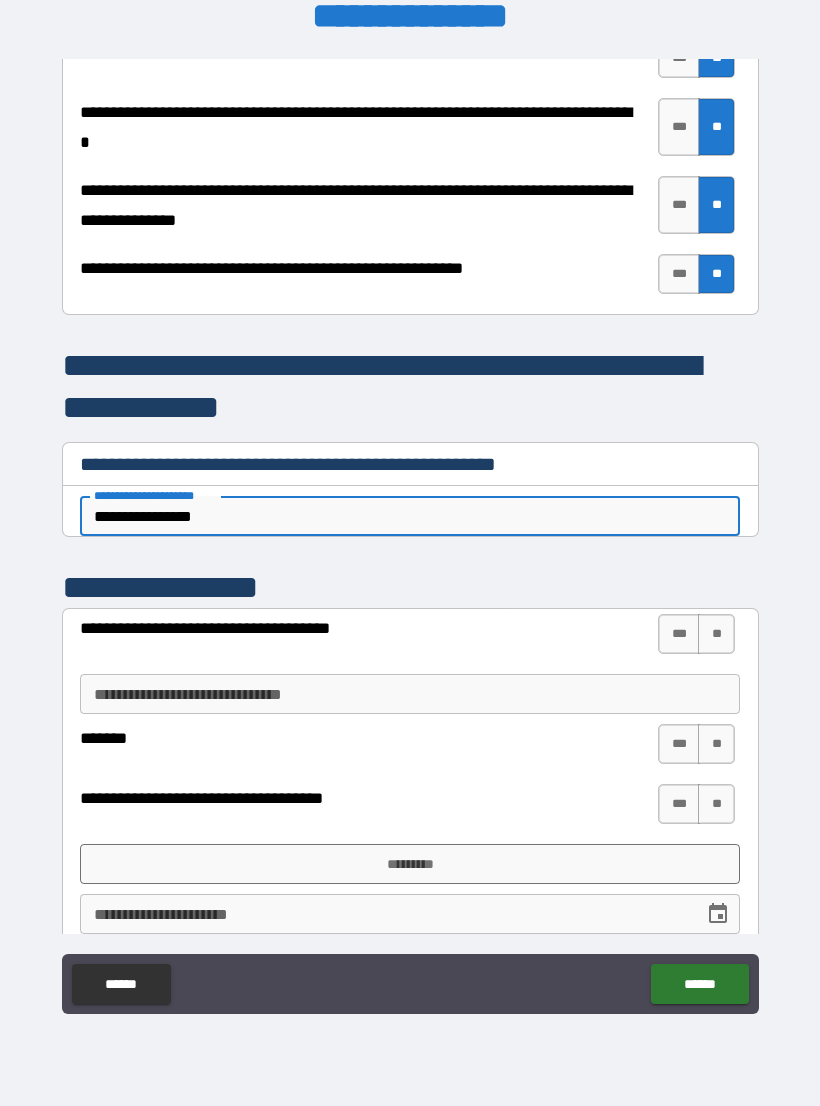 scroll, scrollTop: 4050, scrollLeft: 0, axis: vertical 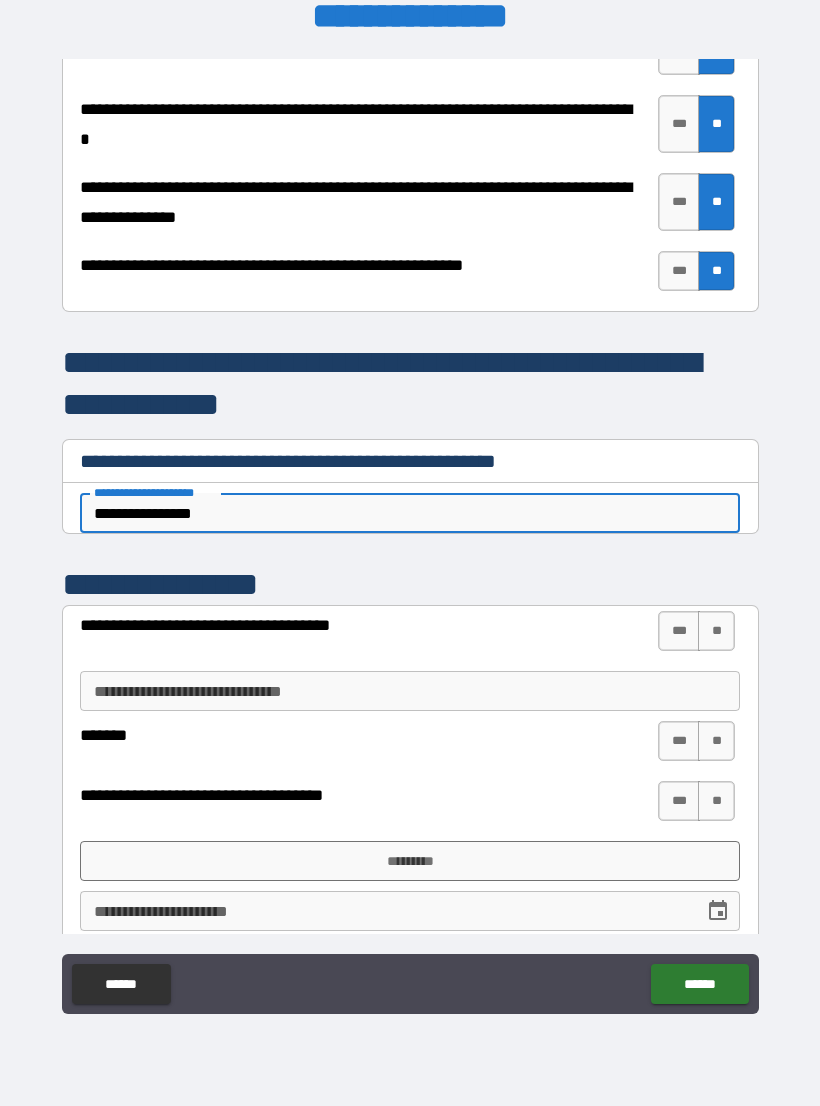 type on "**********" 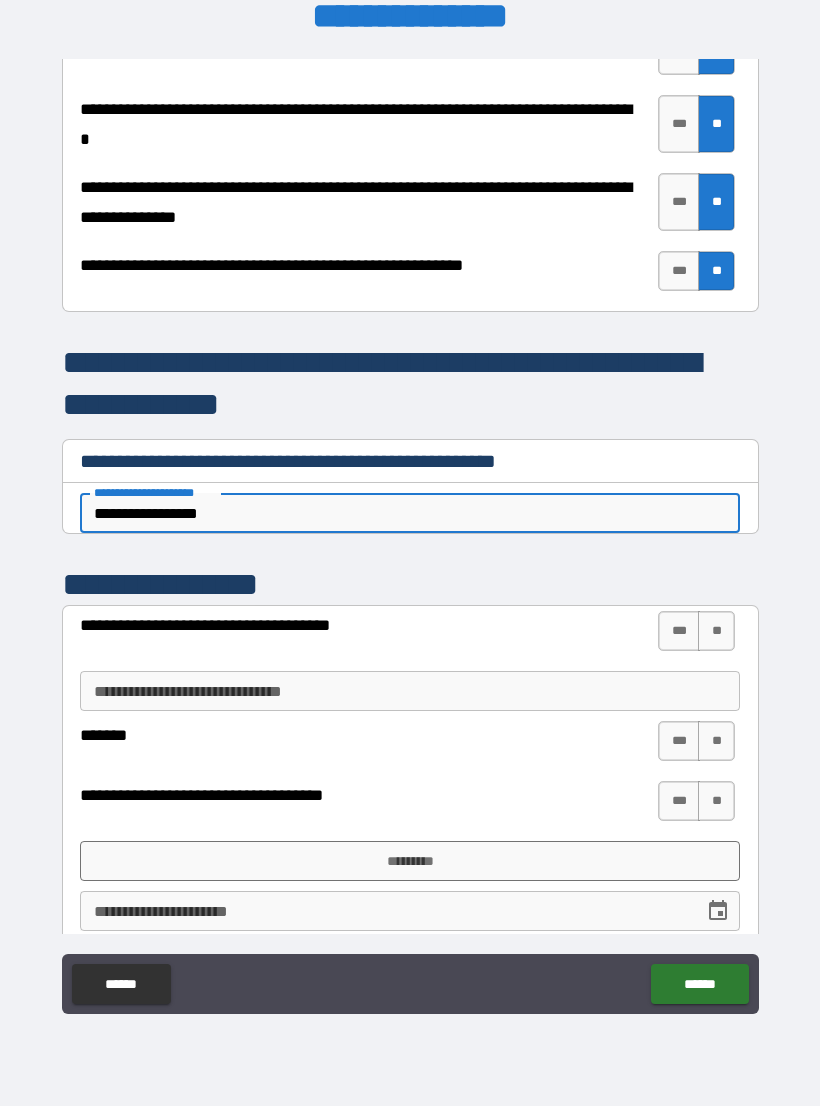 type on "*" 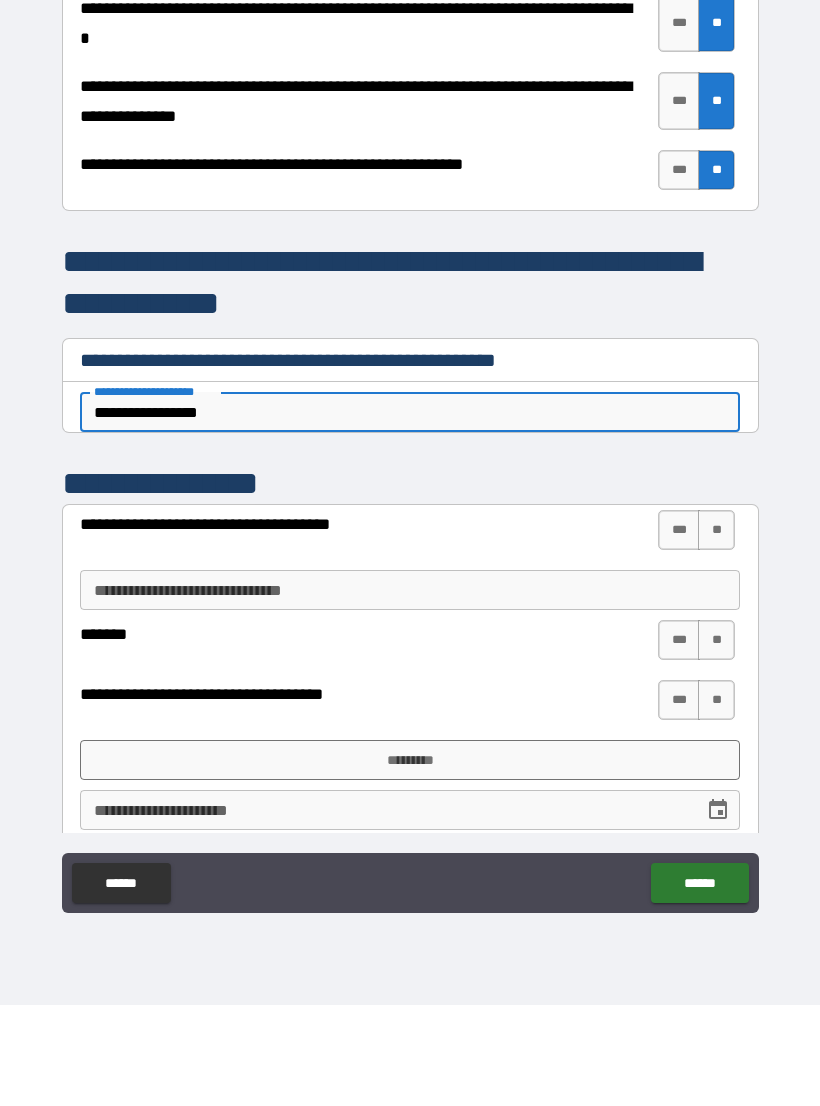 type on "**********" 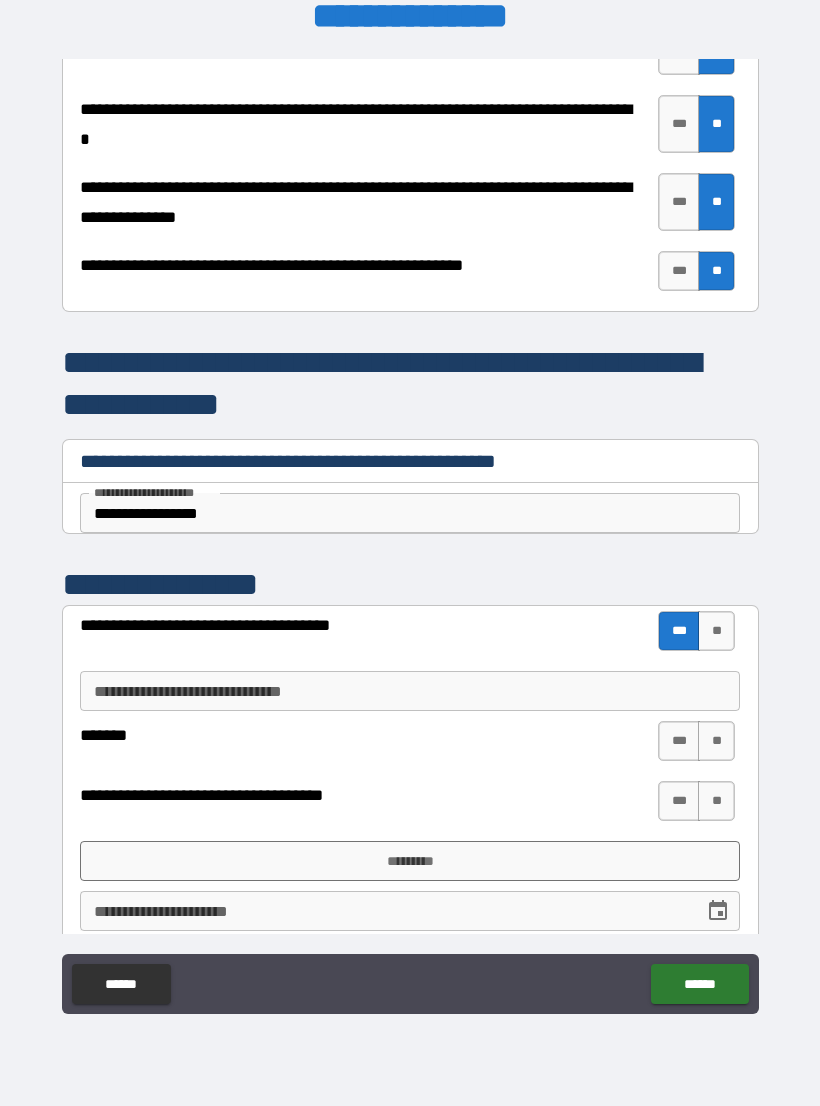 type on "*" 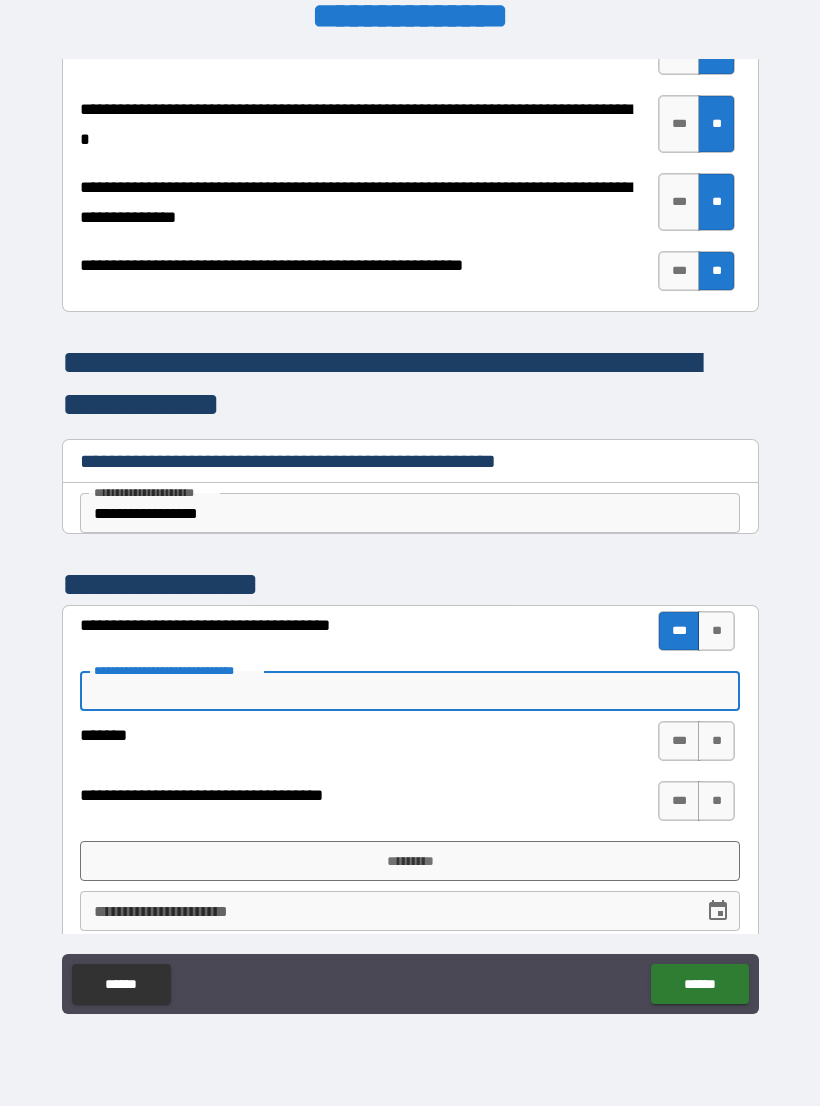 type on "*" 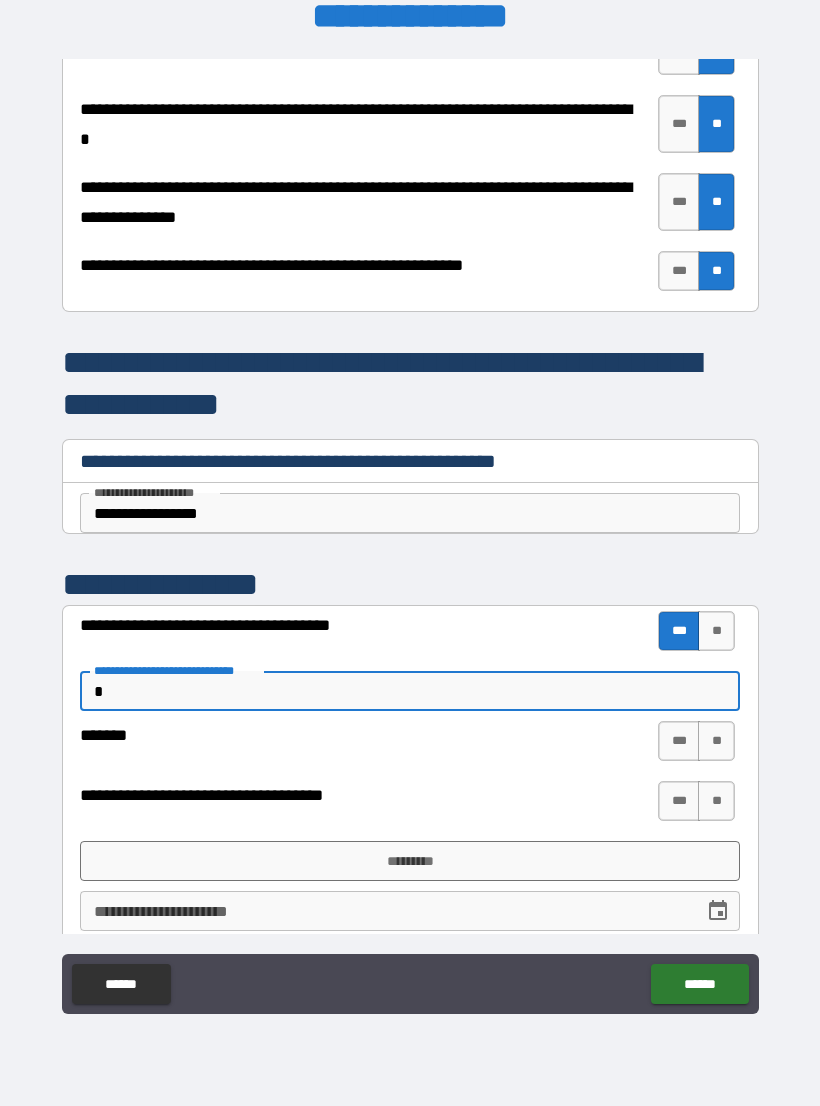 type on "*" 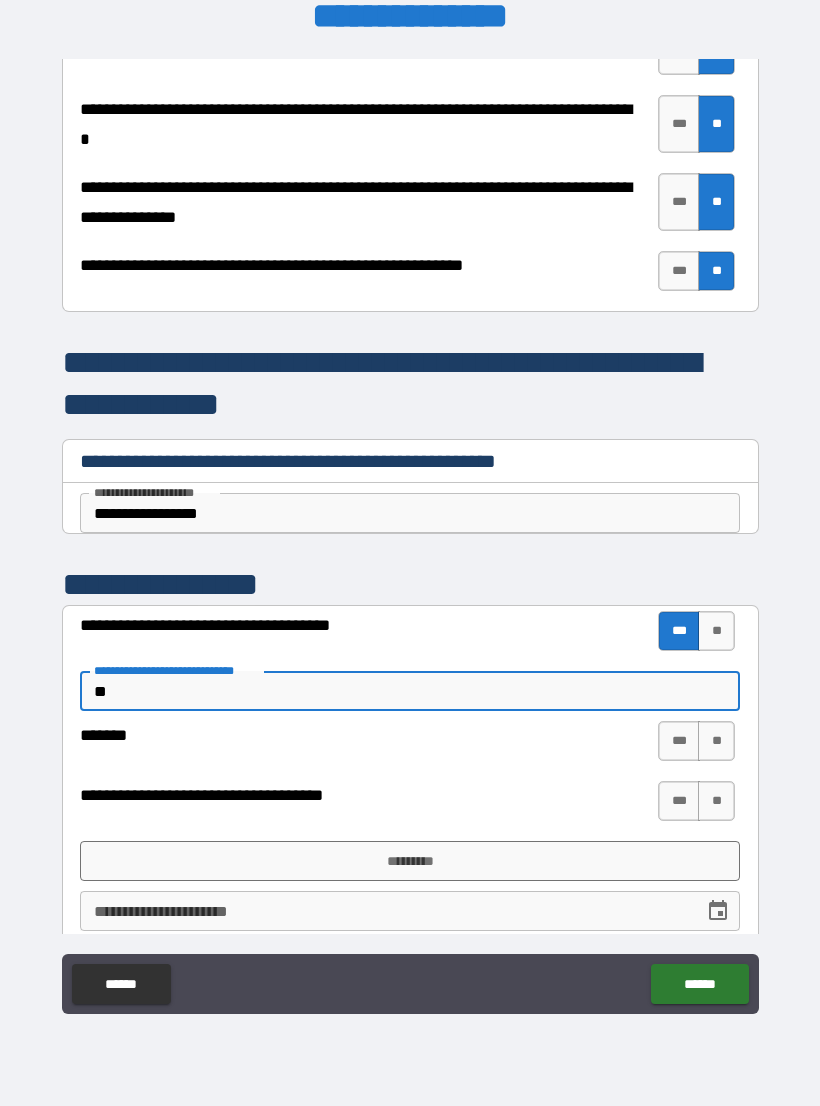 type on "*" 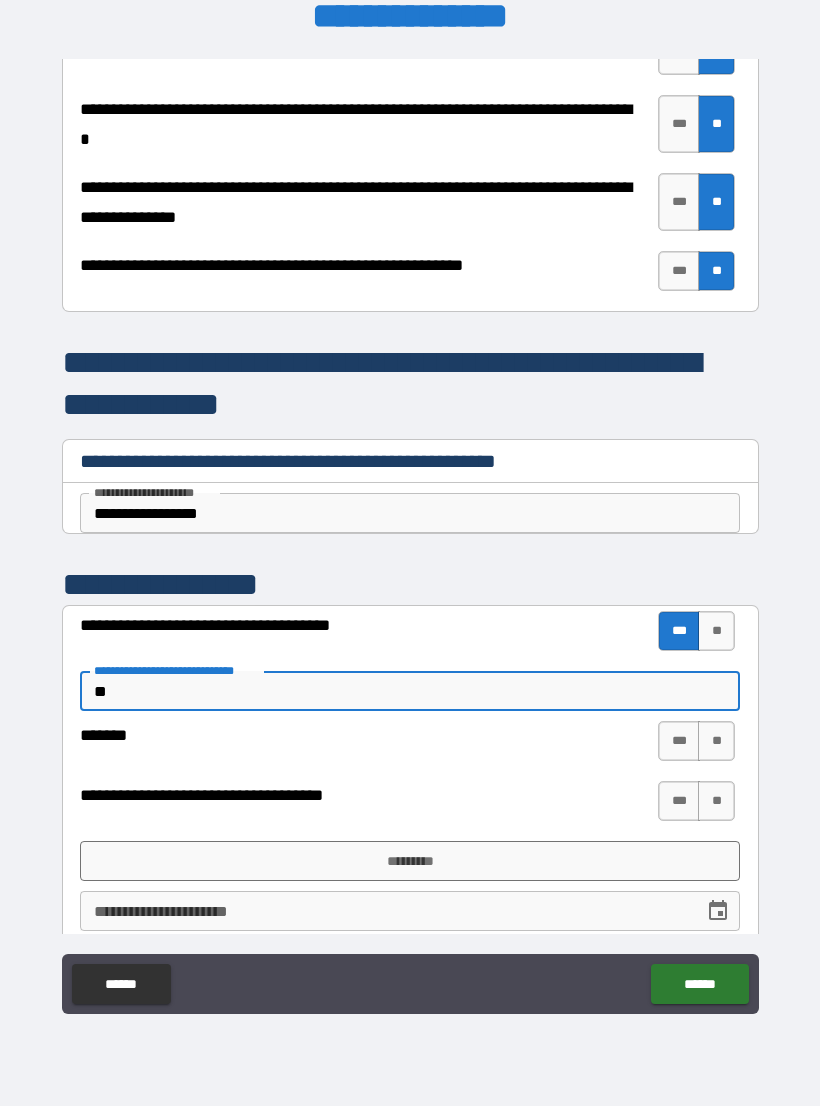 type on "***" 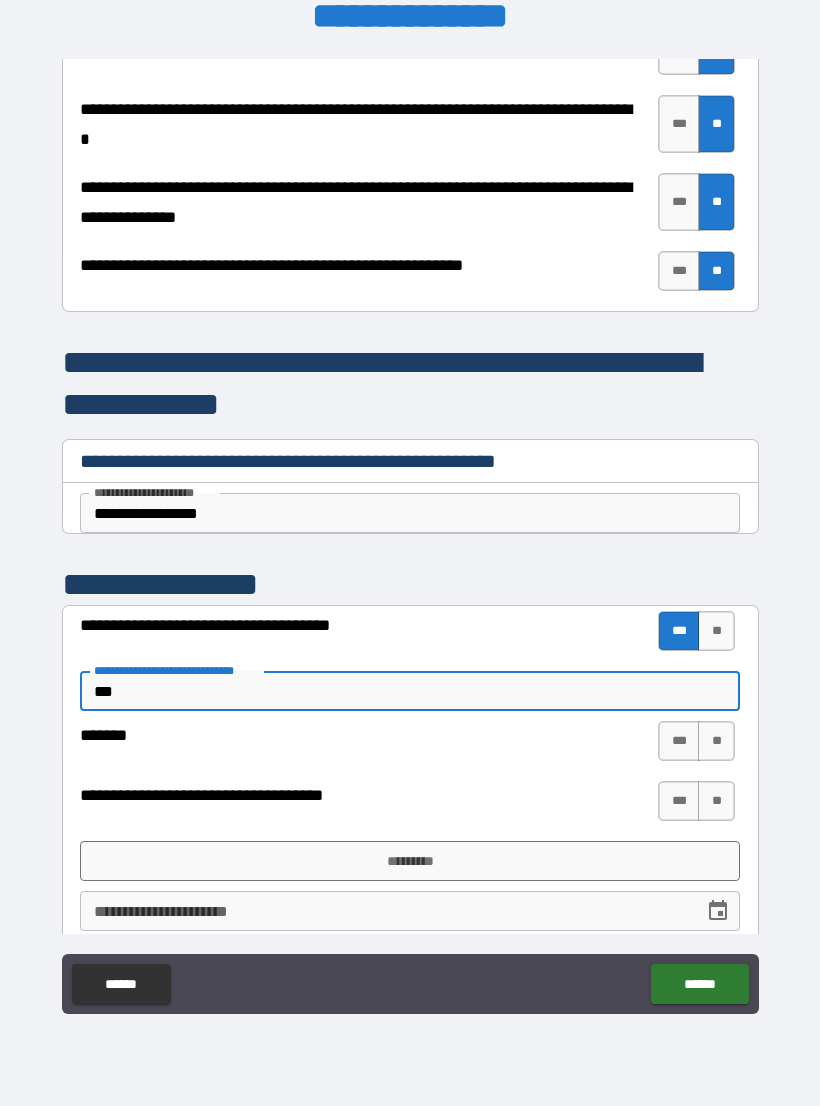 type on "*" 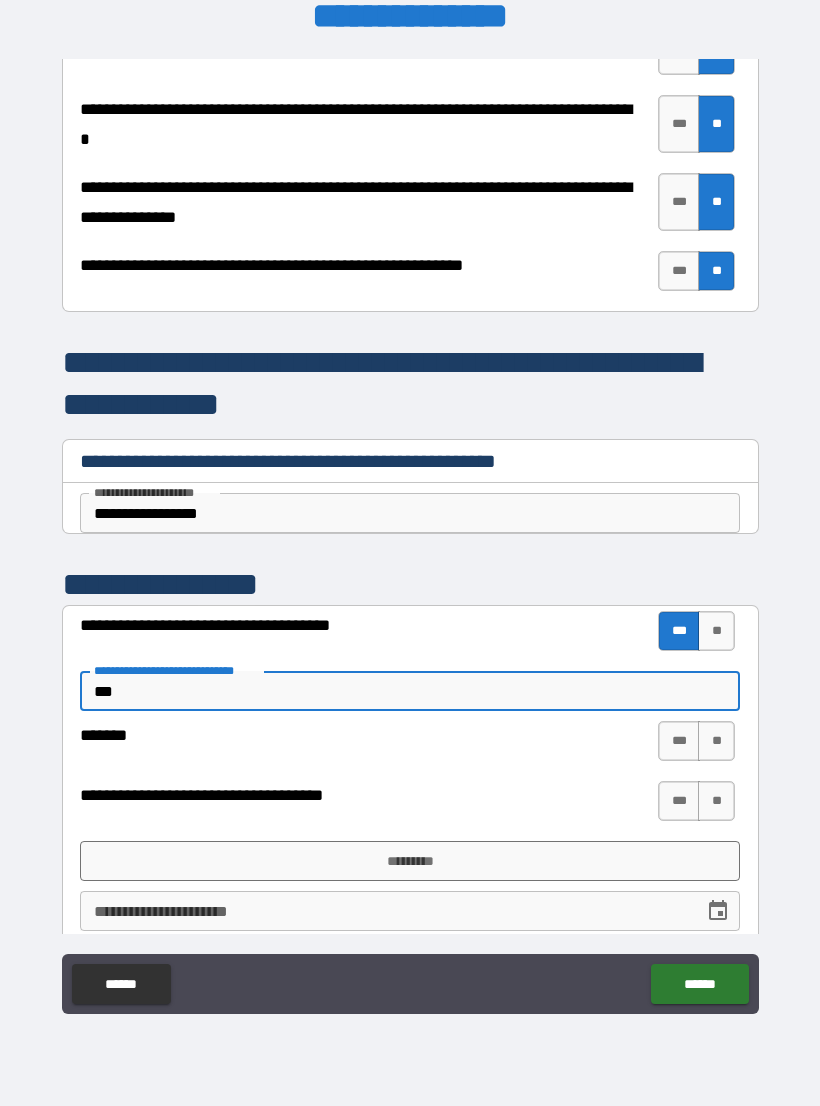 type on "****" 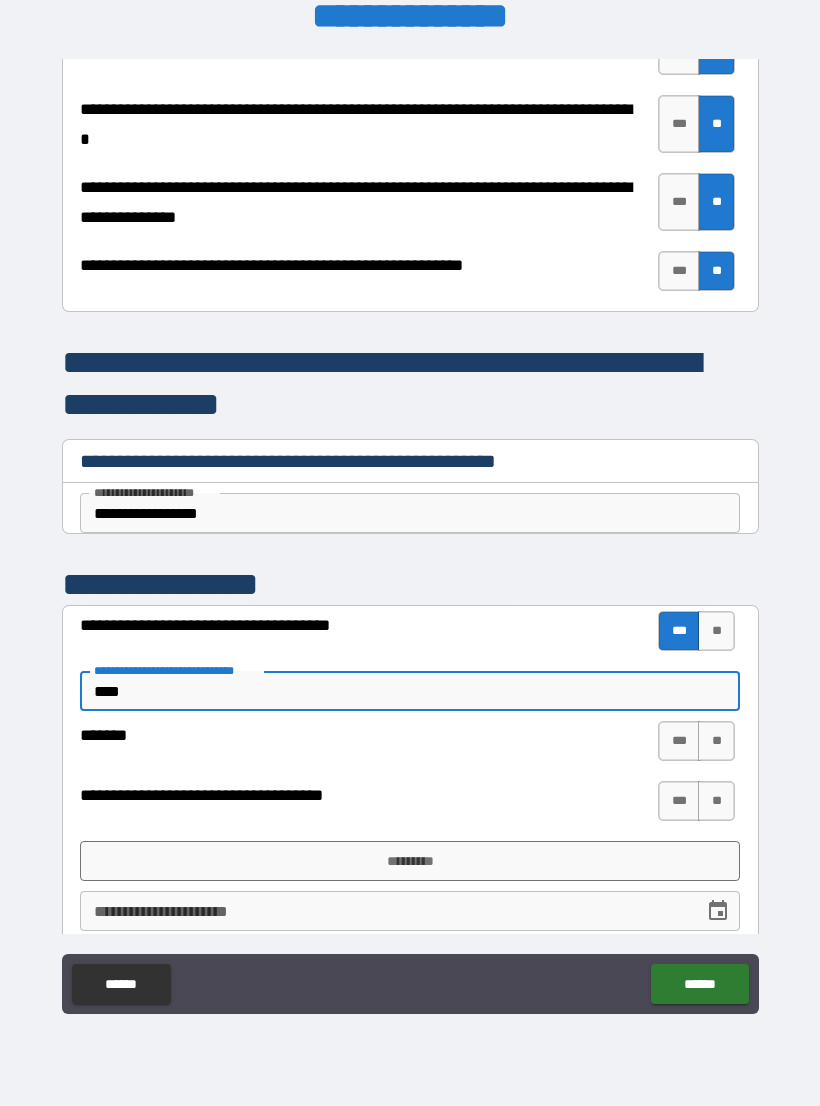 type on "*" 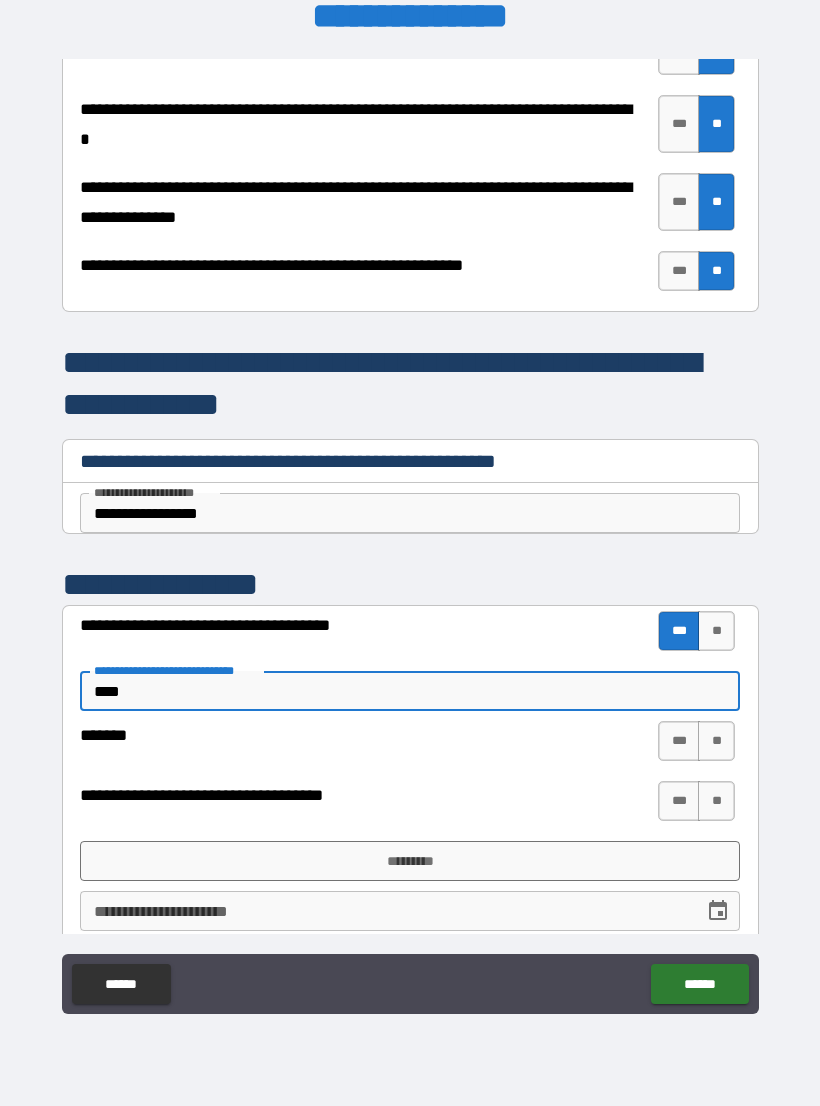 type on "*****" 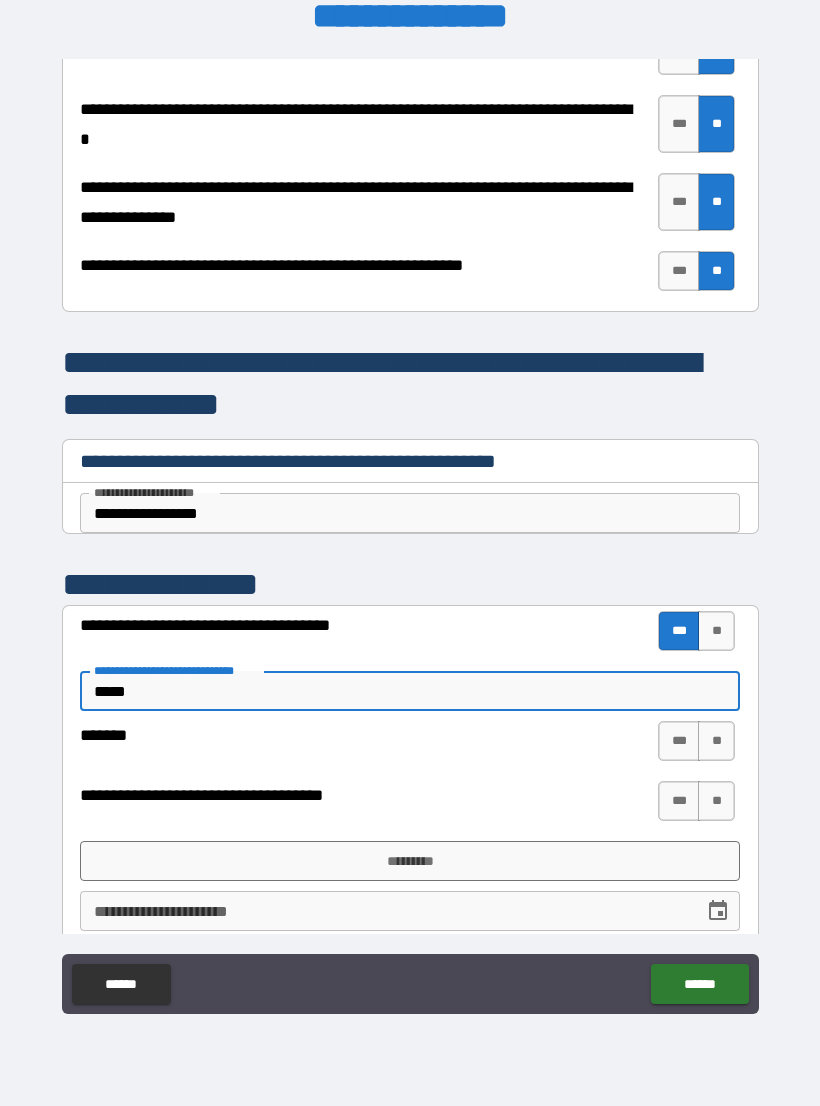 type on "*" 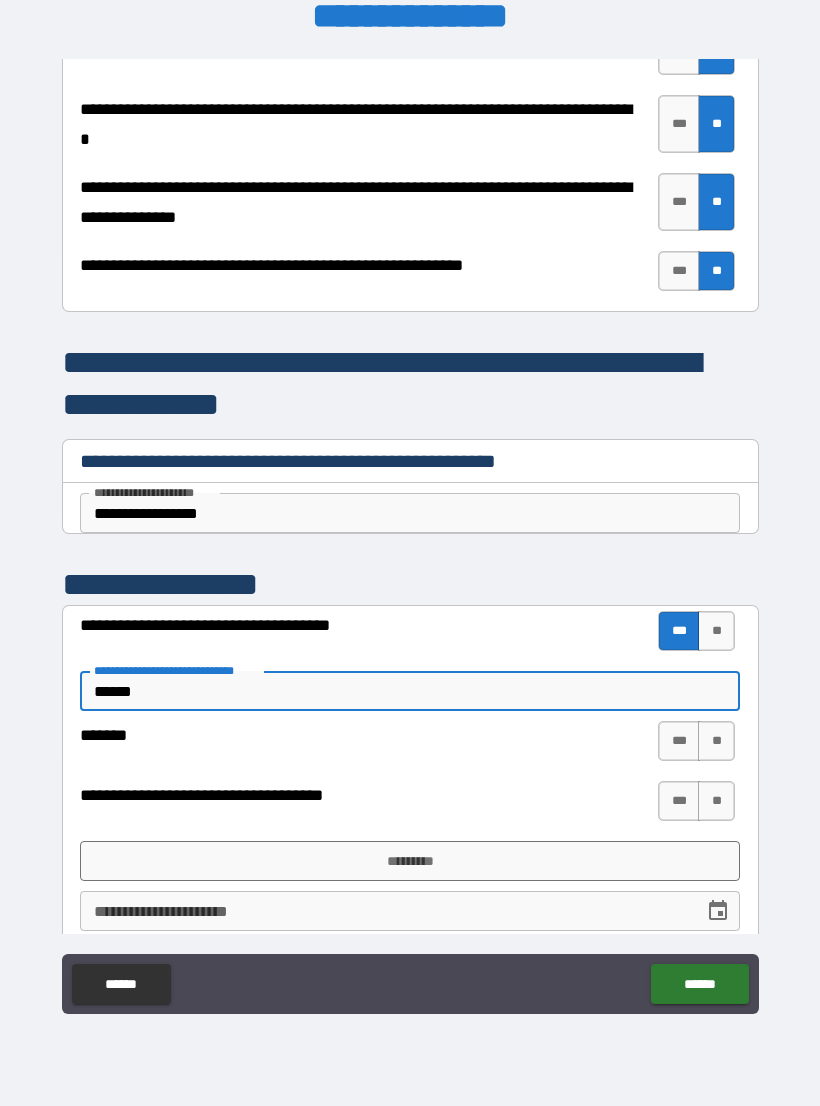 type on "*" 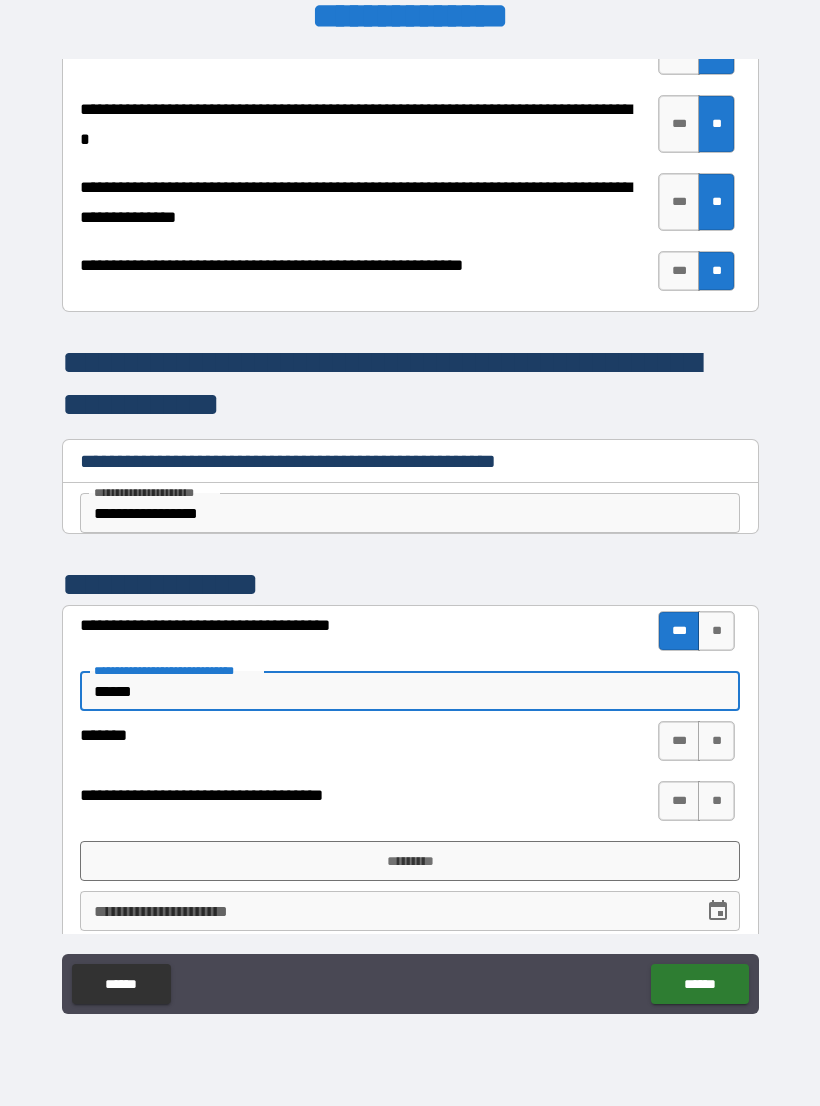 type on "*******" 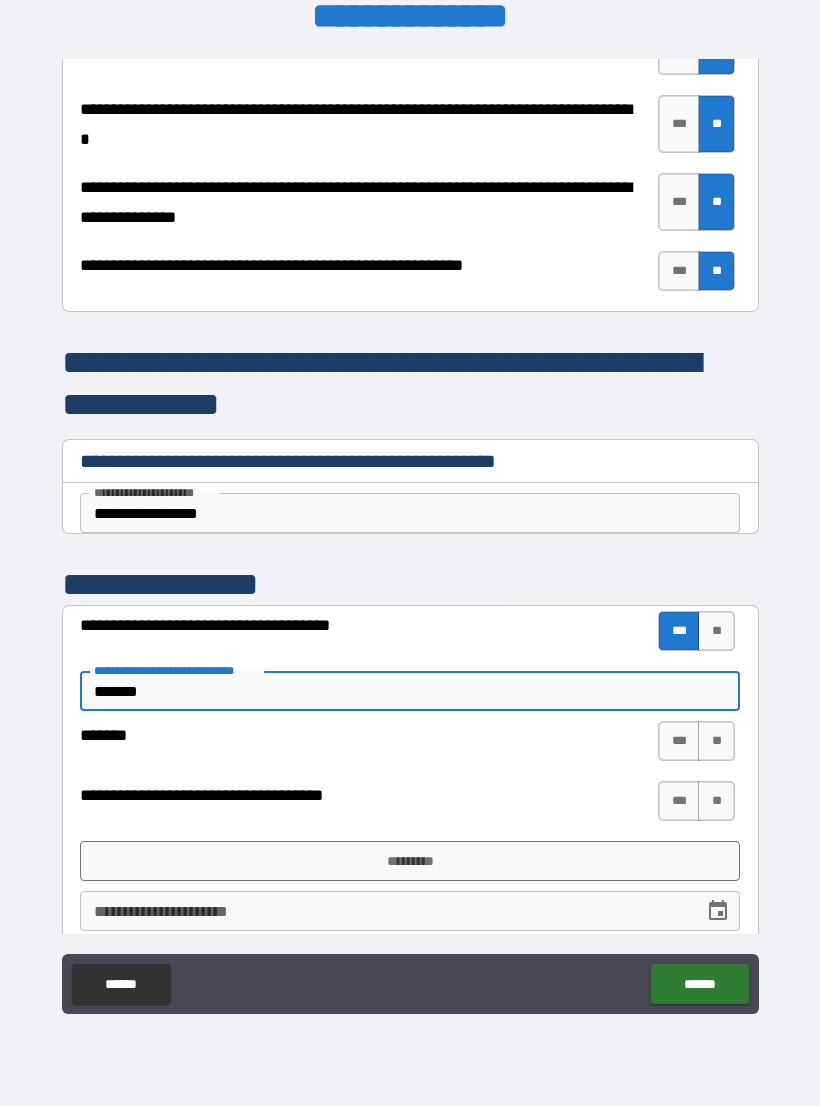 type on "*" 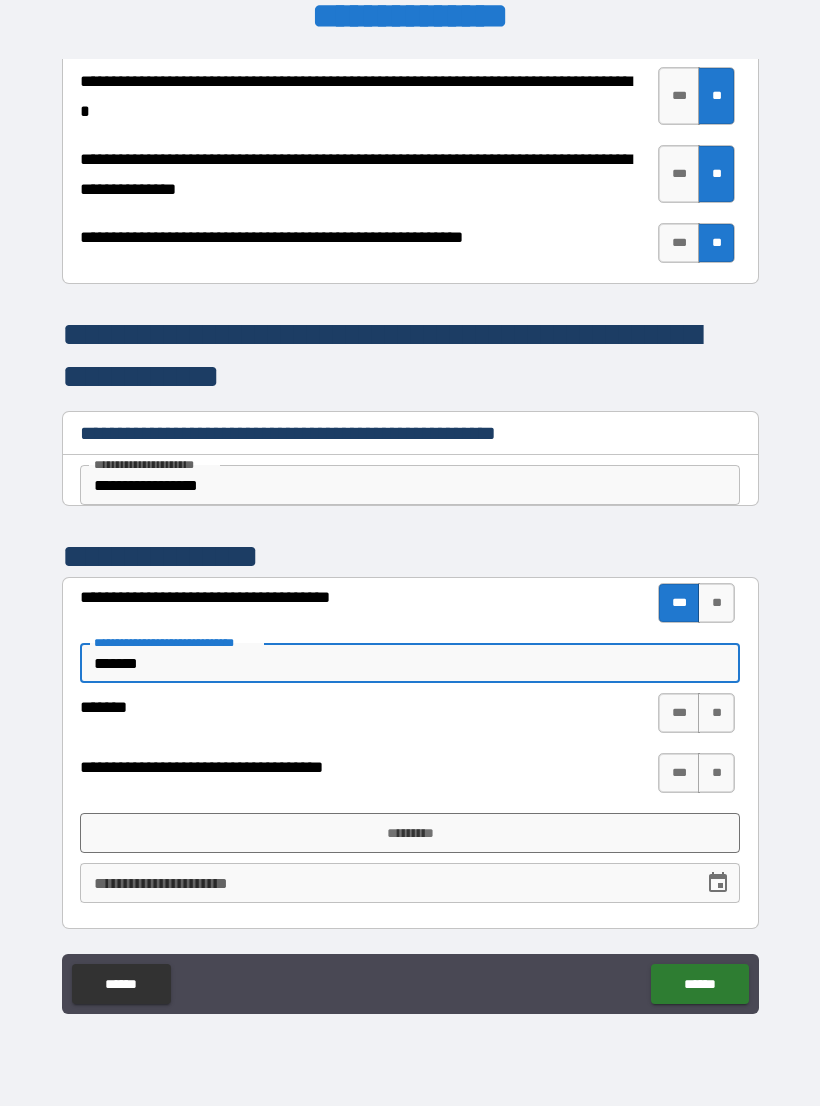 scroll, scrollTop: 4078, scrollLeft: 0, axis: vertical 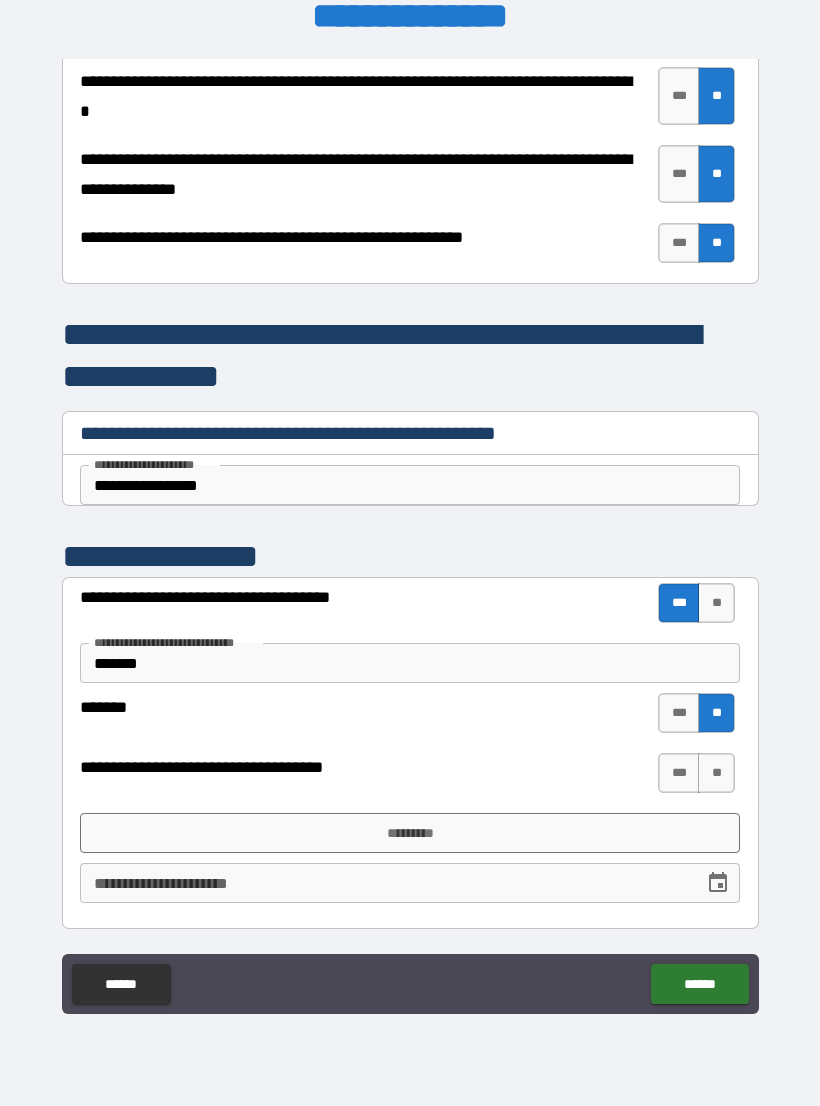 click on "**" at bounding box center [716, 773] 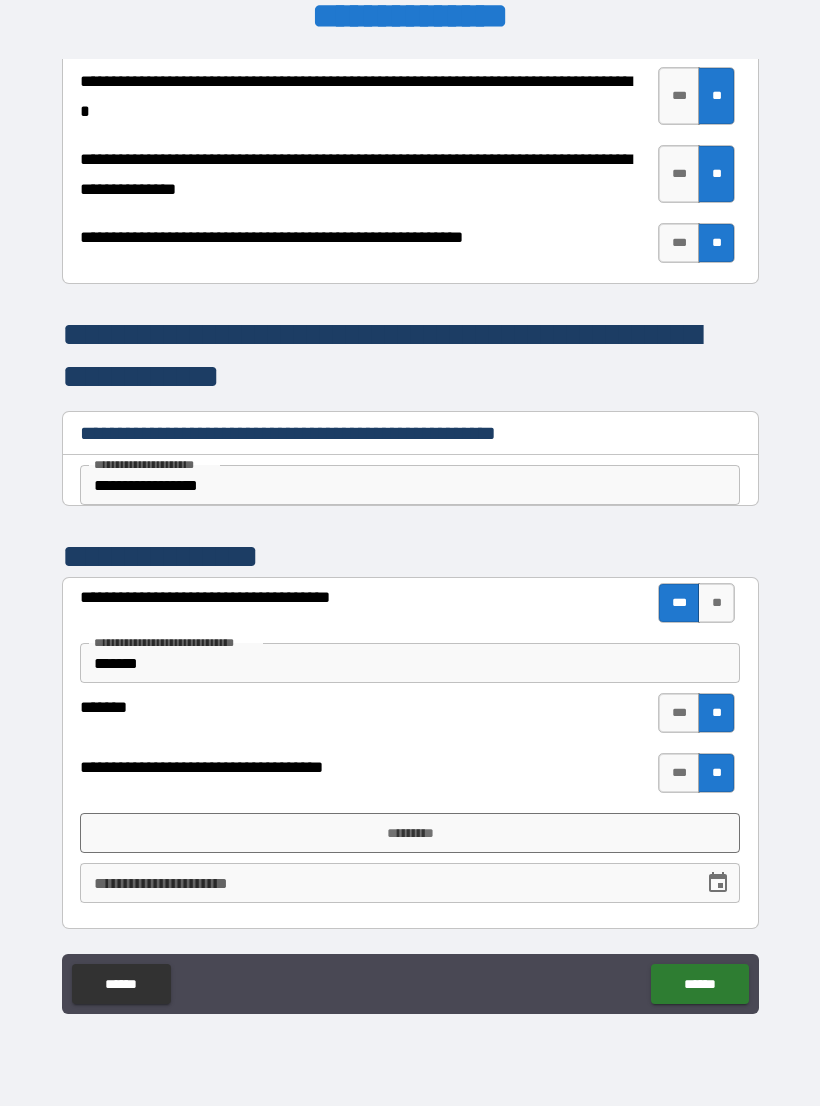 click on "*********" at bounding box center (410, 833) 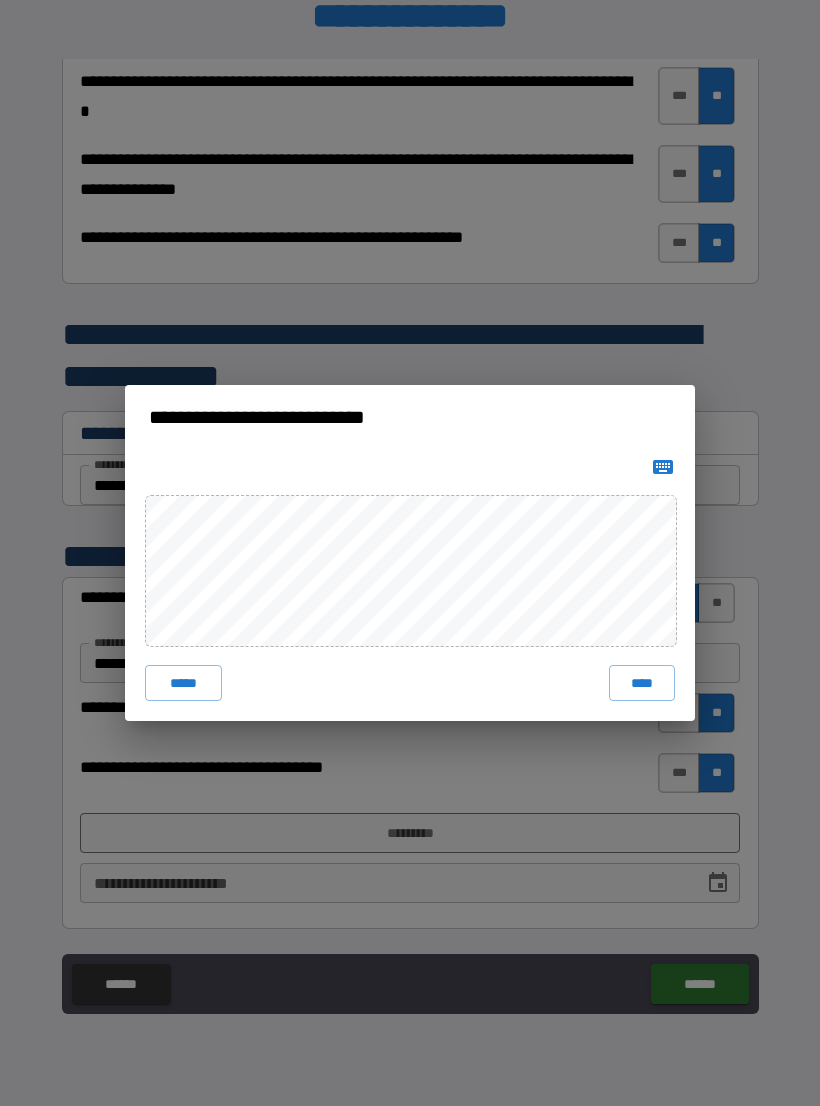 click on "****" at bounding box center (642, 683) 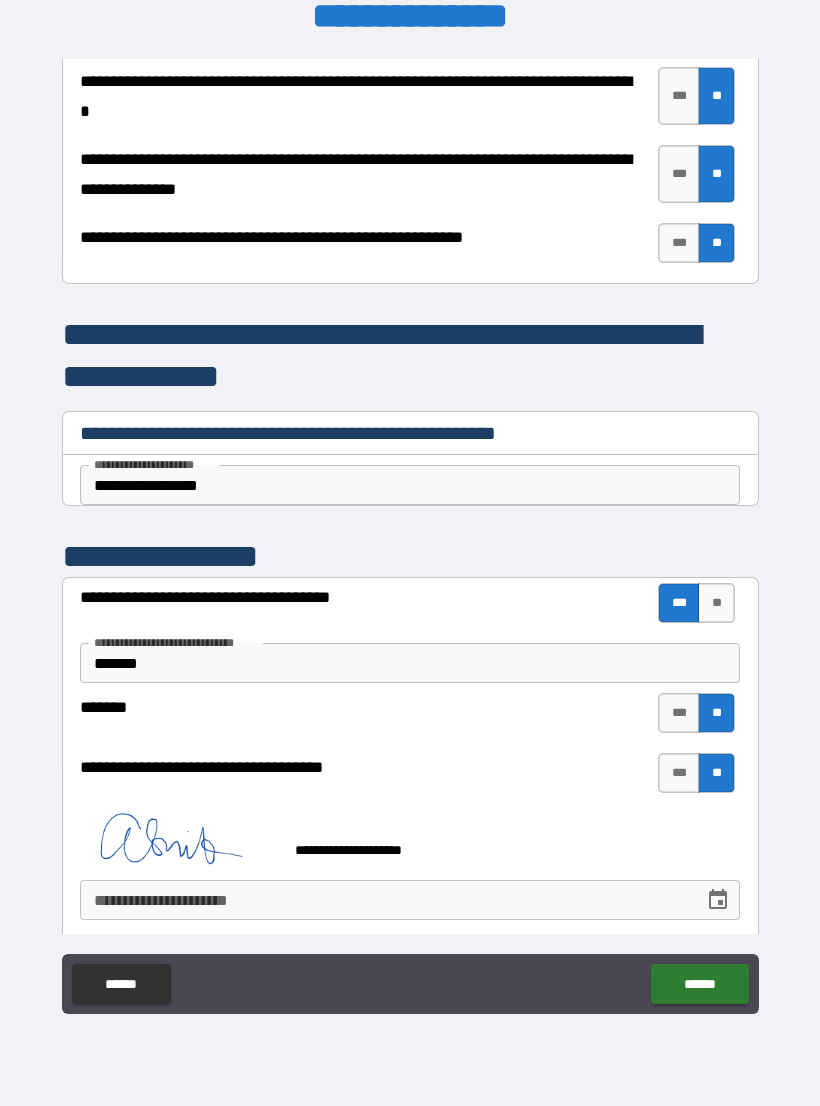 scroll, scrollTop: 4068, scrollLeft: 0, axis: vertical 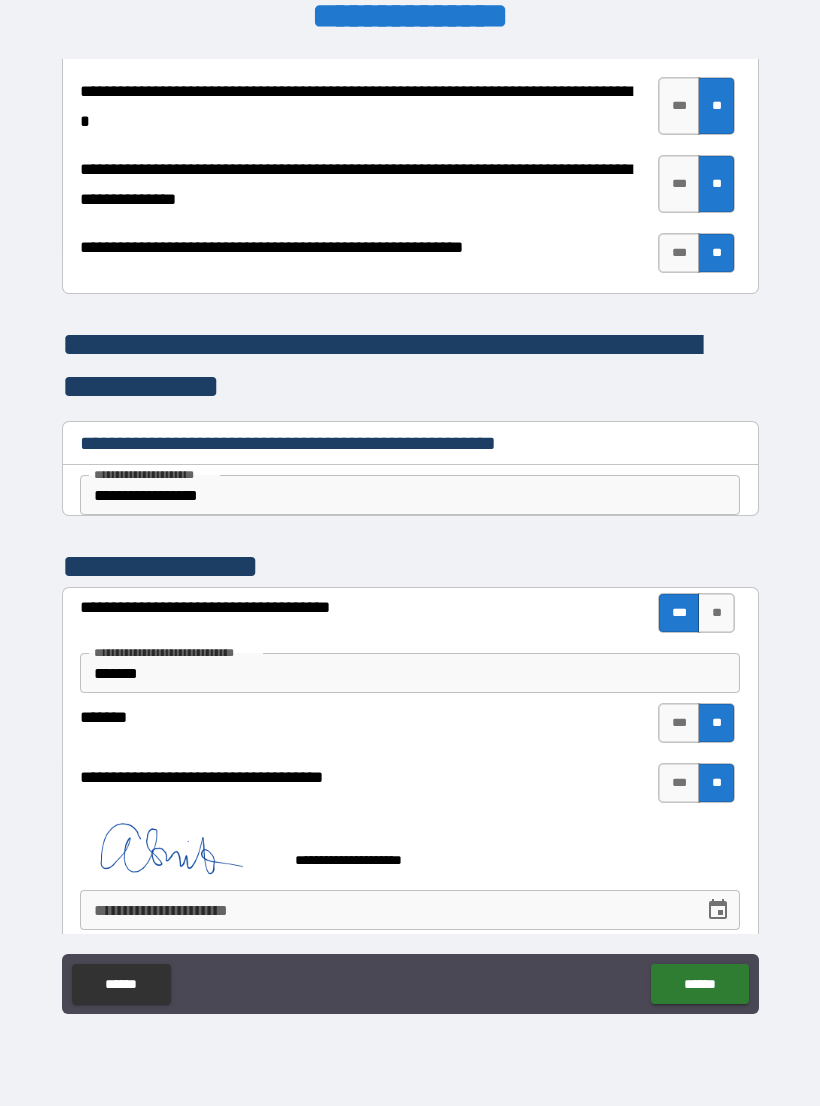 type on "*" 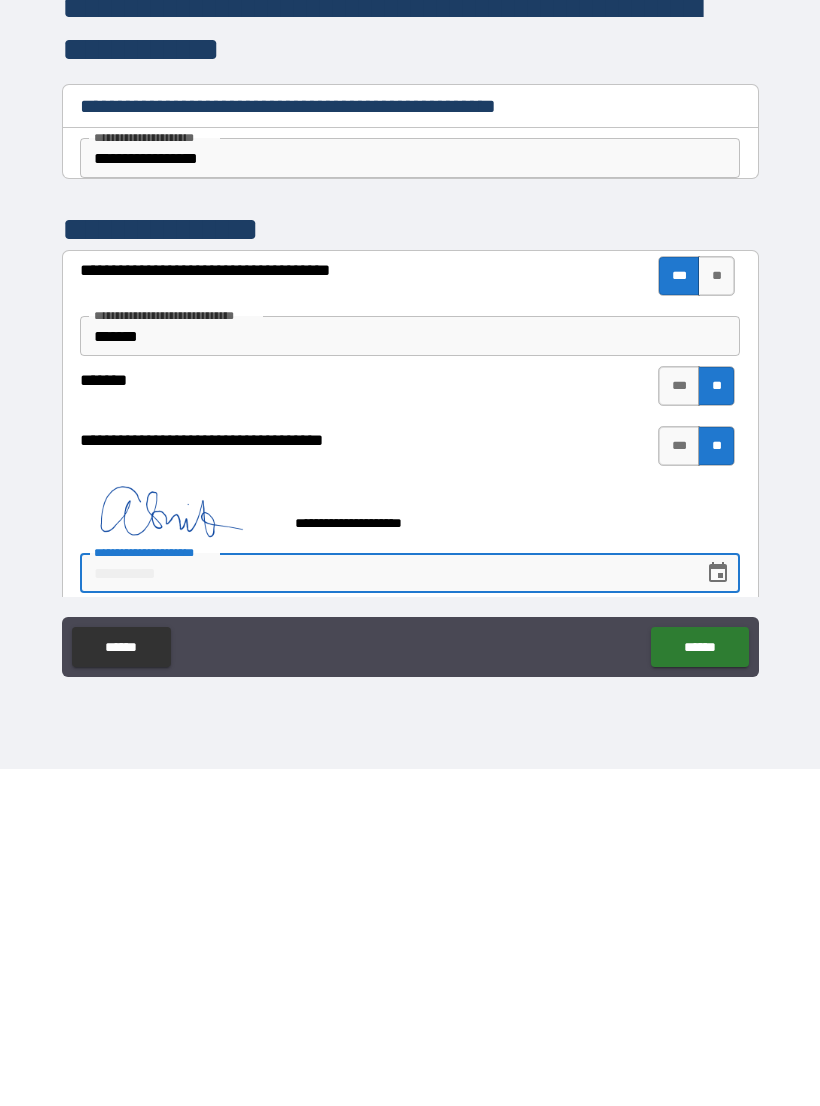 type on "*" 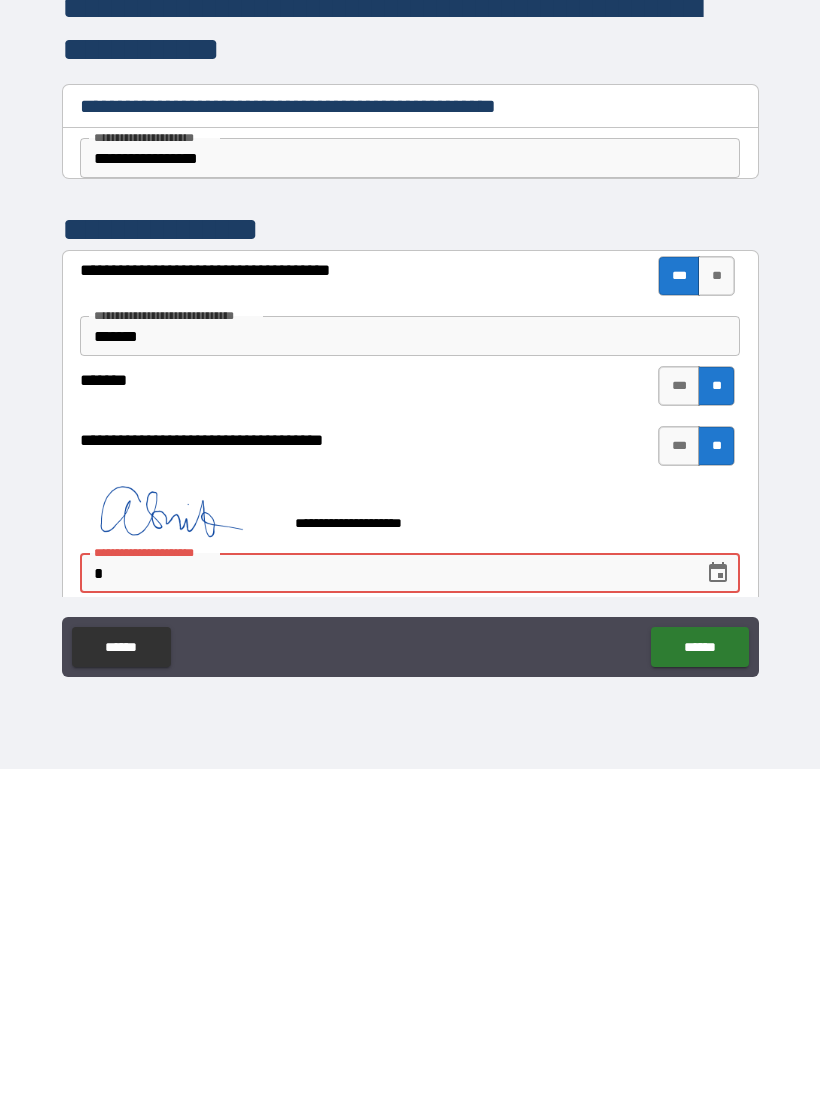 type on "*" 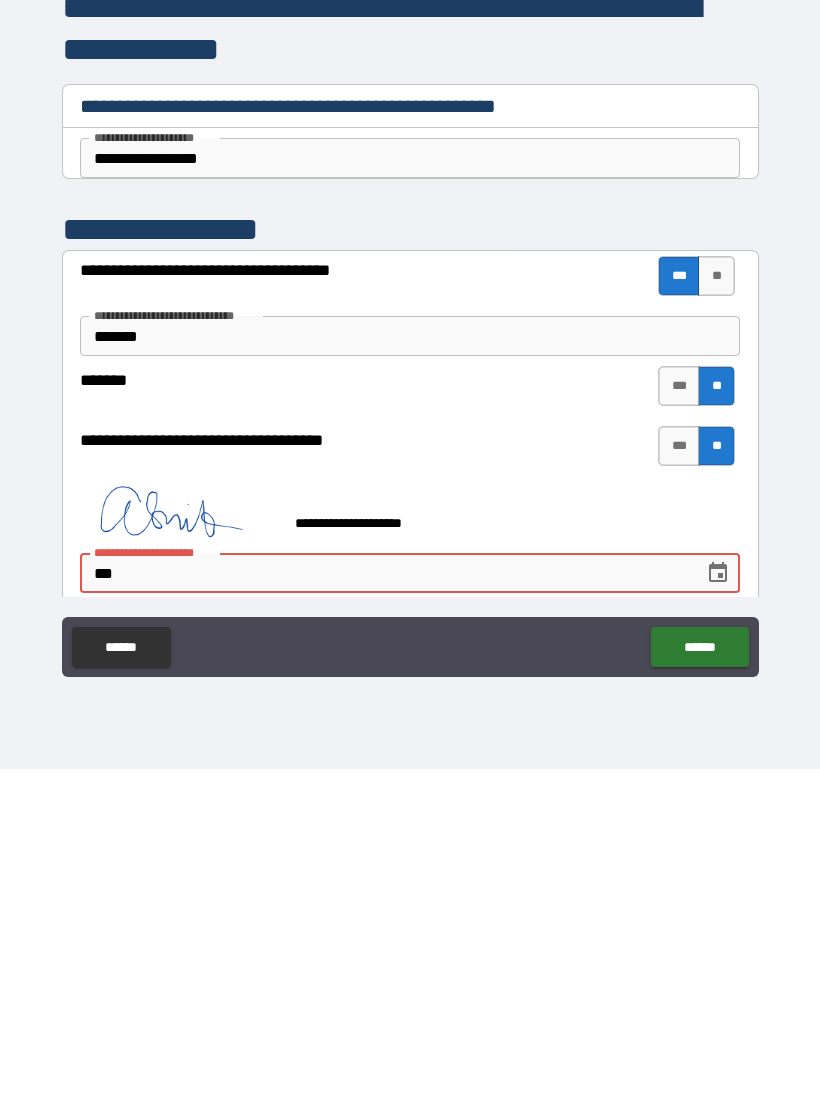 type on "*" 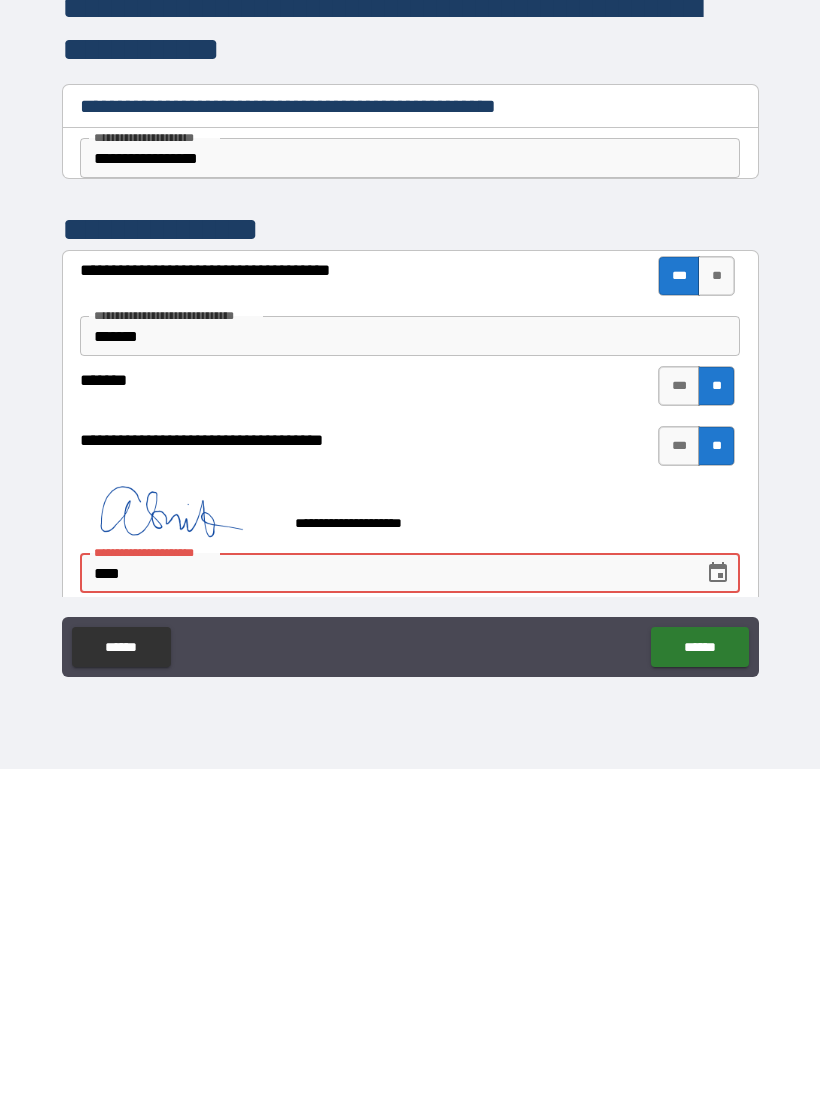 type on "*" 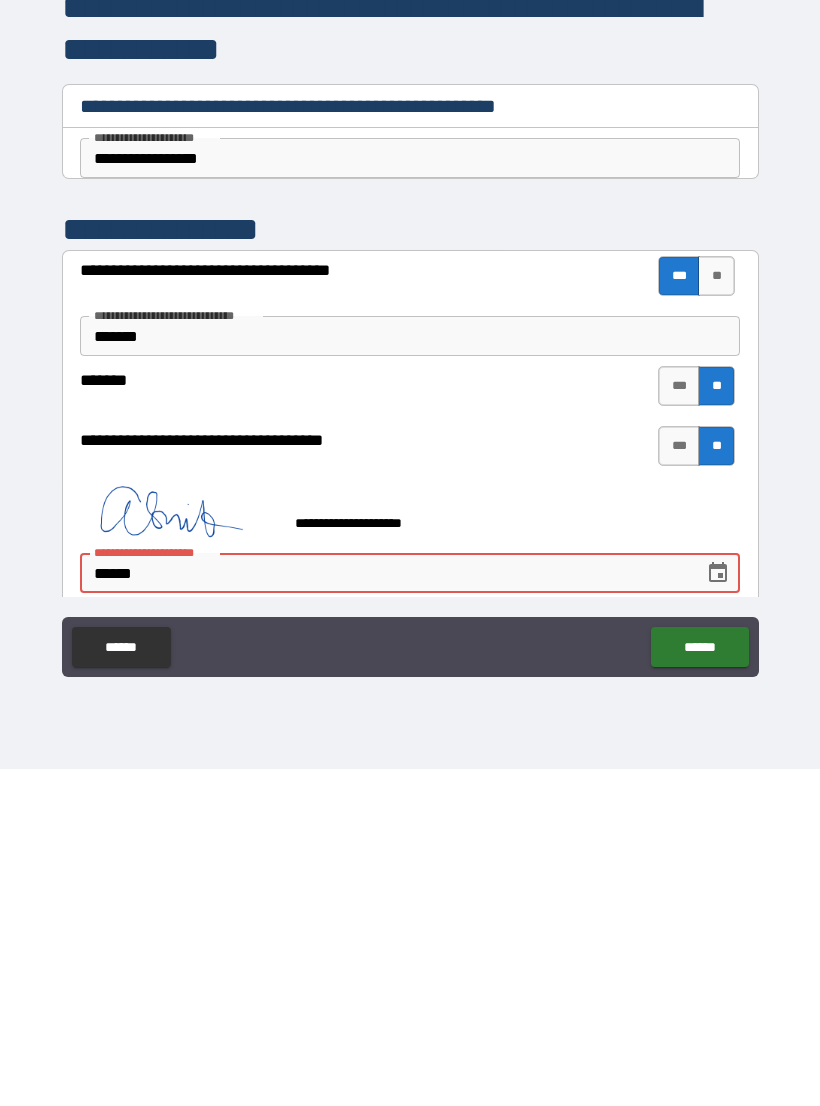 type on "*" 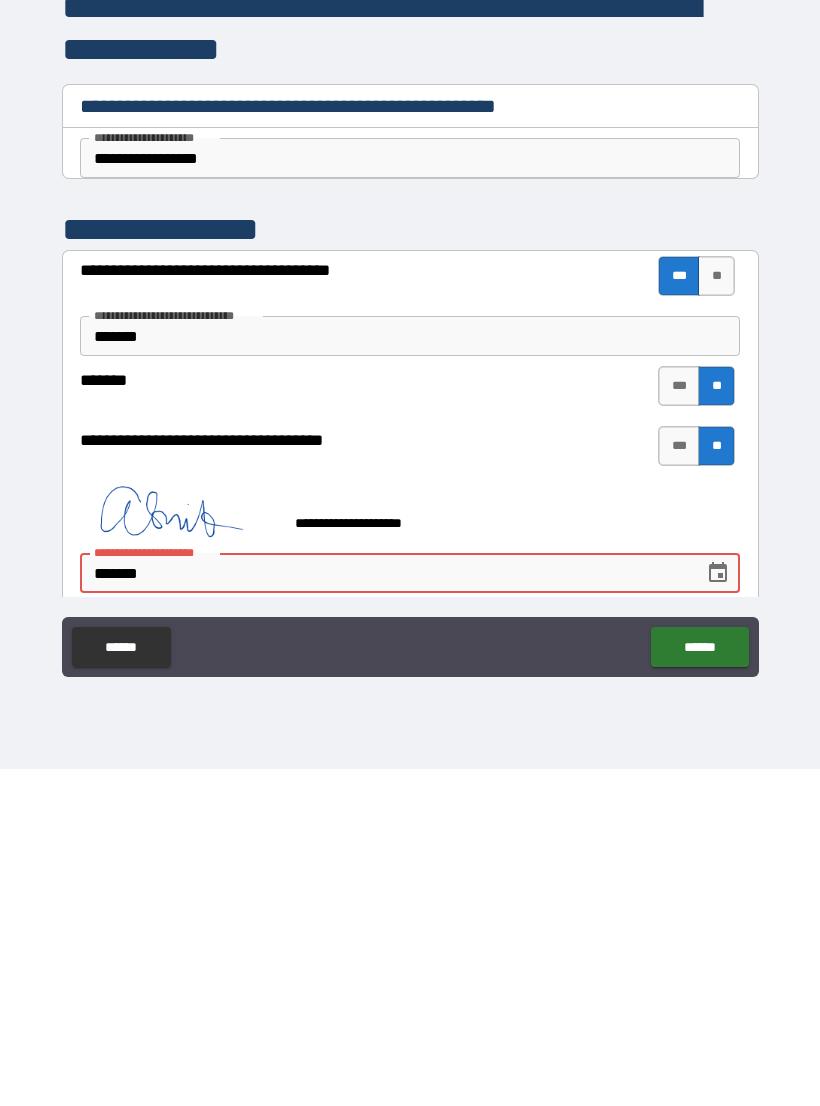 type on "*" 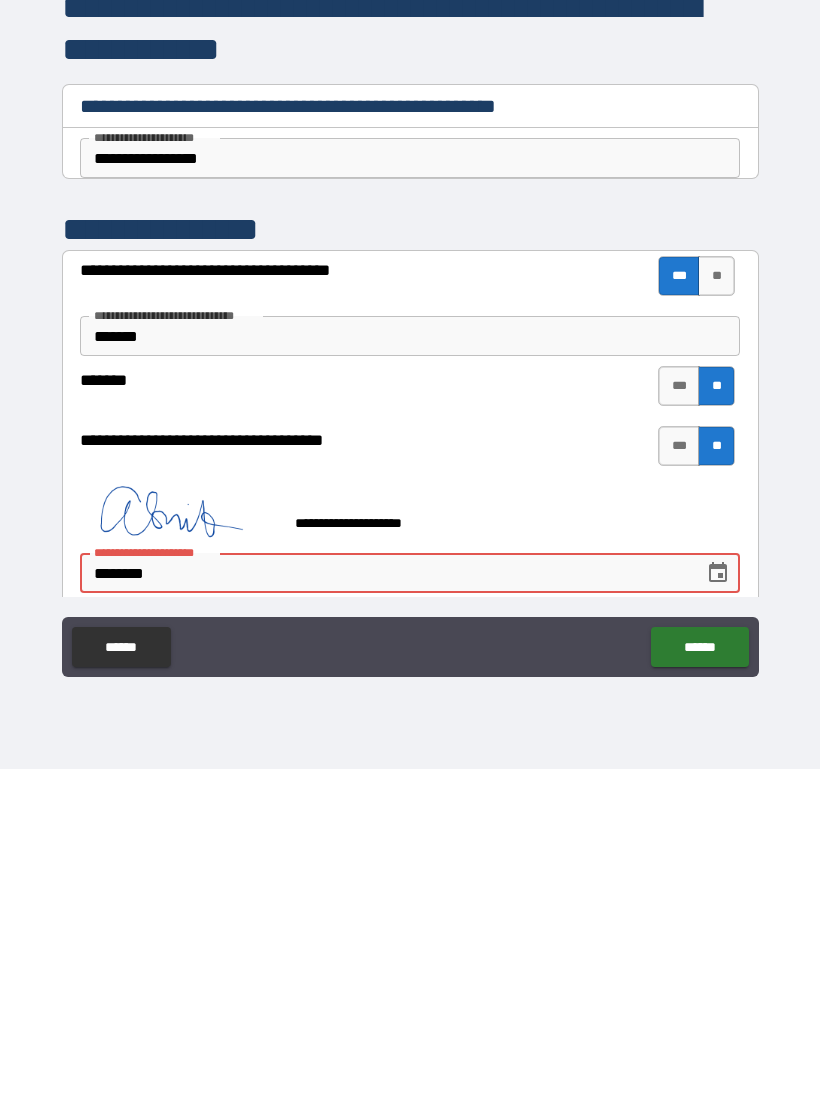 type on "*" 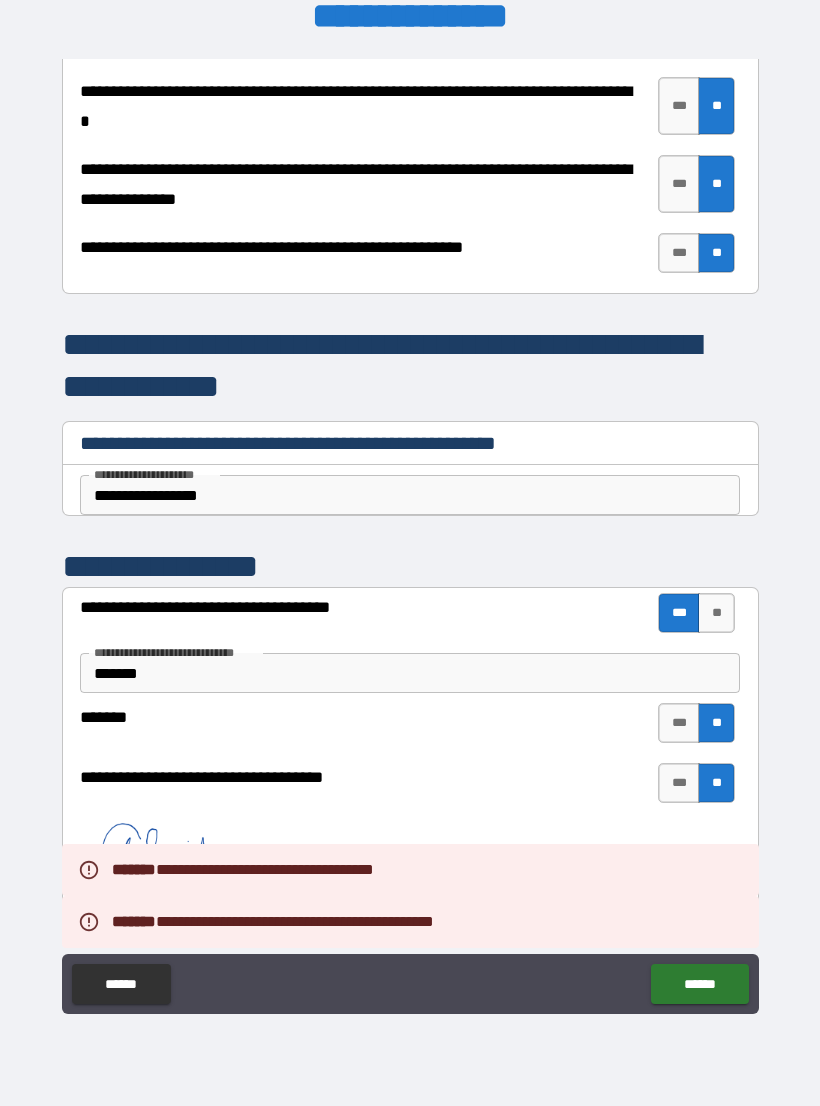 type on "*" 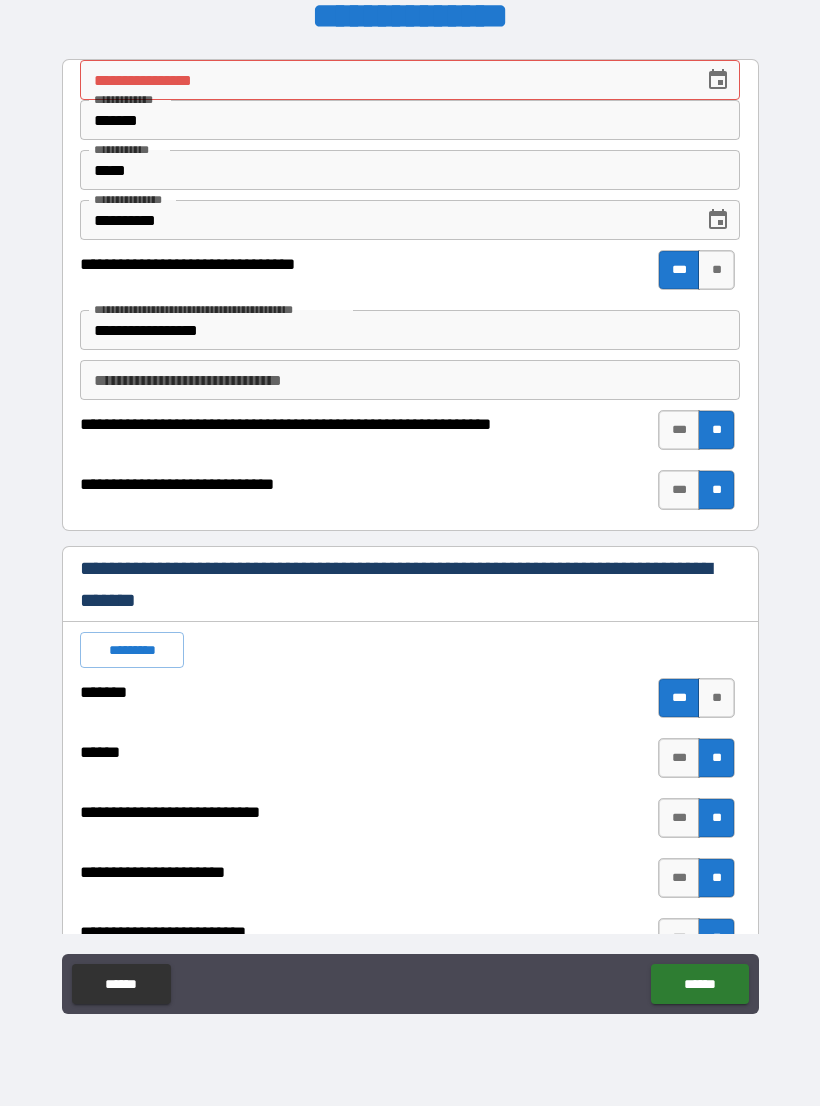 scroll, scrollTop: 0, scrollLeft: 0, axis: both 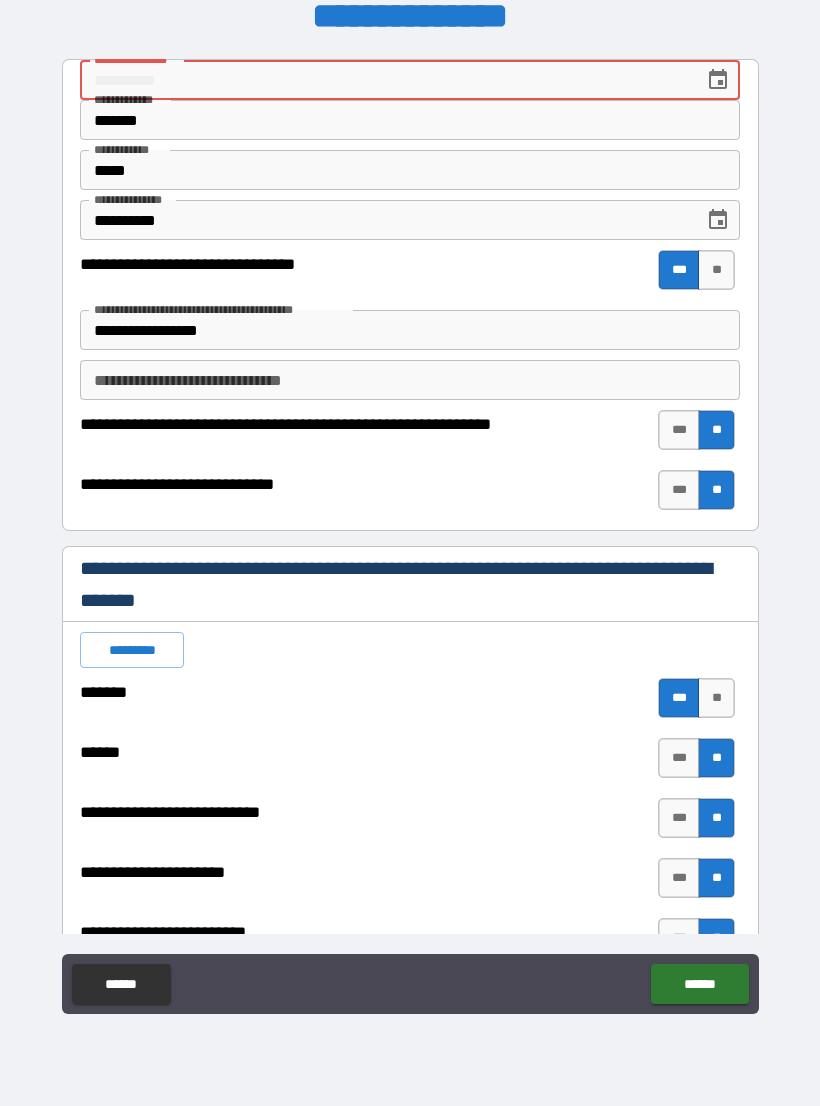 type on "*" 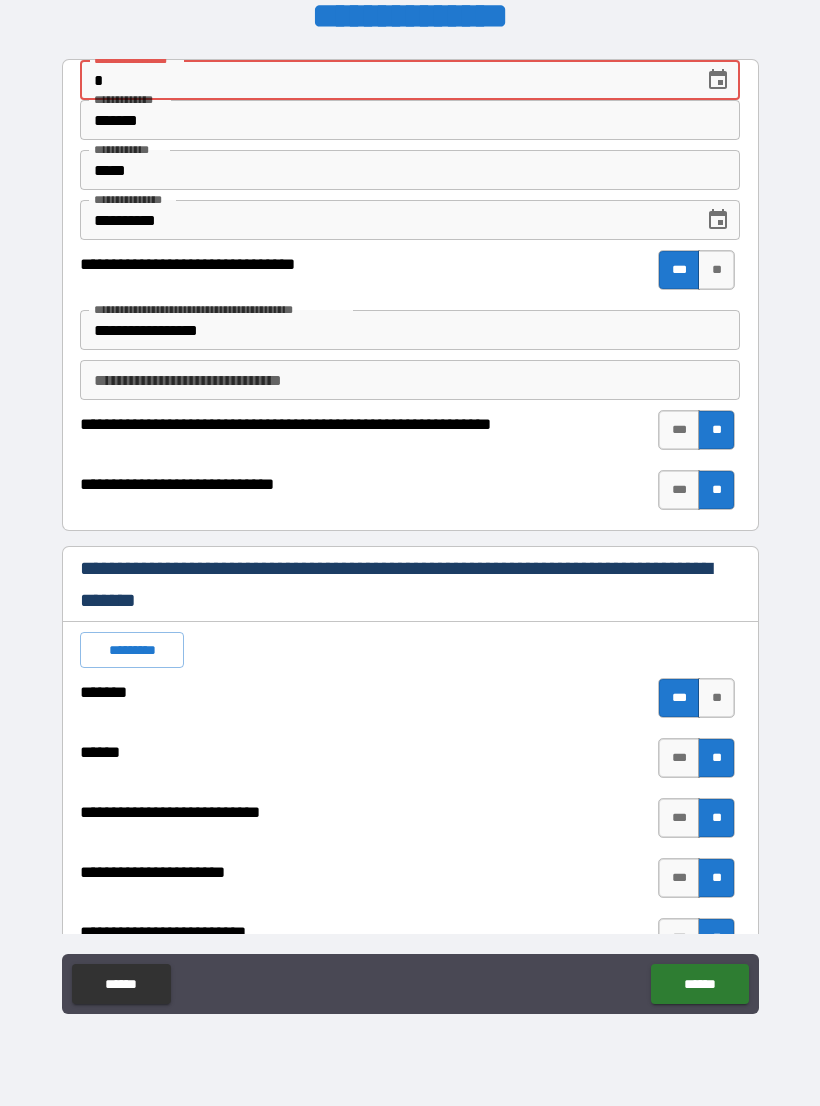 type on "*" 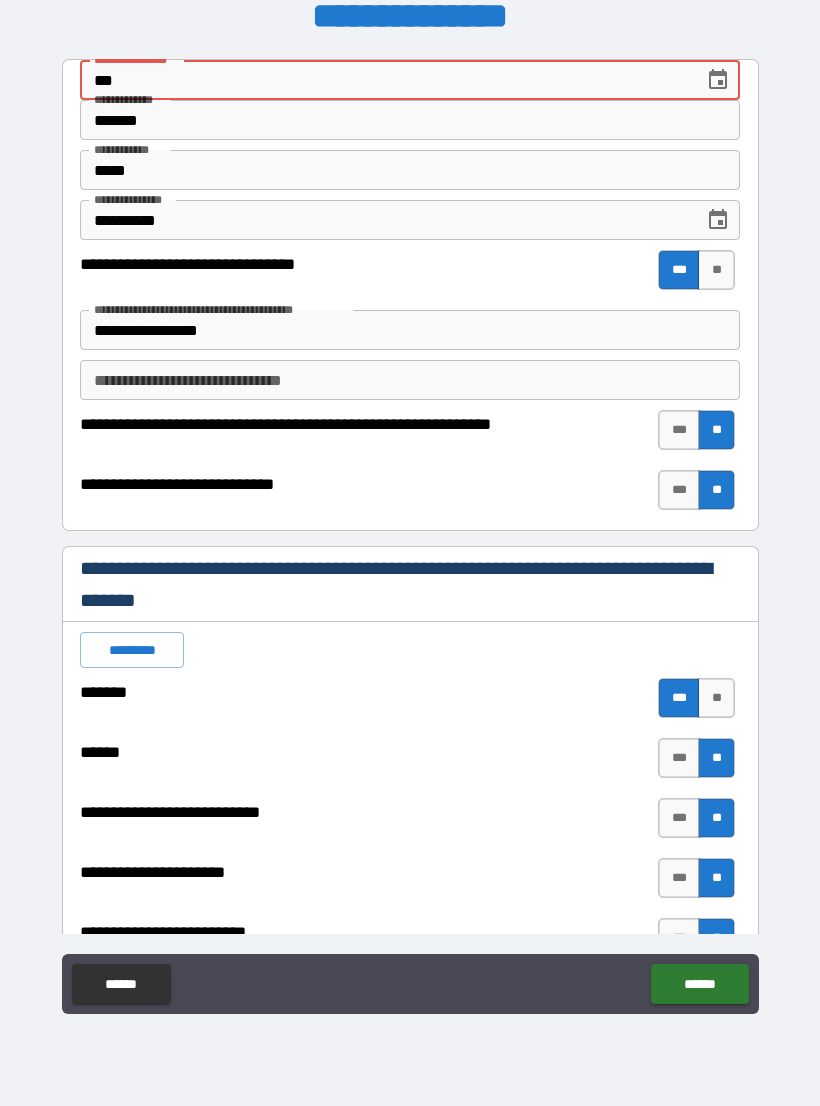type on "*" 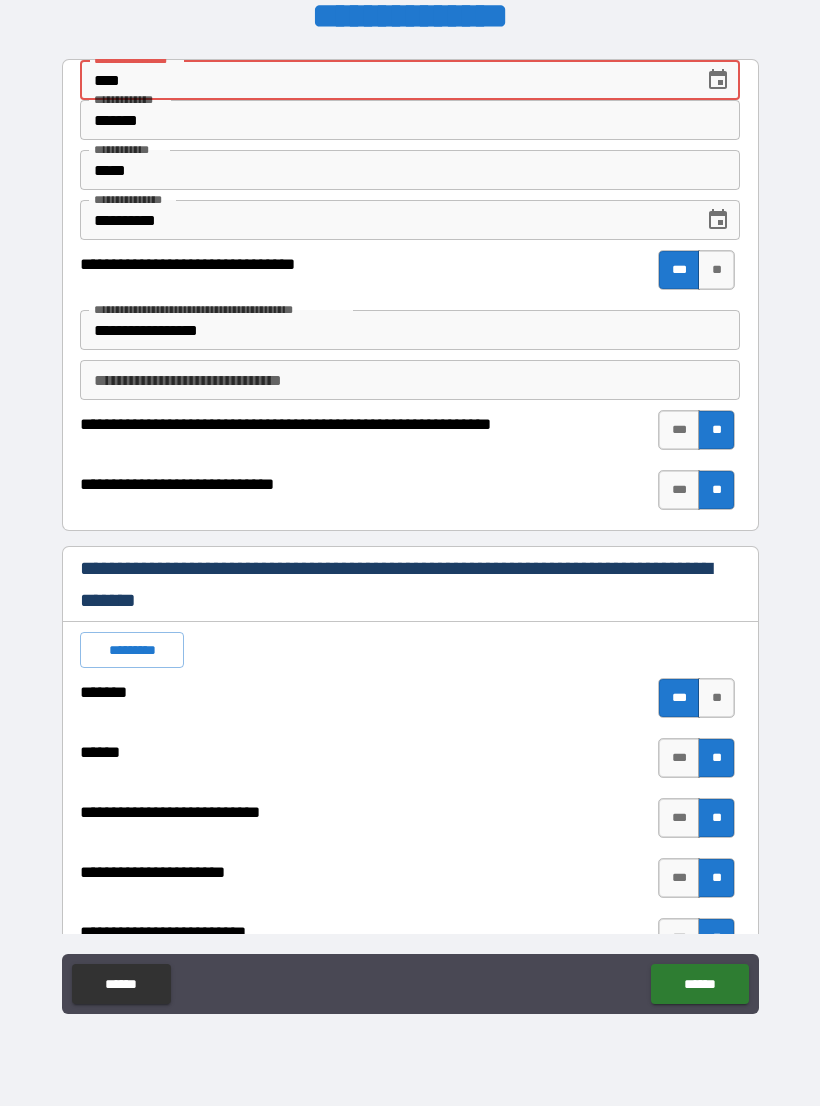 type on "*" 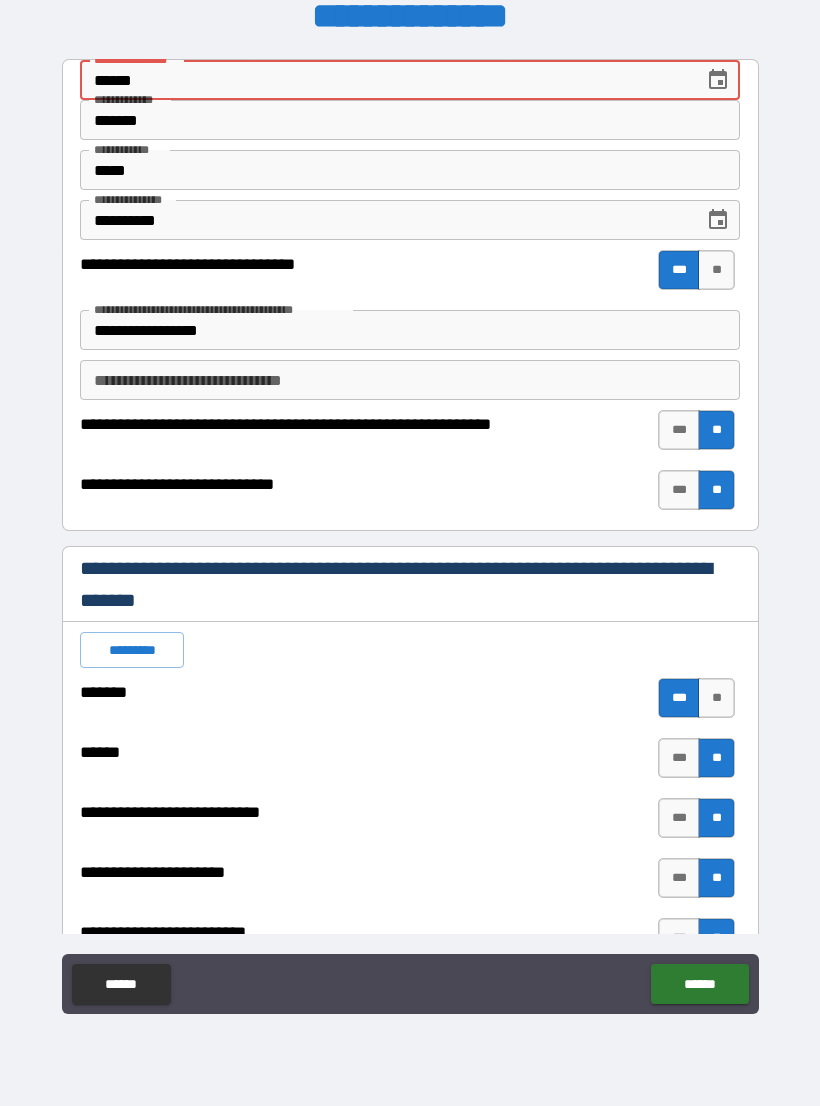 type on "*" 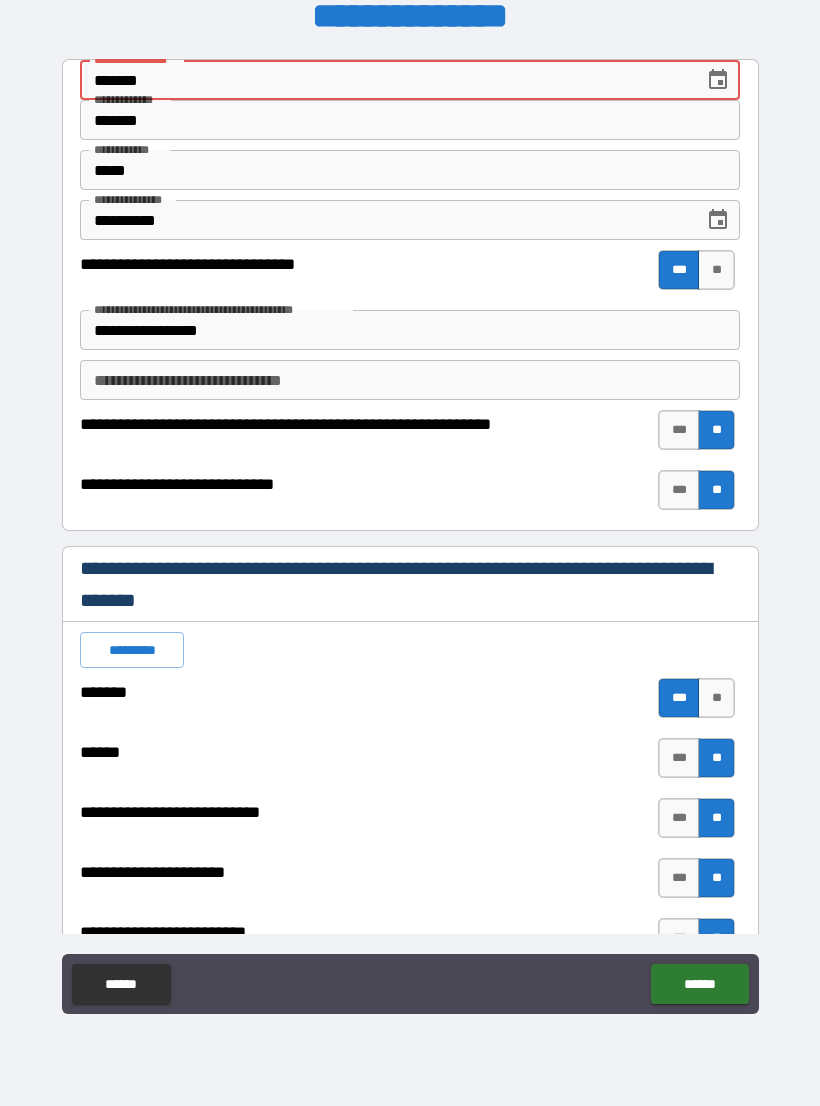 type on "*" 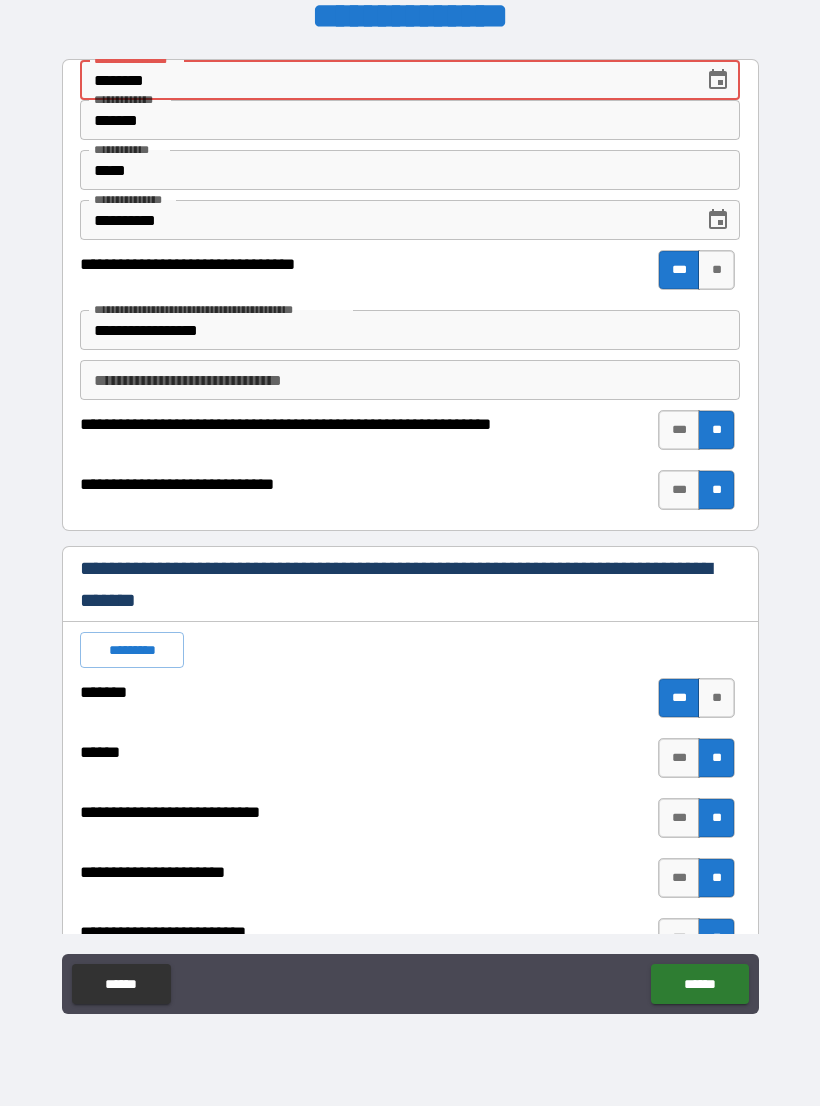 type on "*" 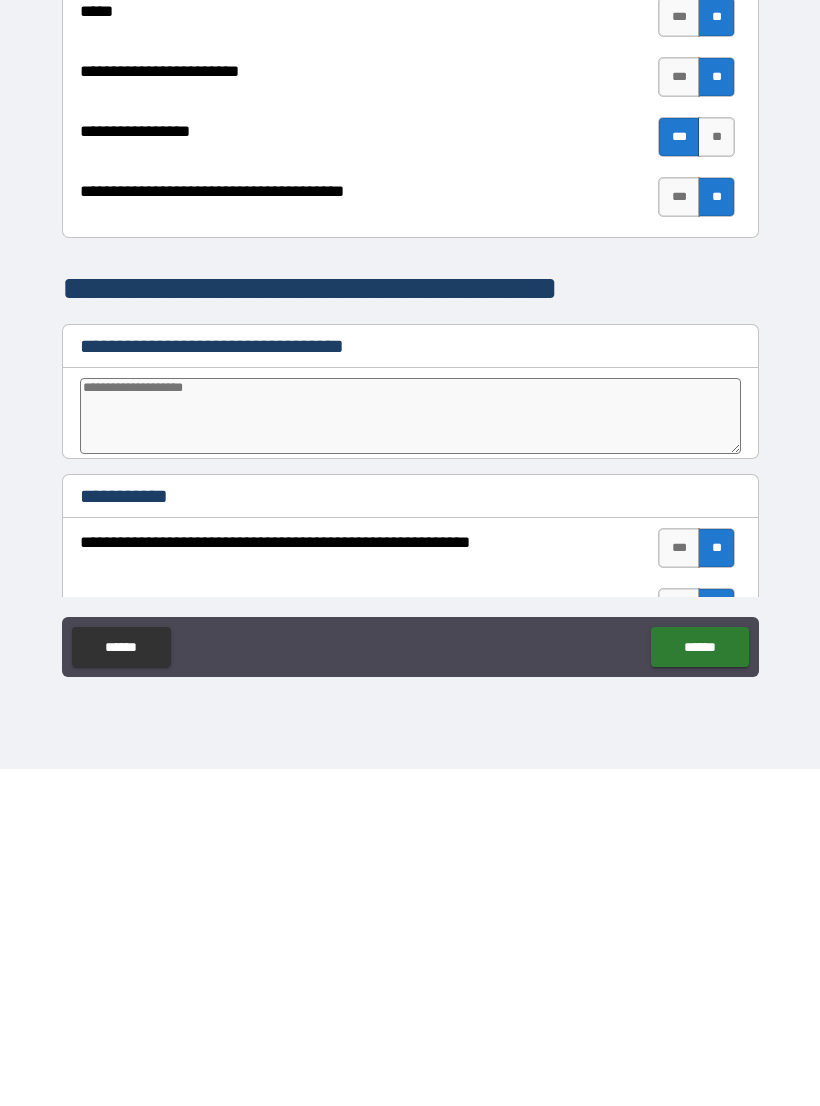type on "********" 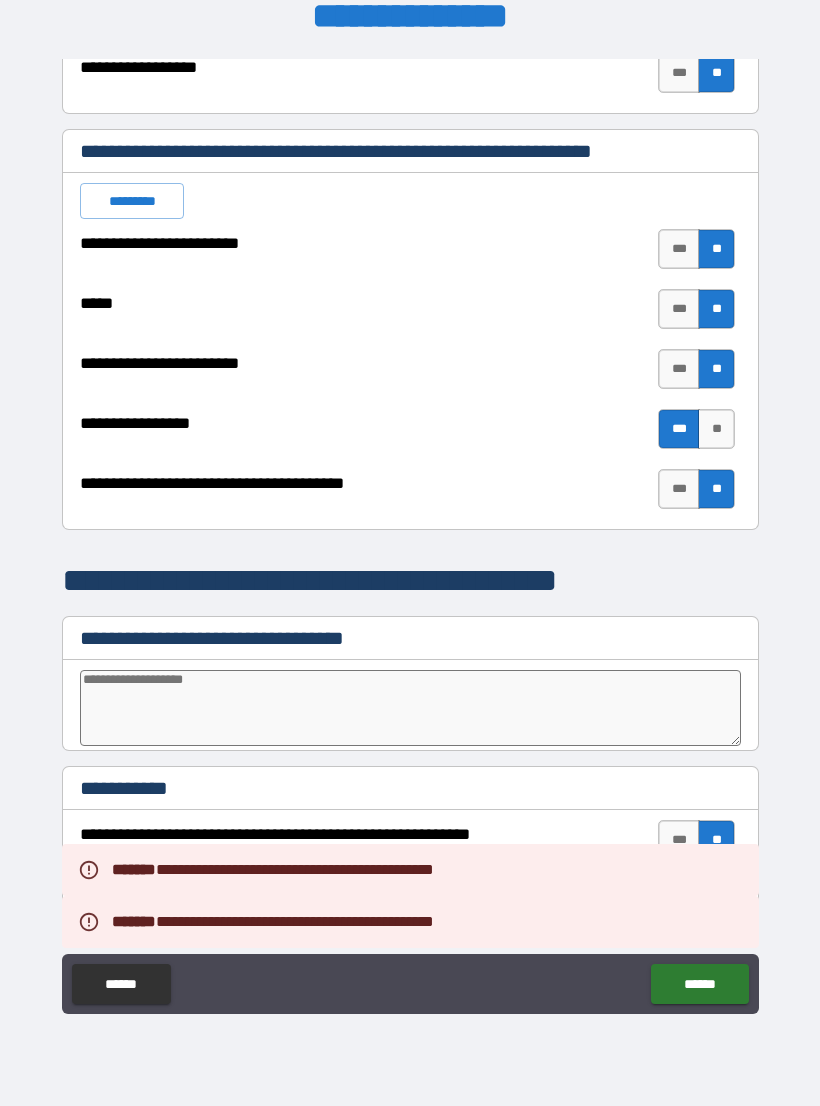 type on "*" 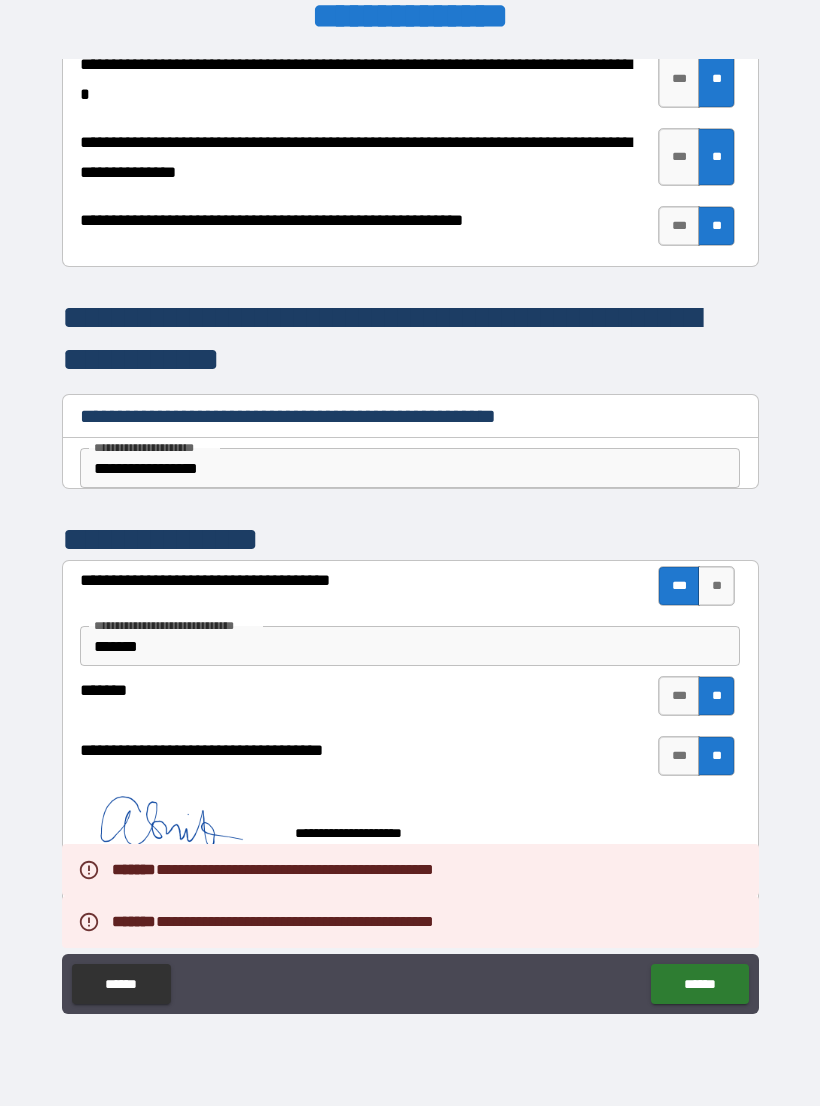 scroll, scrollTop: 4095, scrollLeft: 0, axis: vertical 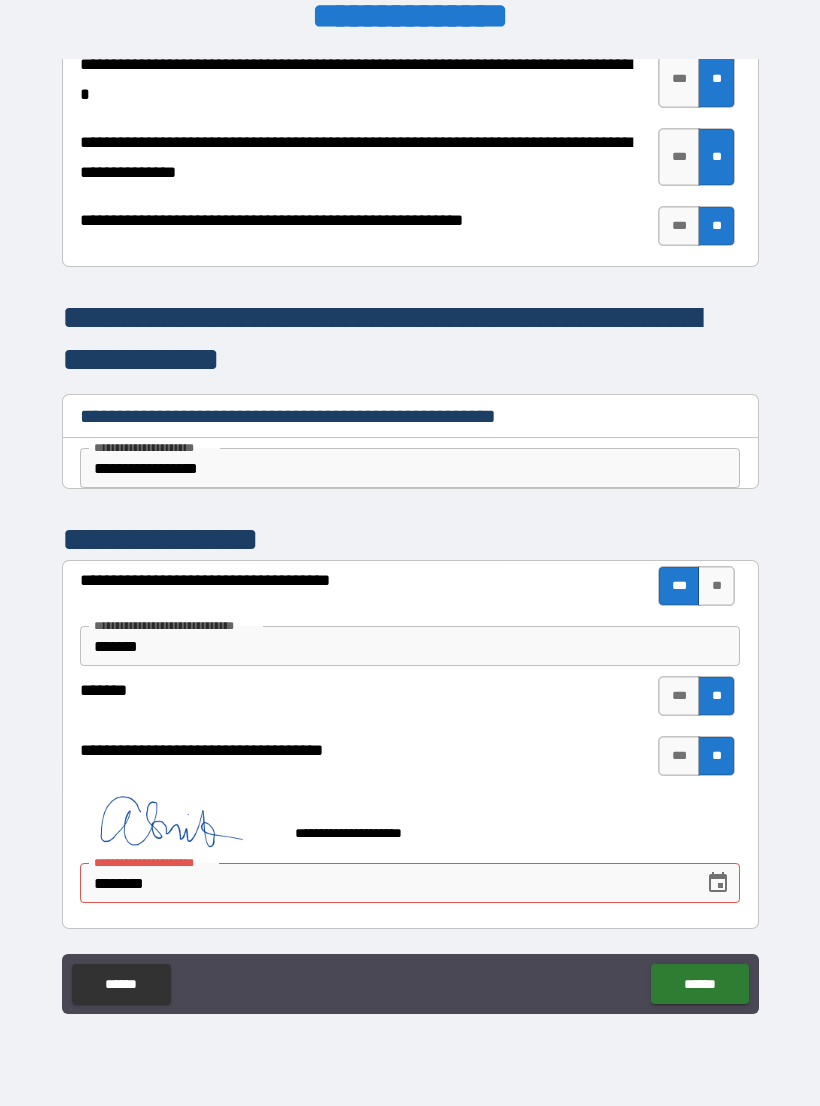 click on "********" at bounding box center (385, 883) 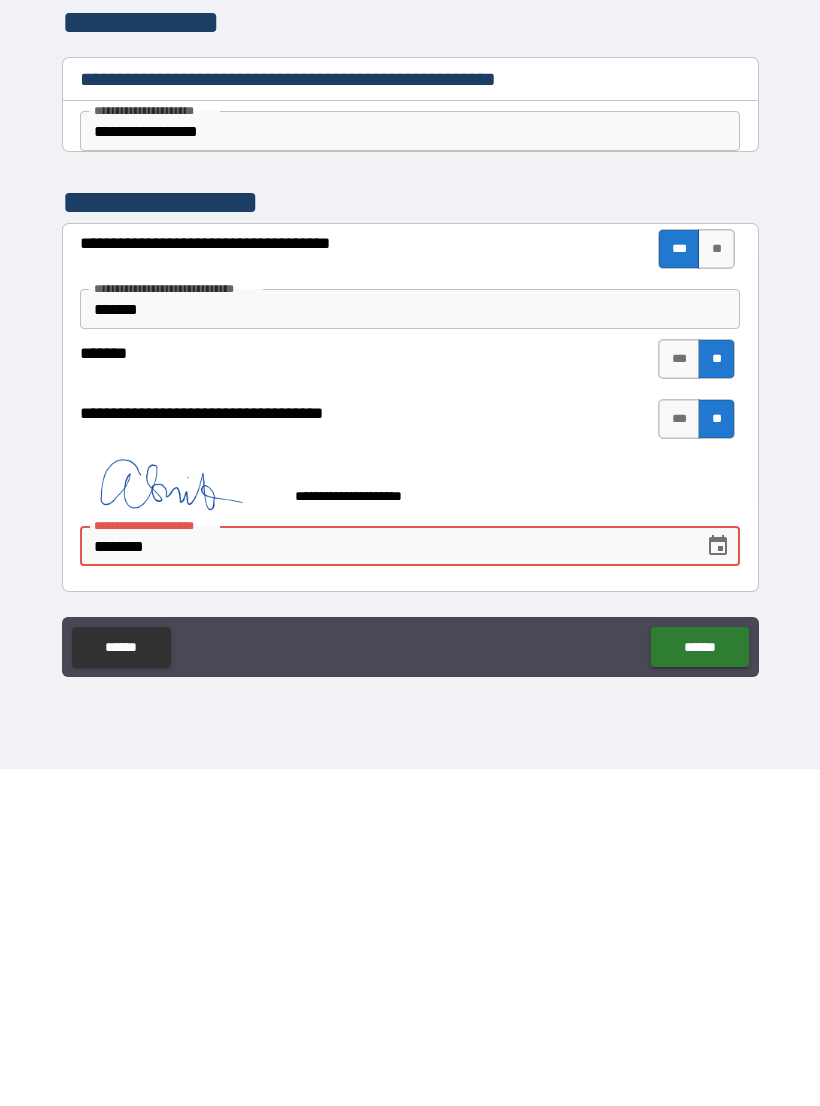 type on "*******" 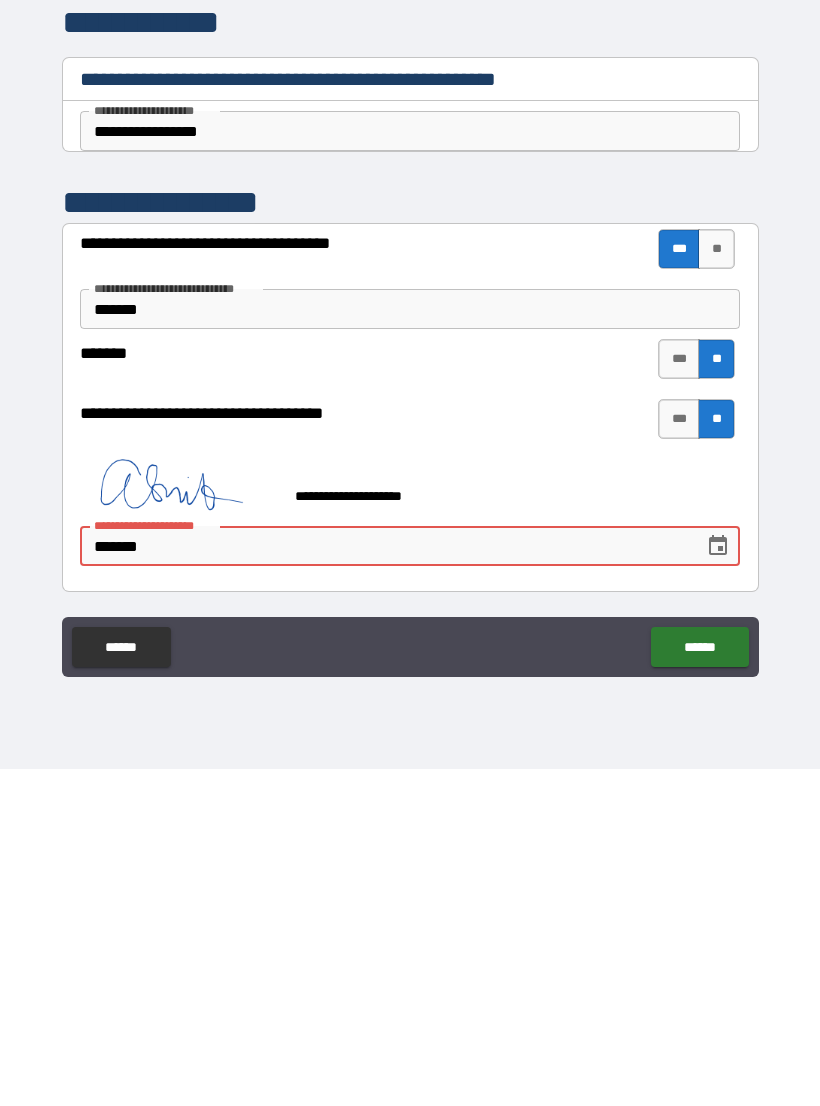 type on "*" 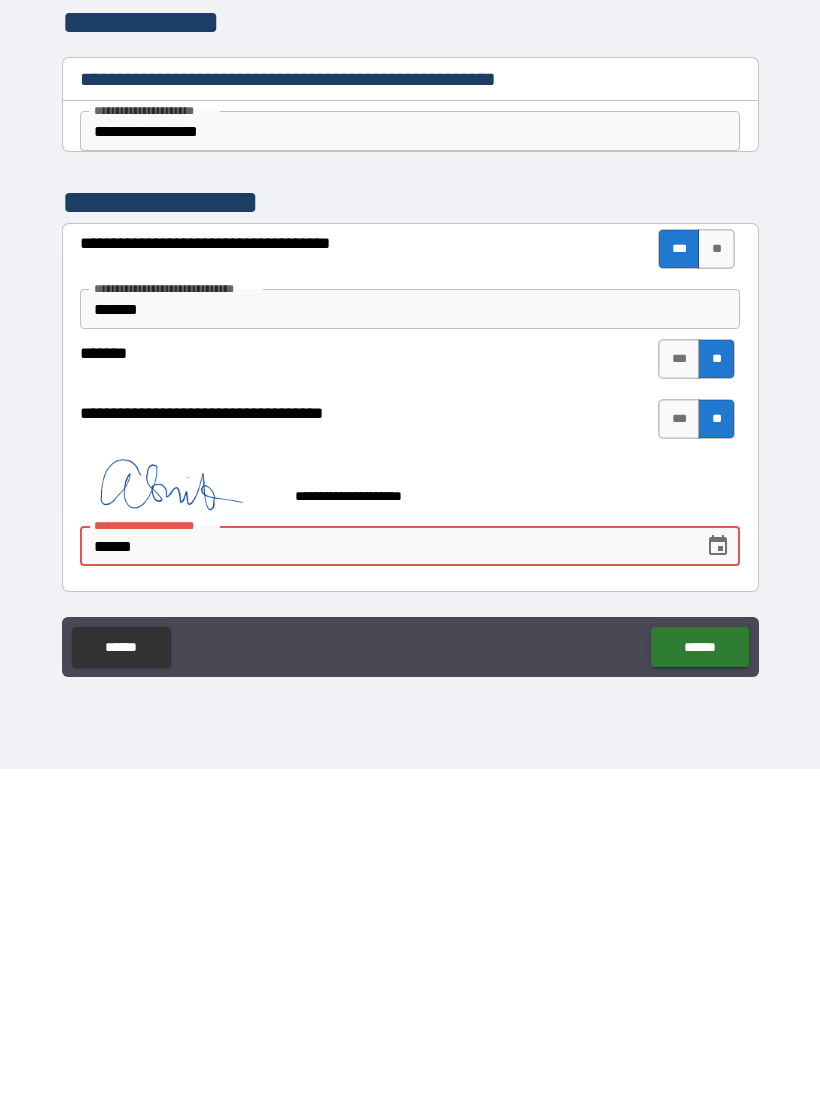 type on "*" 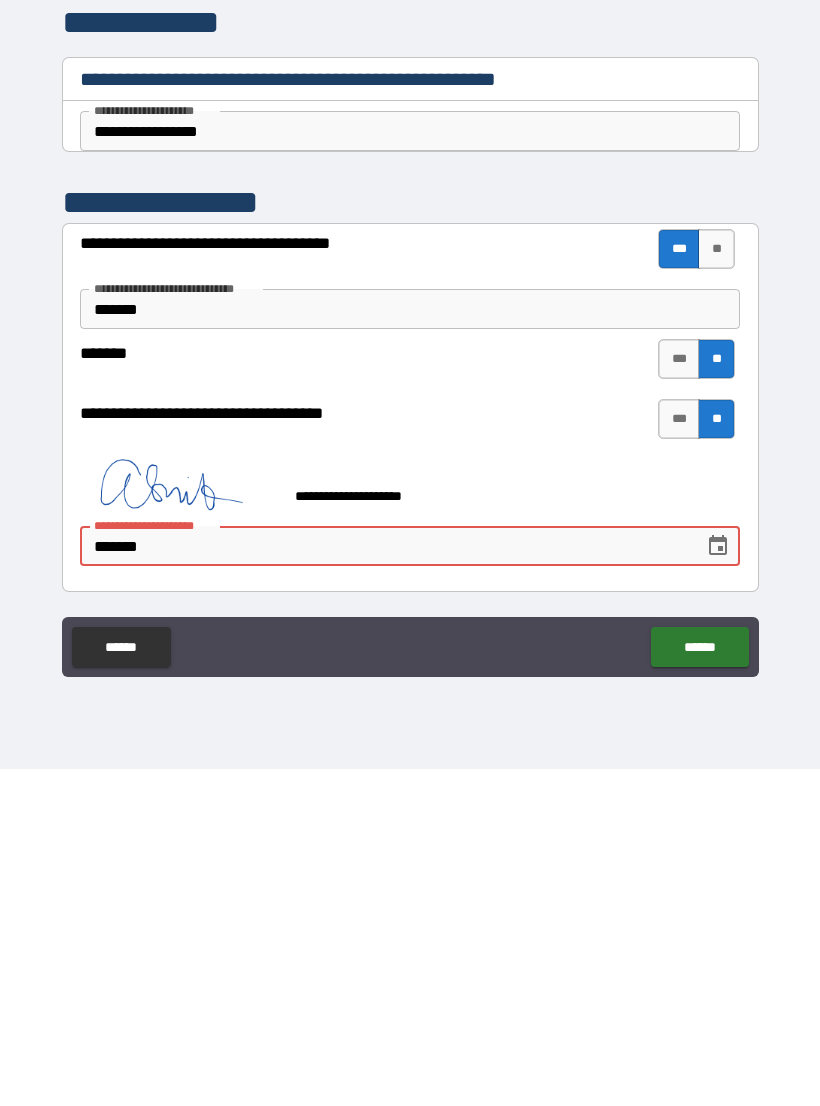 type on "*" 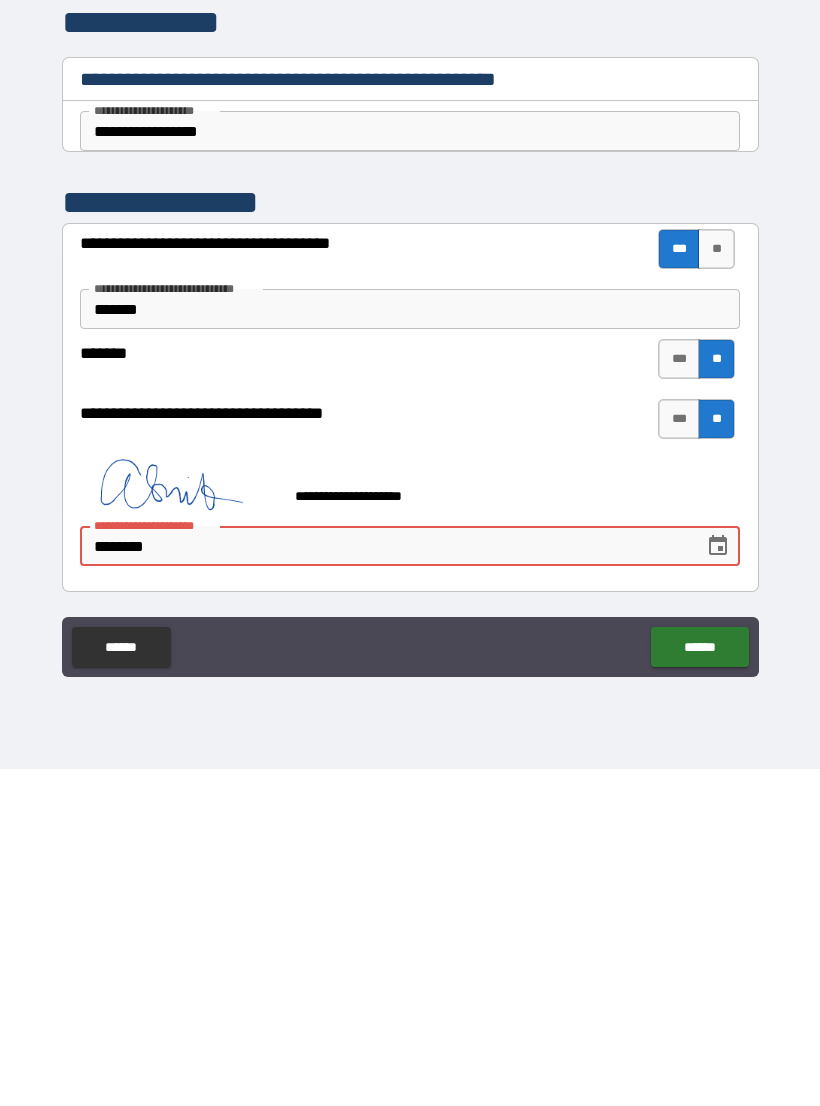 type on "*" 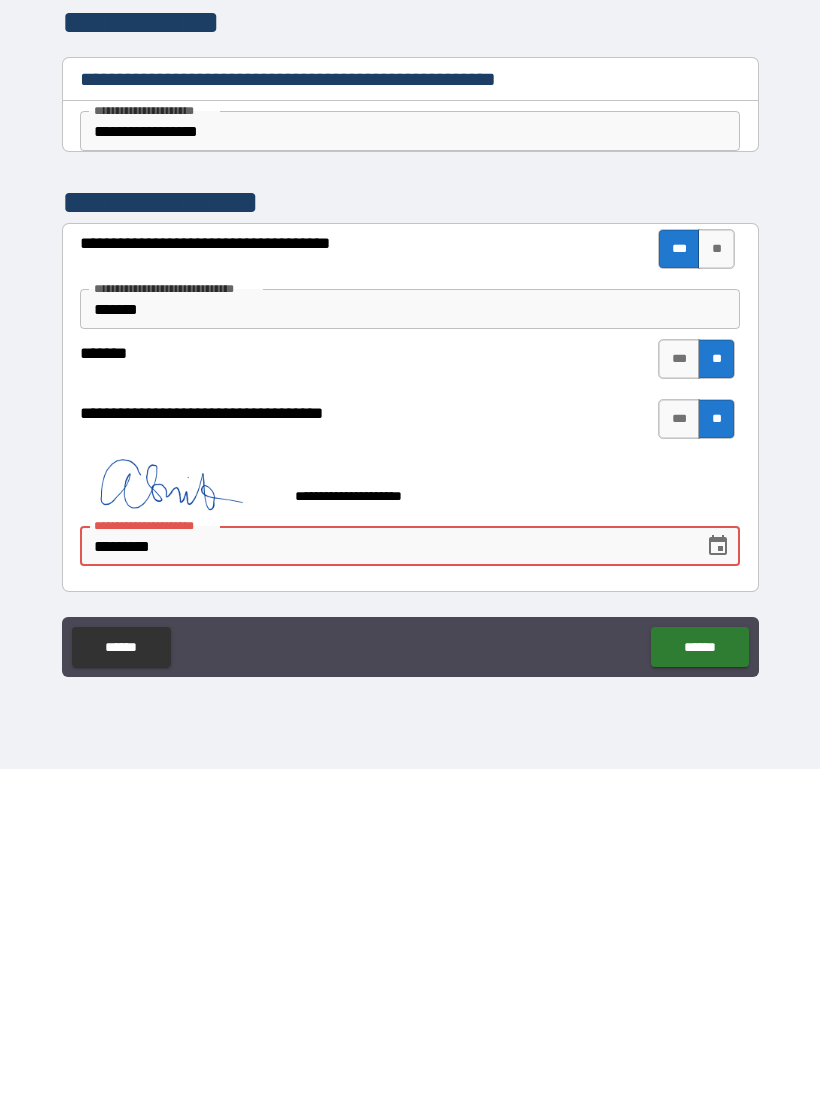 type on "*" 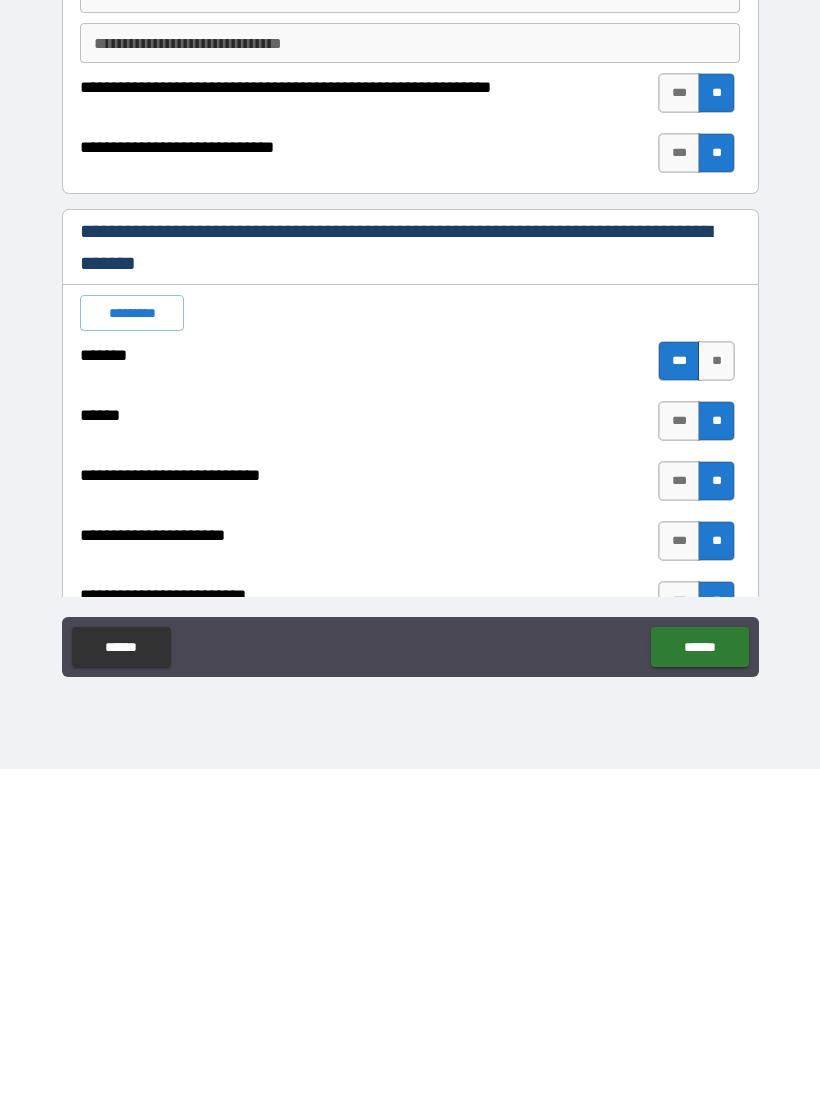 scroll, scrollTop: 0, scrollLeft: 0, axis: both 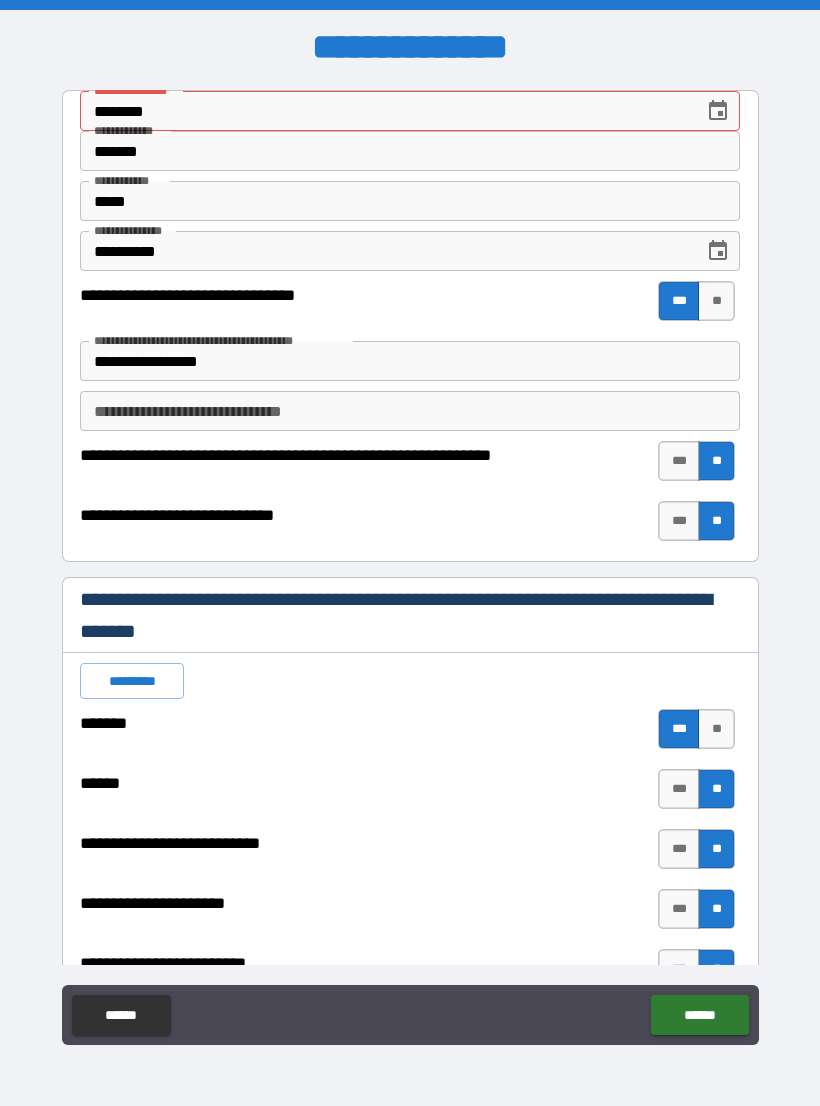 type on "*" 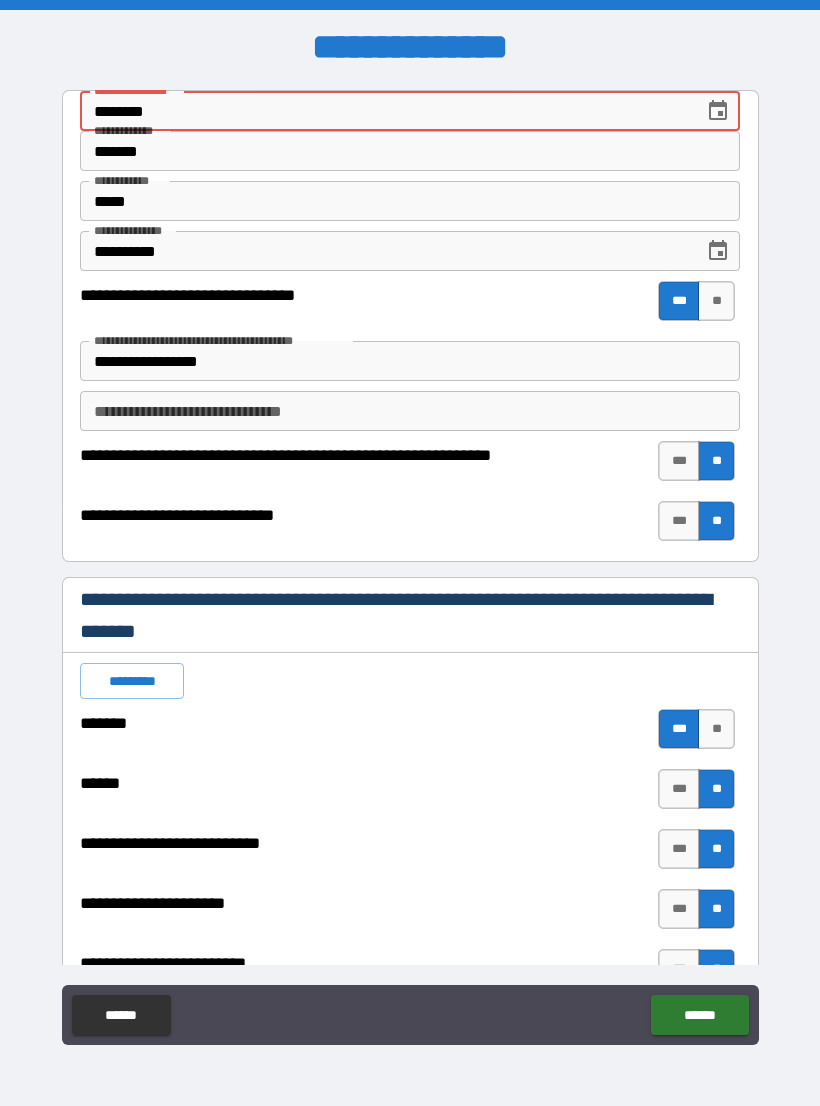type on "*******" 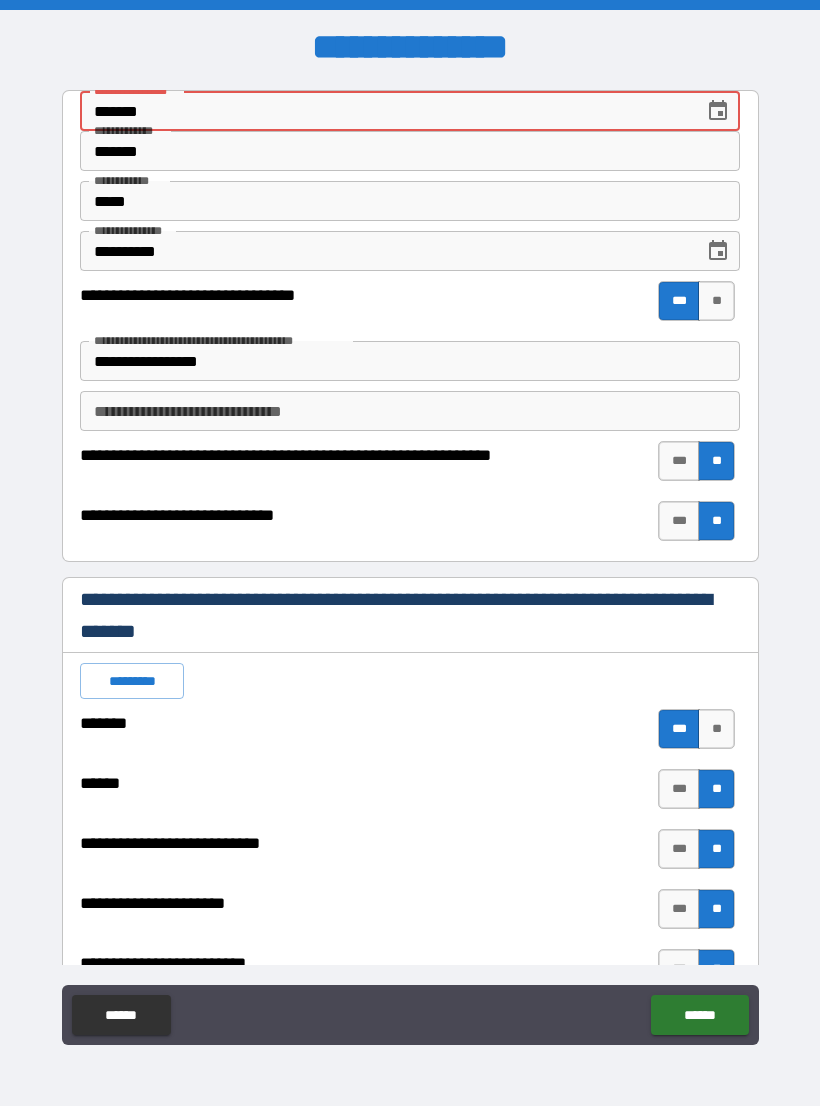 type on "*" 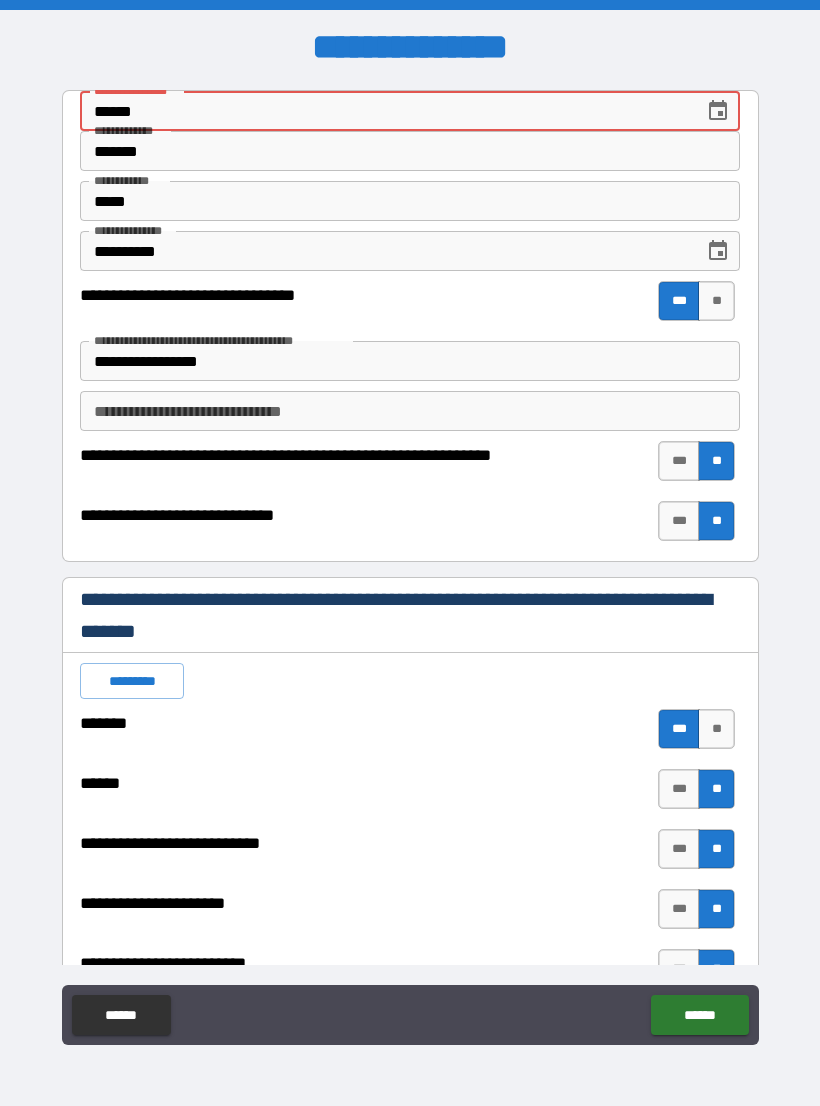type on "*" 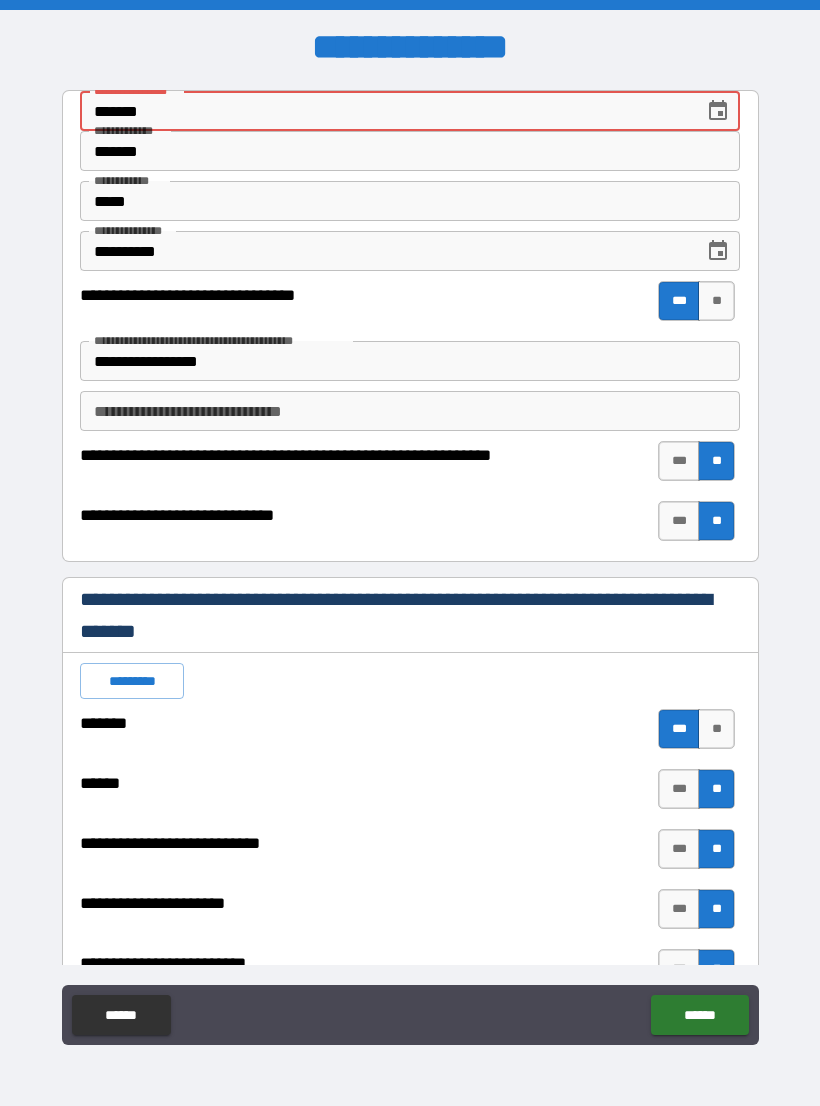 type on "*" 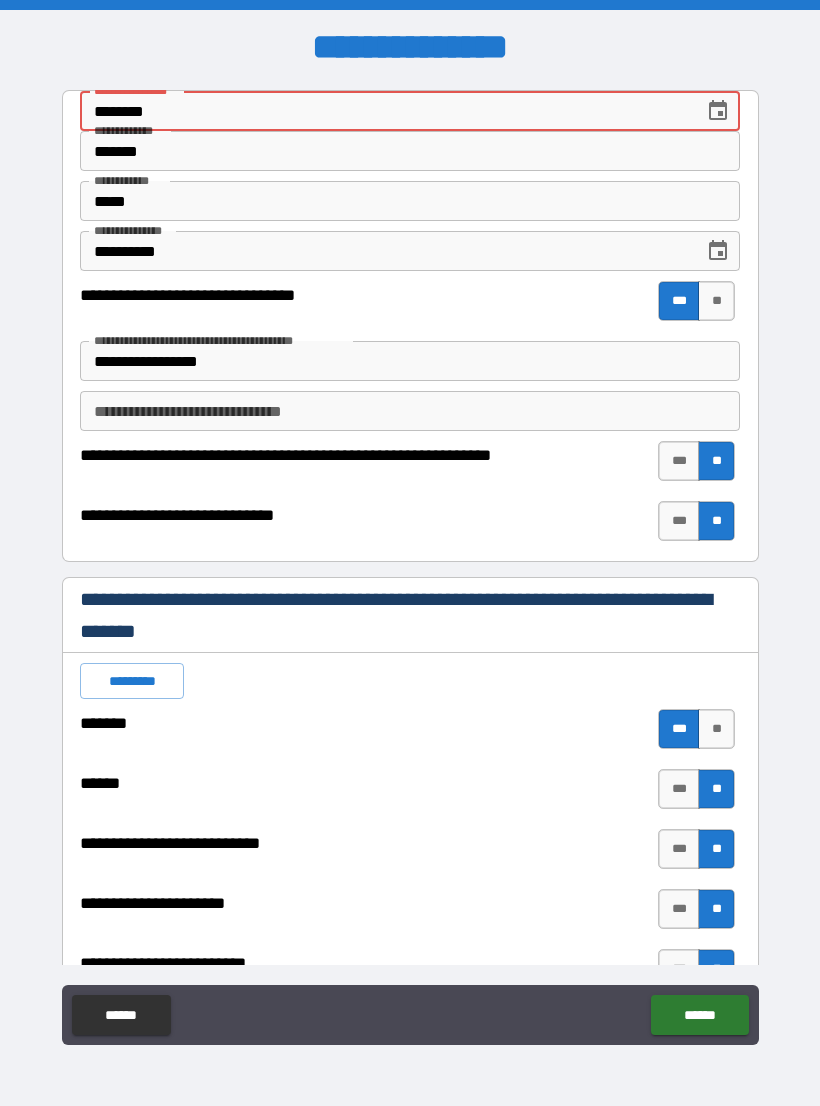 type on "*" 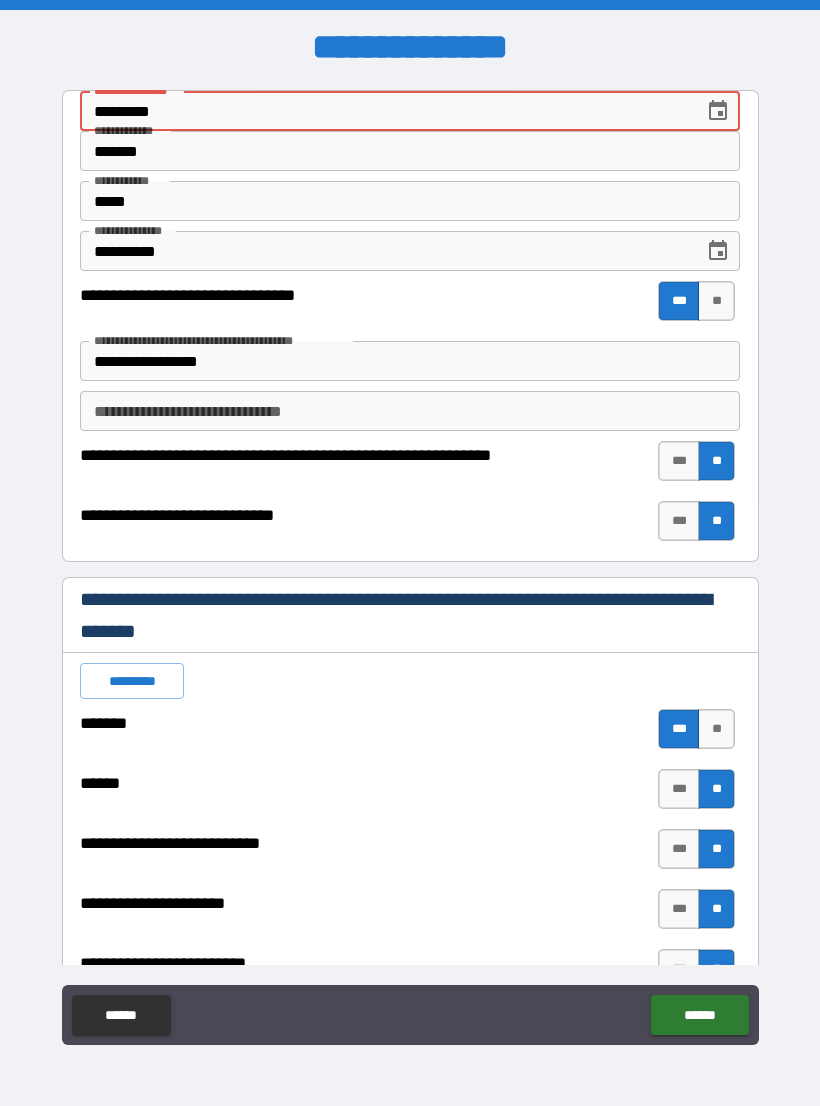 type on "*" 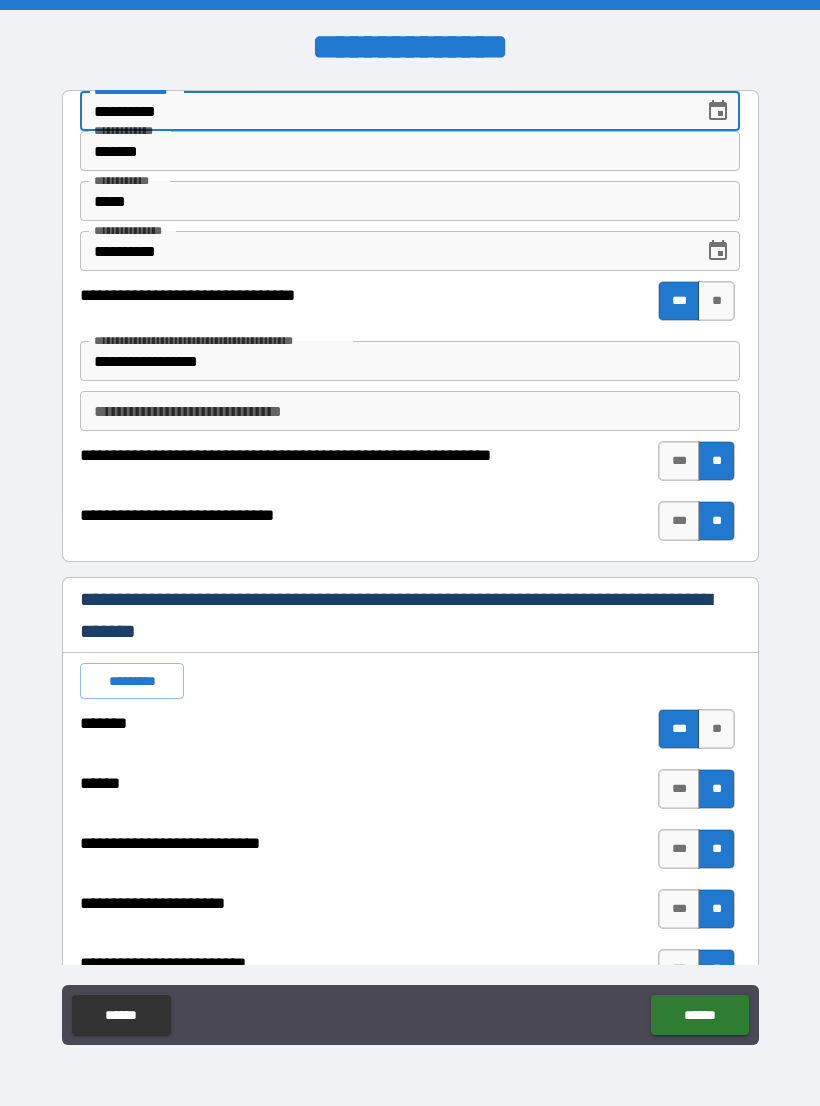 type on "*" 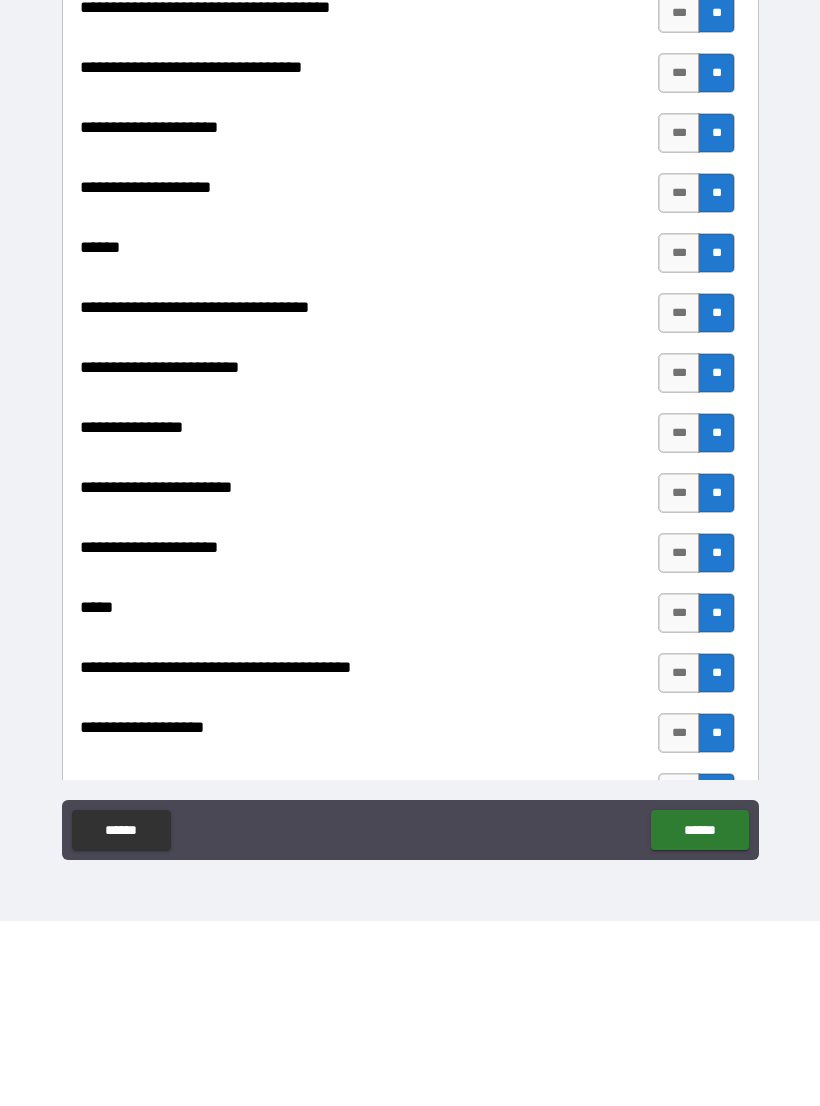 scroll, scrollTop: 1366, scrollLeft: 0, axis: vertical 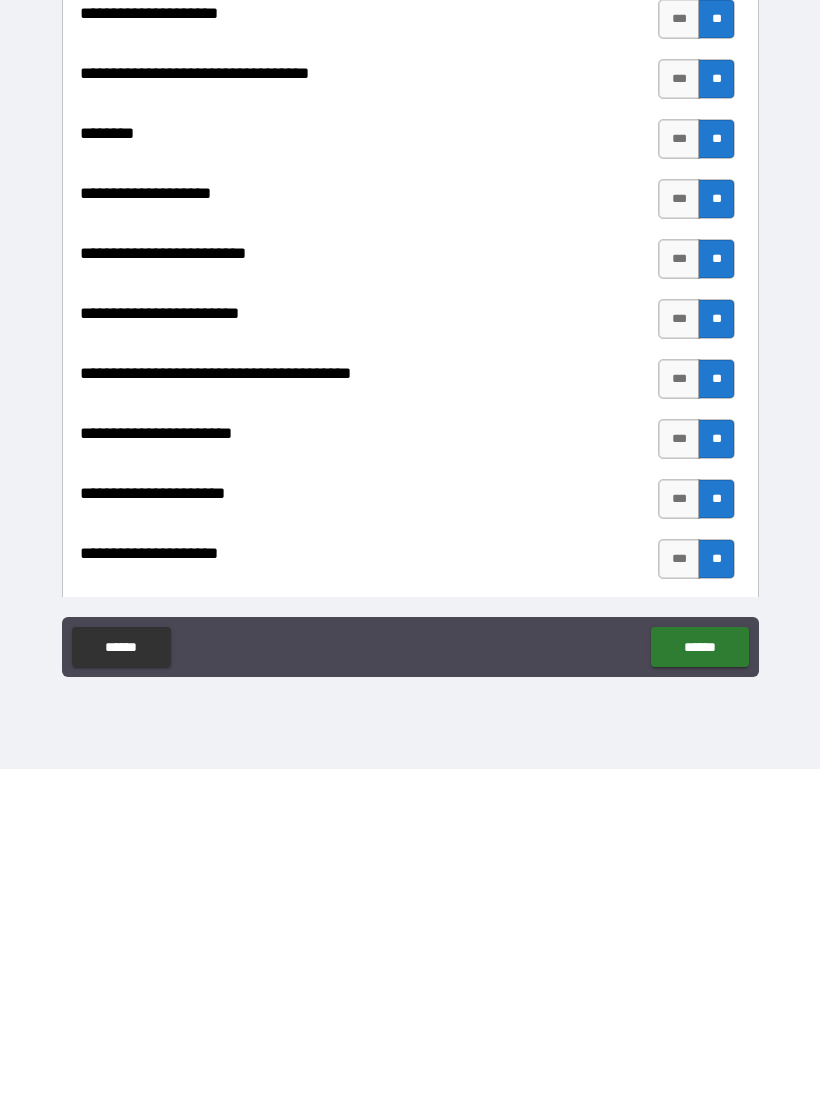 click on "******" at bounding box center (699, 984) 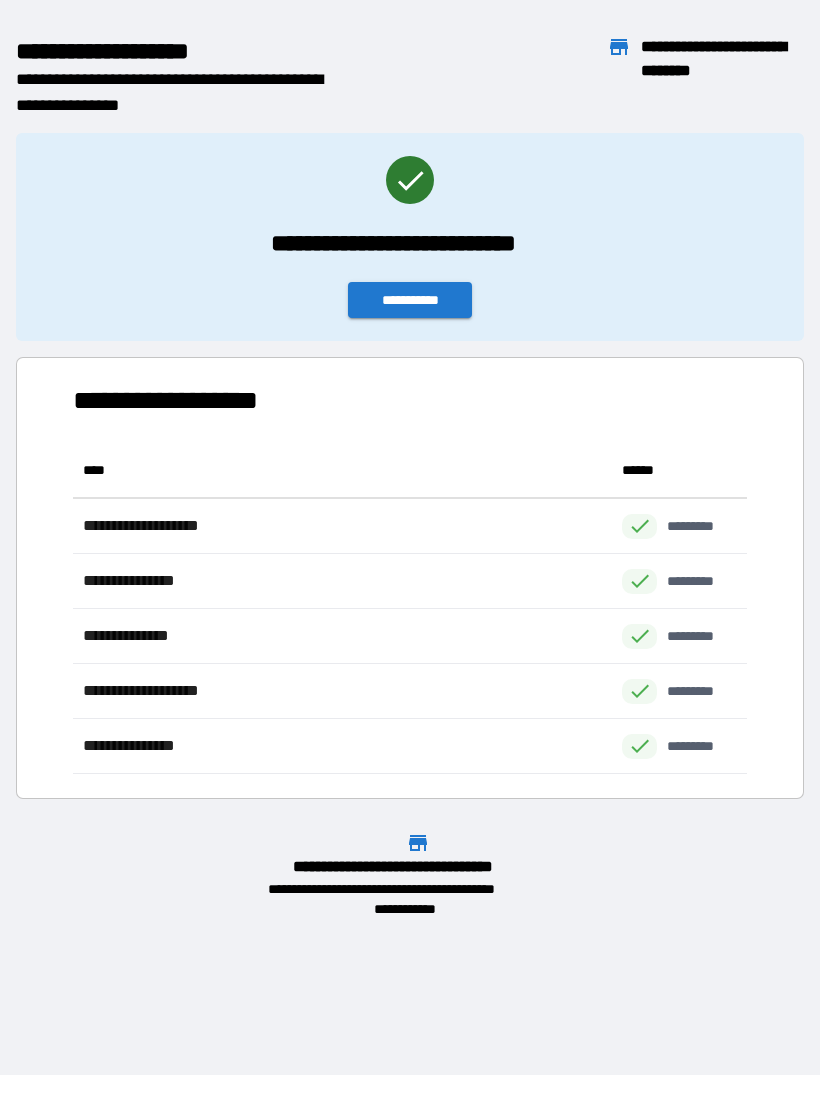 scroll, scrollTop: 1, scrollLeft: 1, axis: both 